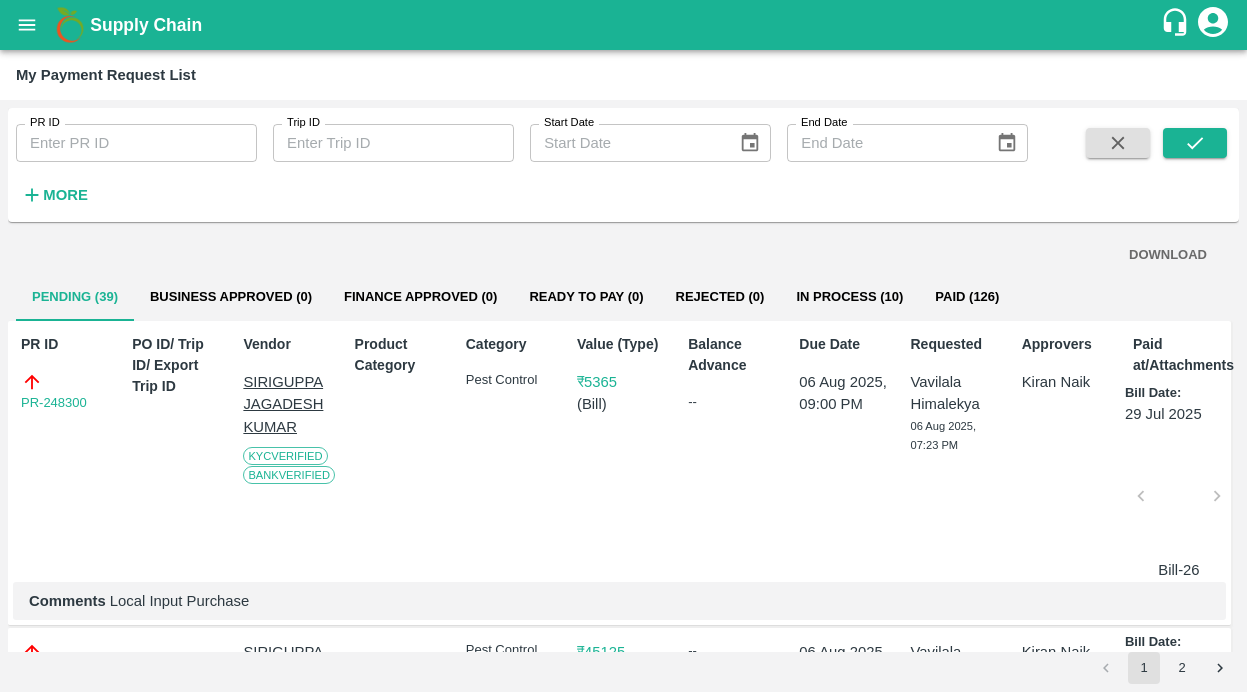 scroll, scrollTop: 0, scrollLeft: 0, axis: both 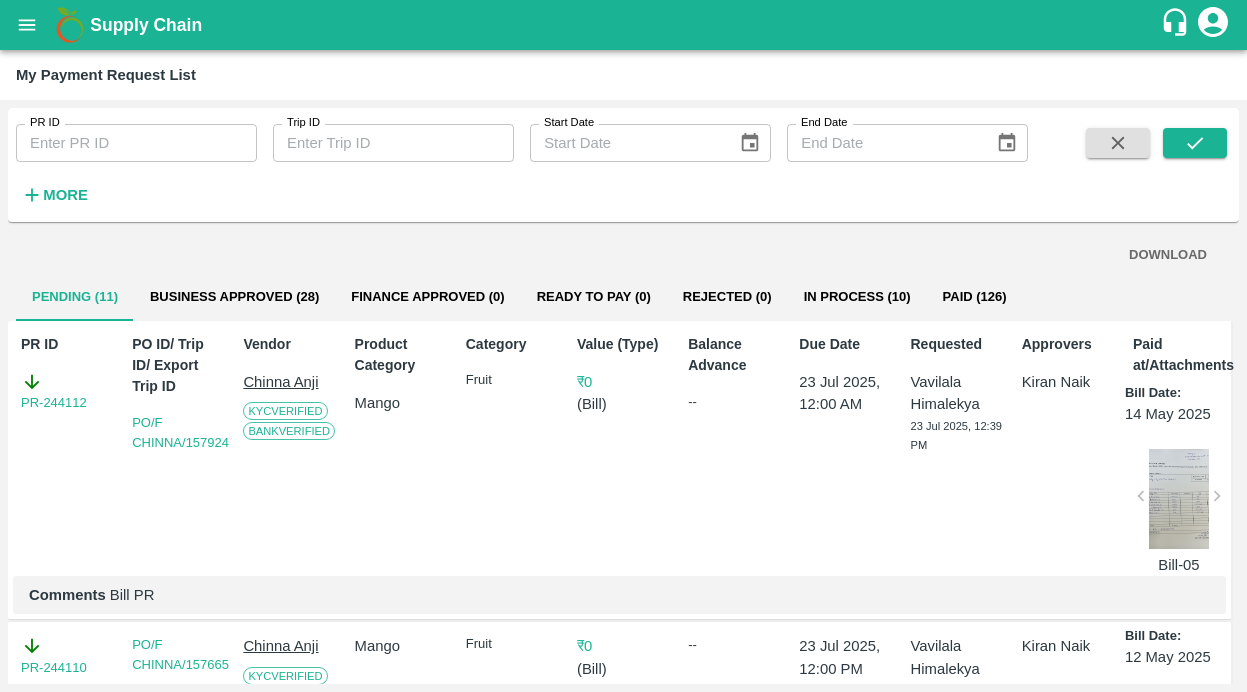 click on "Business Approved (28)" at bounding box center (234, 297) 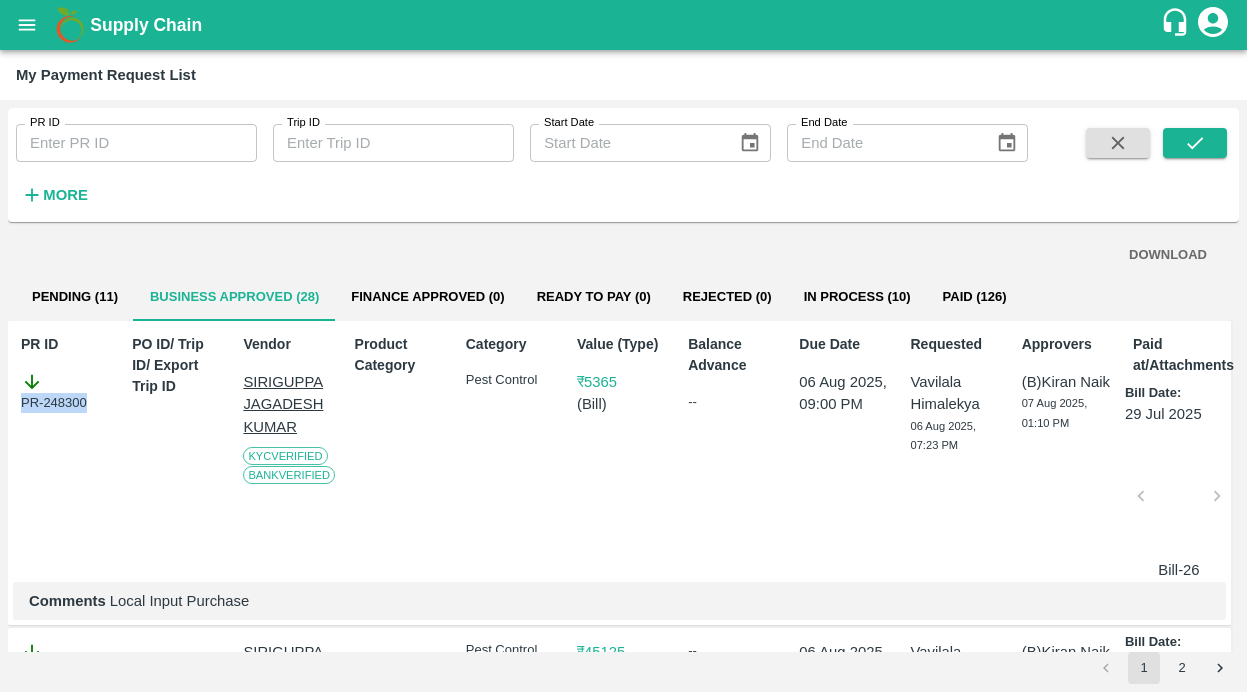 drag, startPoint x: 96, startPoint y: 397, endPoint x: 0, endPoint y: 397, distance: 96 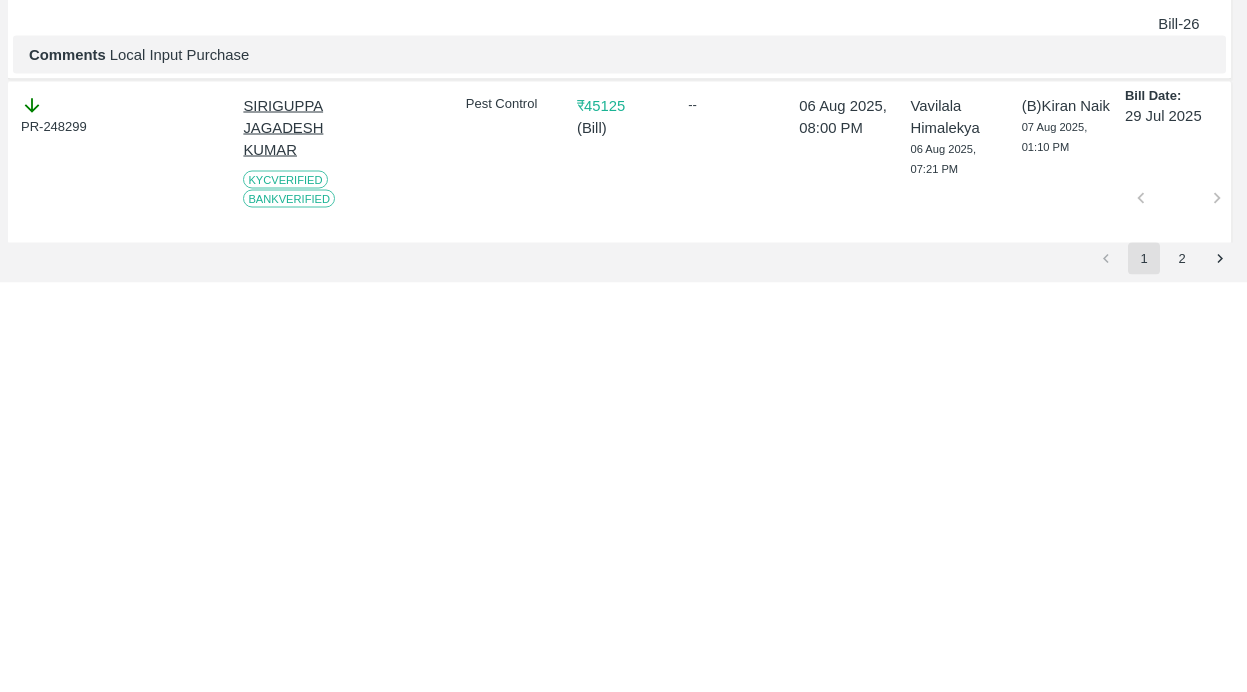 scroll, scrollTop: 150, scrollLeft: 0, axis: vertical 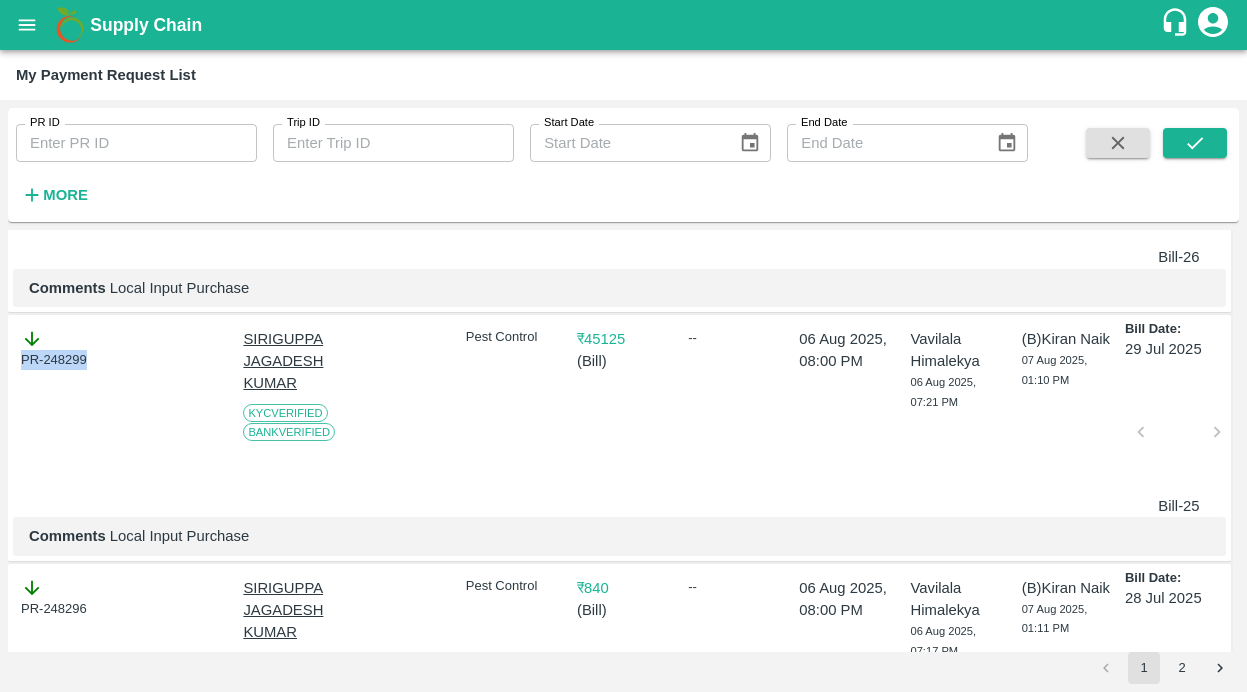 drag, startPoint x: 88, startPoint y: 357, endPoint x: 19, endPoint y: 357, distance: 69 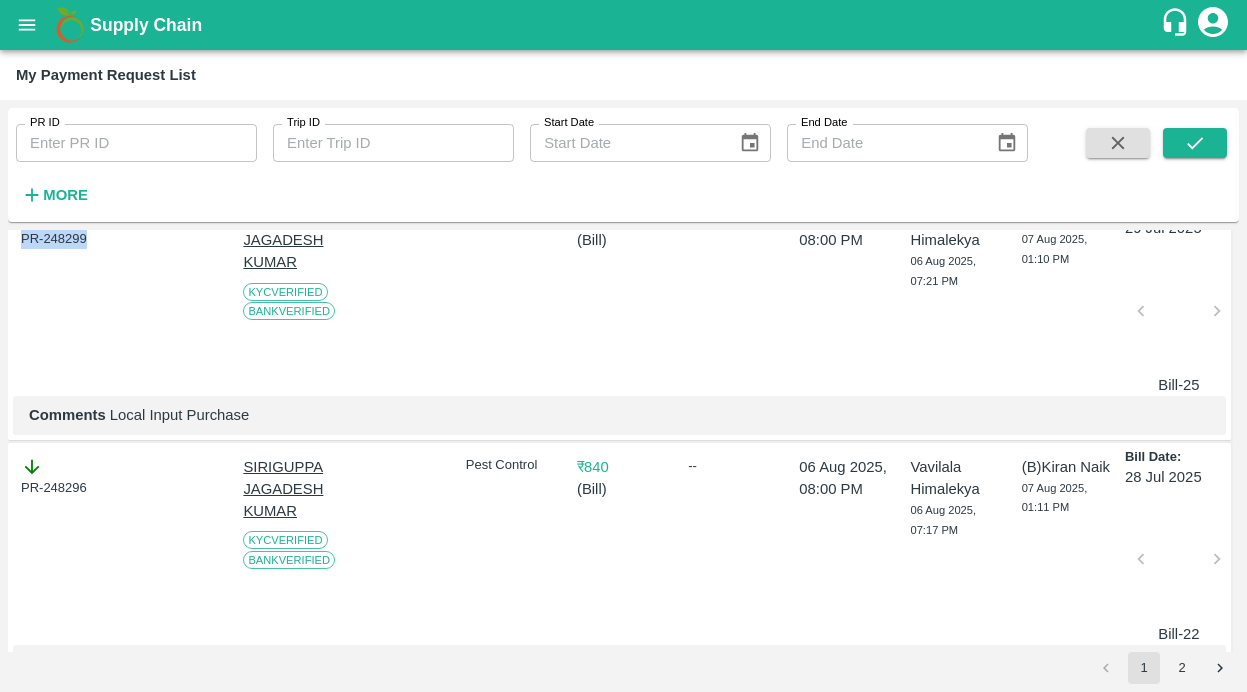 scroll, scrollTop: 514, scrollLeft: 0, axis: vertical 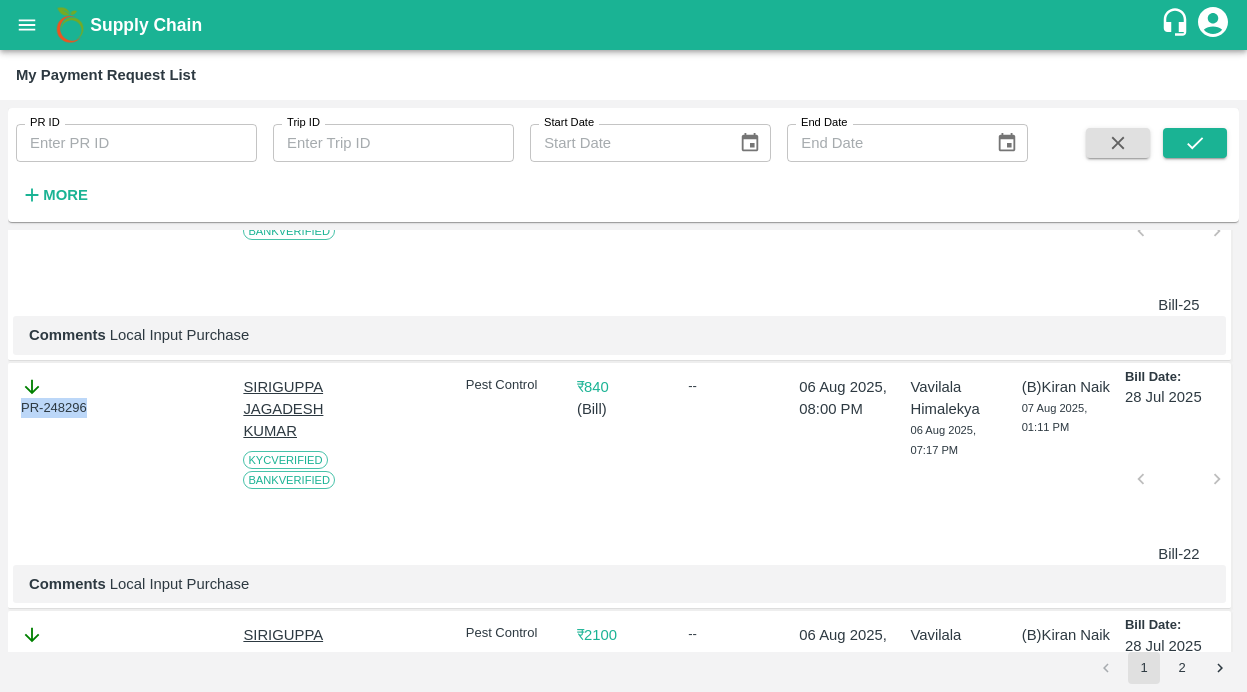 drag, startPoint x: 102, startPoint y: 403, endPoint x: 3, endPoint y: 403, distance: 99 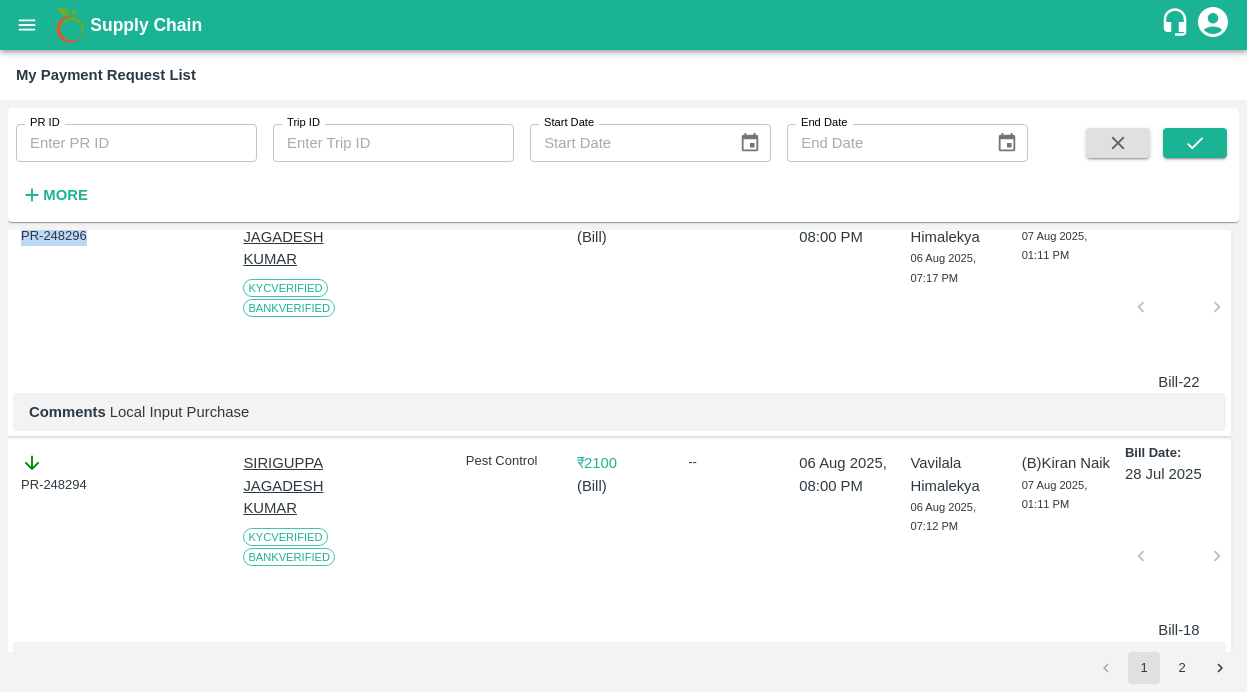 scroll, scrollTop: 696, scrollLeft: 0, axis: vertical 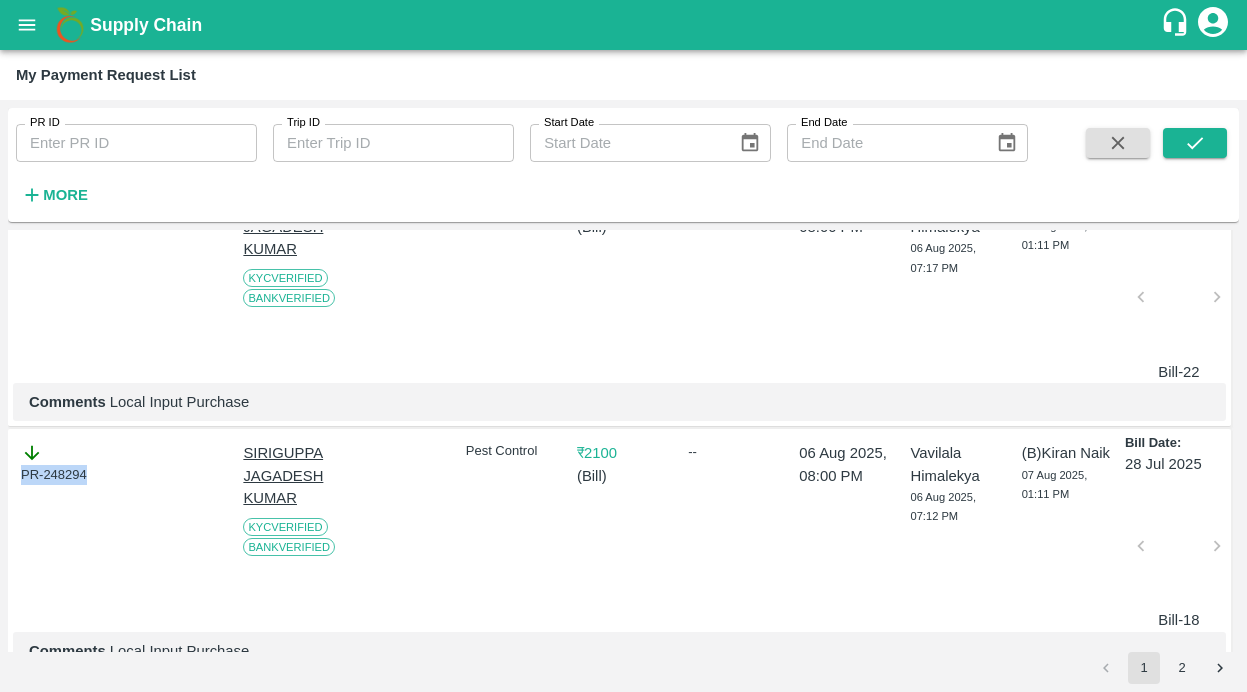 drag, startPoint x: 90, startPoint y: 477, endPoint x: -39, endPoint y: 477, distance: 129 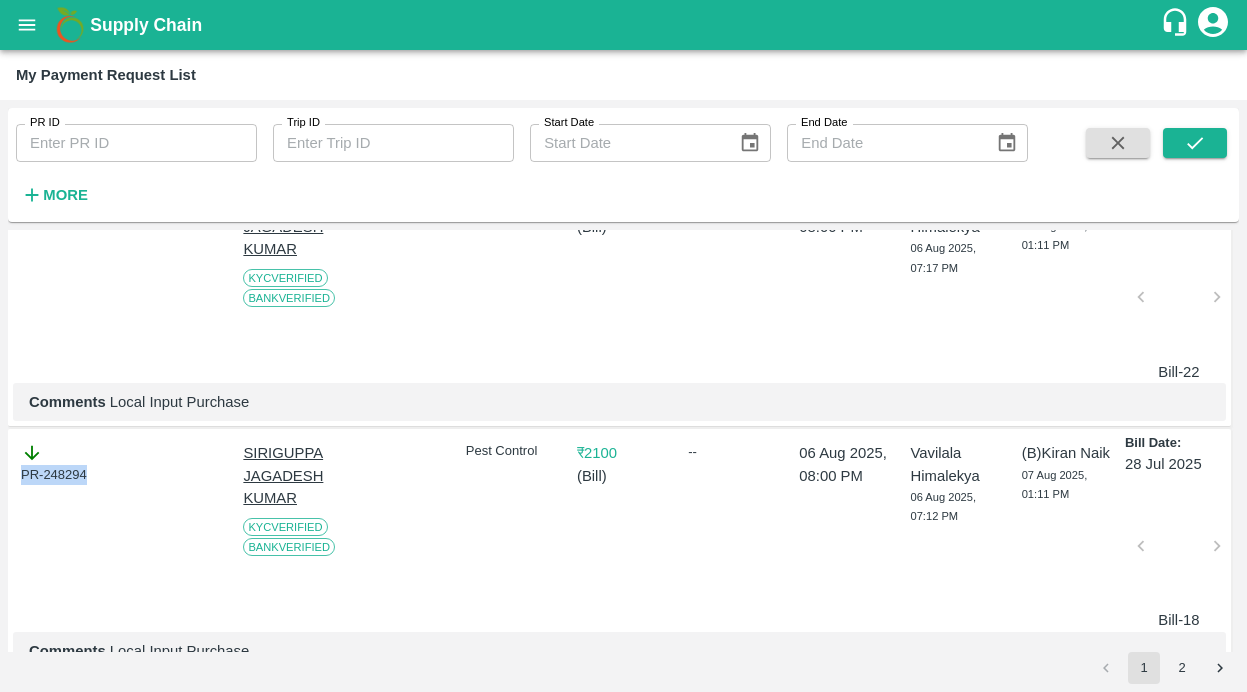 click on "PR-248294" at bounding box center (63, 532) 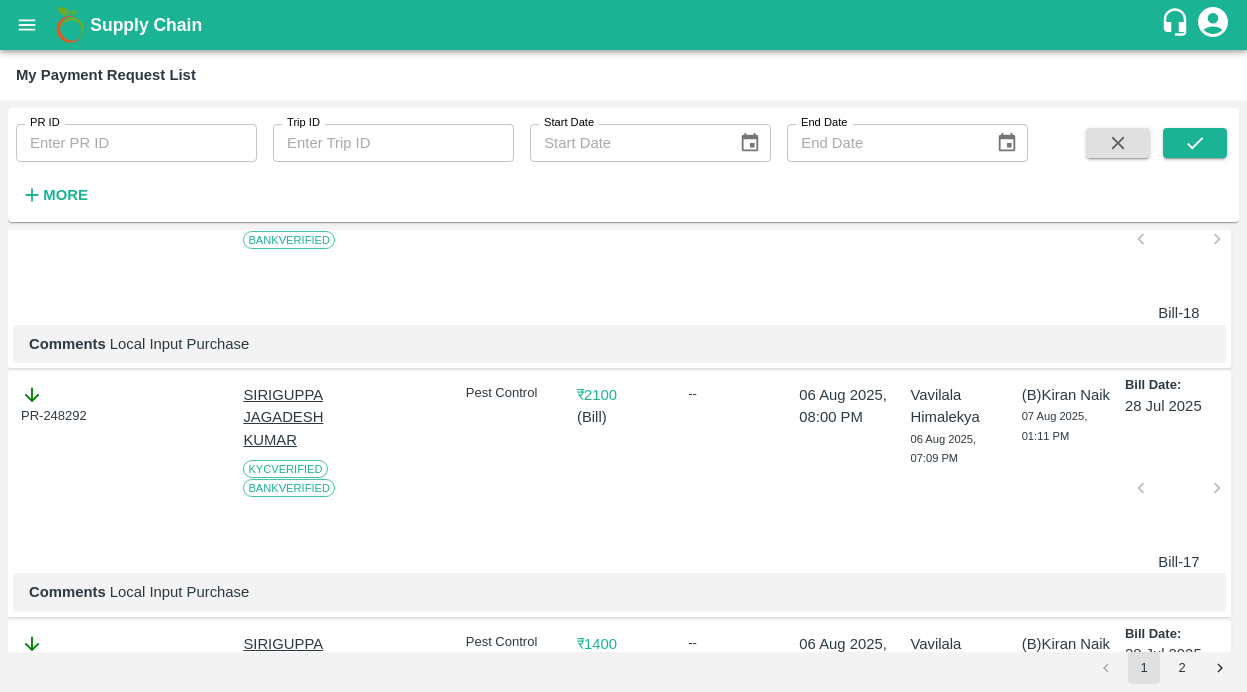 scroll, scrollTop: 1007, scrollLeft: 0, axis: vertical 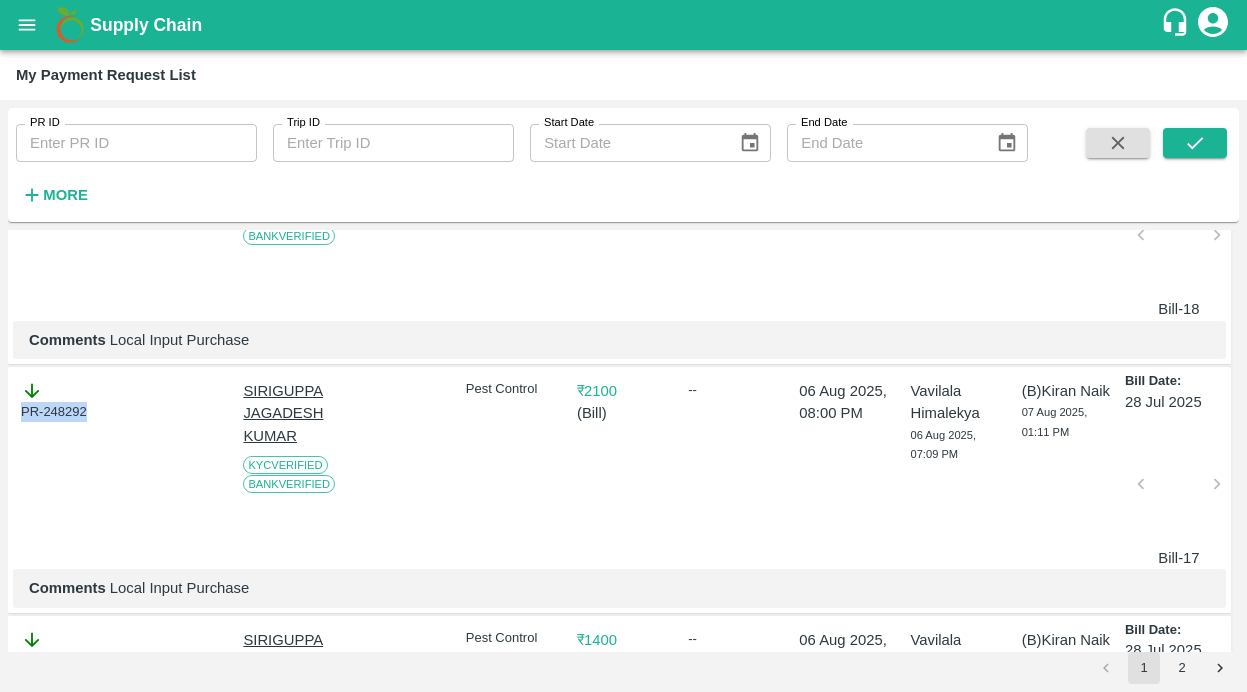 drag, startPoint x: 102, startPoint y: 411, endPoint x: -7, endPoint y: 411, distance: 109 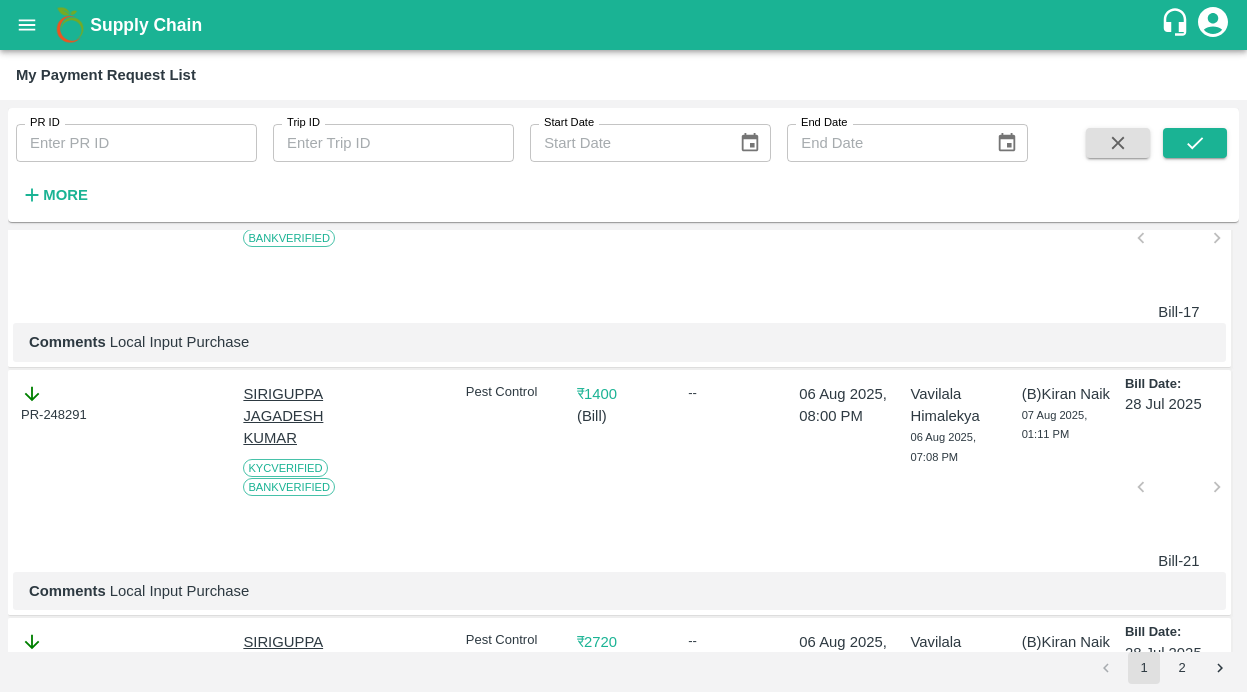 scroll, scrollTop: 1276, scrollLeft: 0, axis: vertical 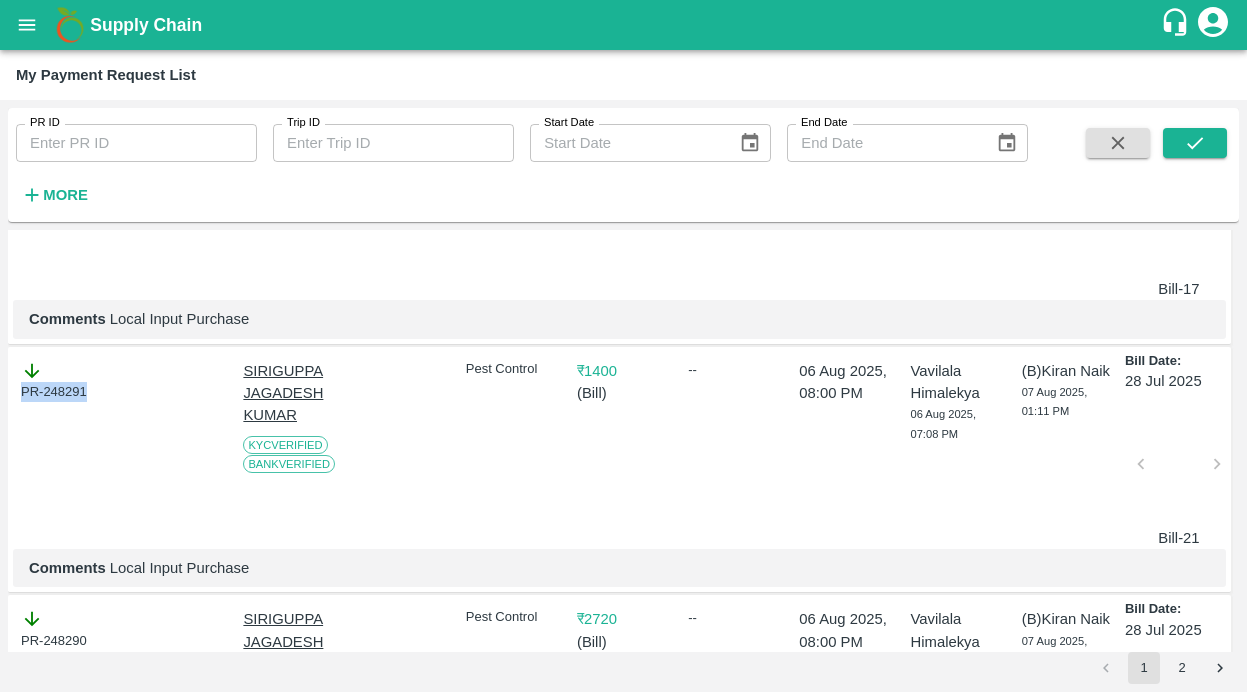 drag, startPoint x: 92, startPoint y: 392, endPoint x: -1, endPoint y: 392, distance: 93 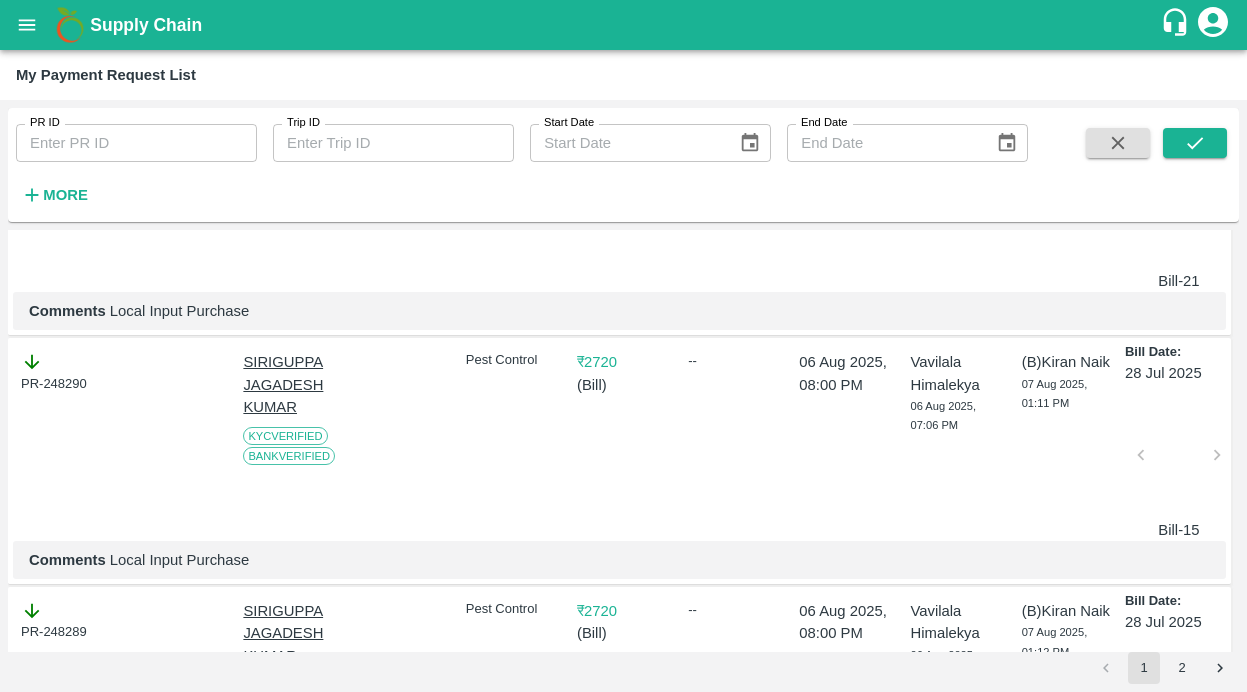 scroll, scrollTop: 1535, scrollLeft: 0, axis: vertical 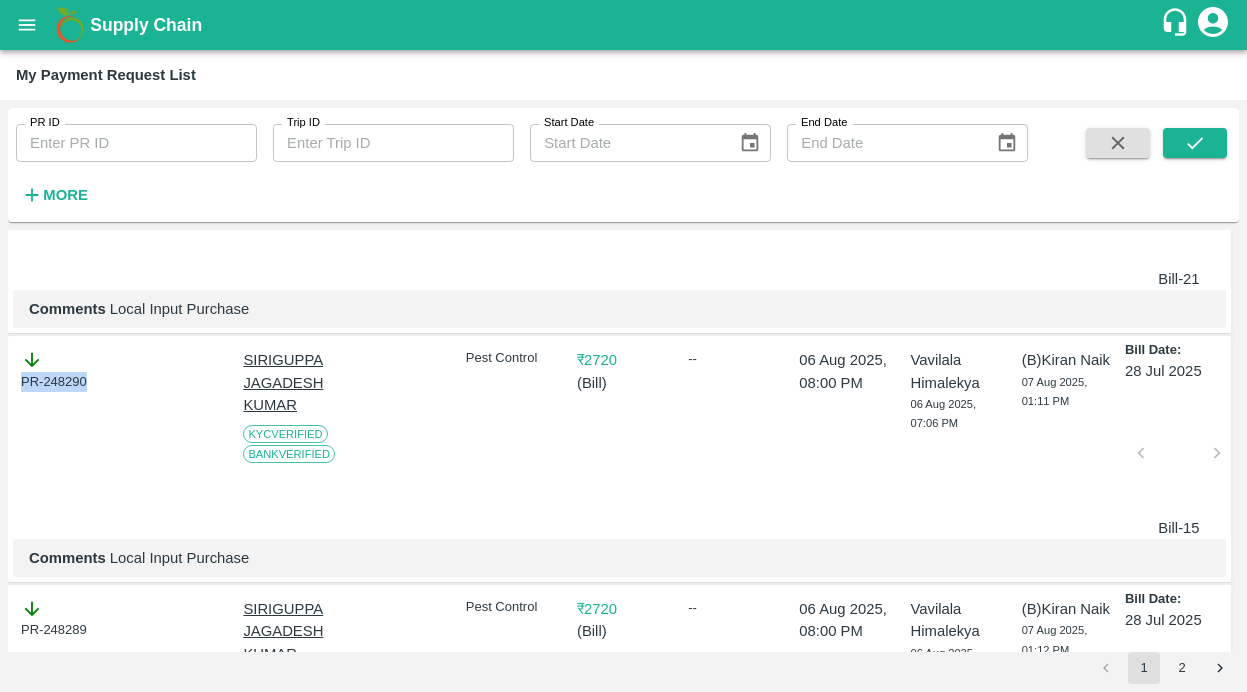 drag, startPoint x: 103, startPoint y: 381, endPoint x: -7, endPoint y: 381, distance: 110 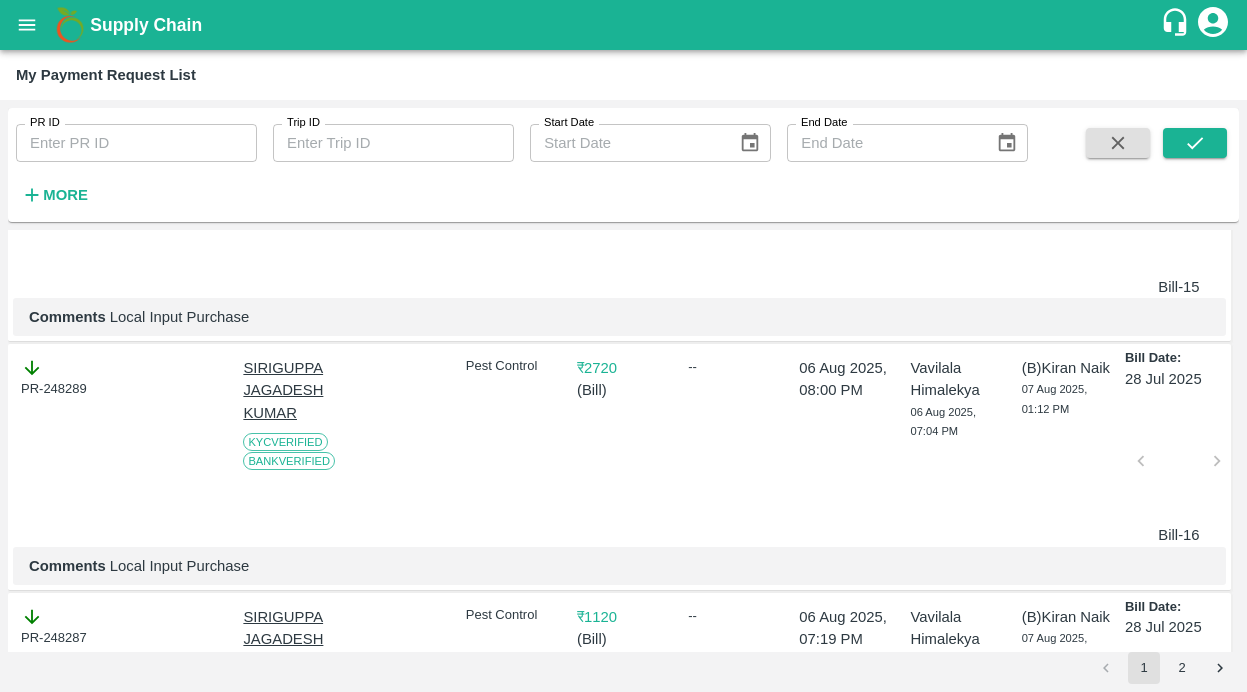 scroll, scrollTop: 1791, scrollLeft: 0, axis: vertical 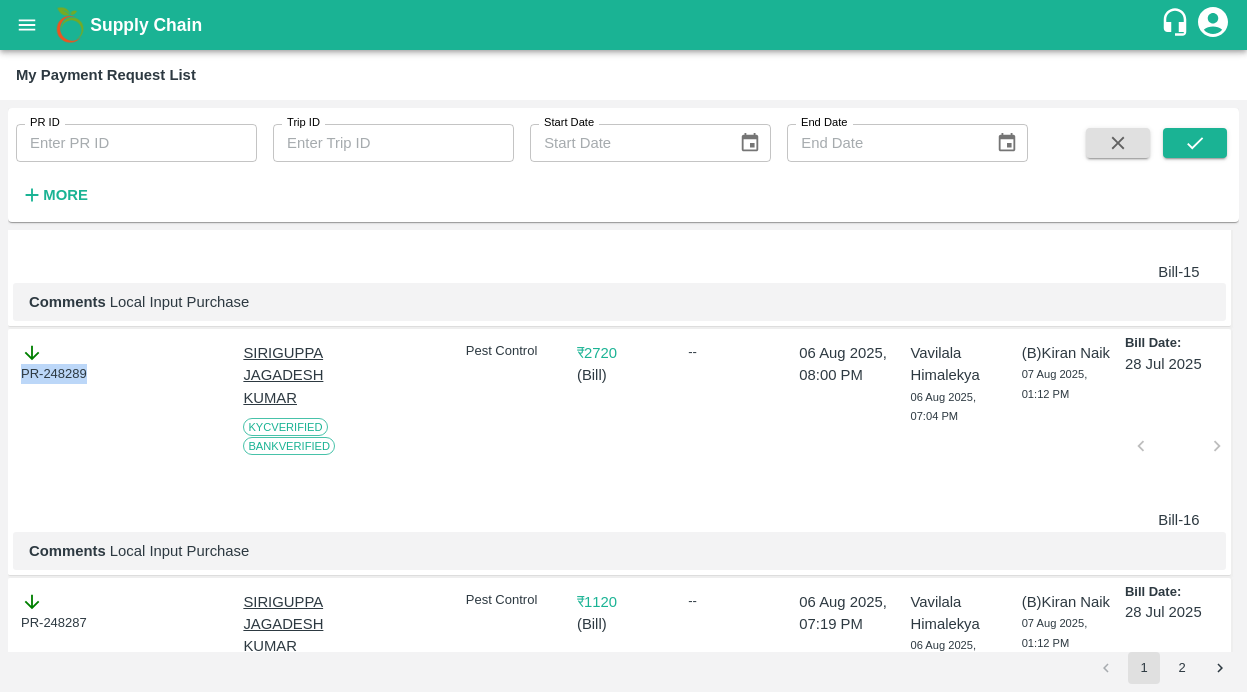 drag, startPoint x: 92, startPoint y: 375, endPoint x: 14, endPoint y: 375, distance: 78 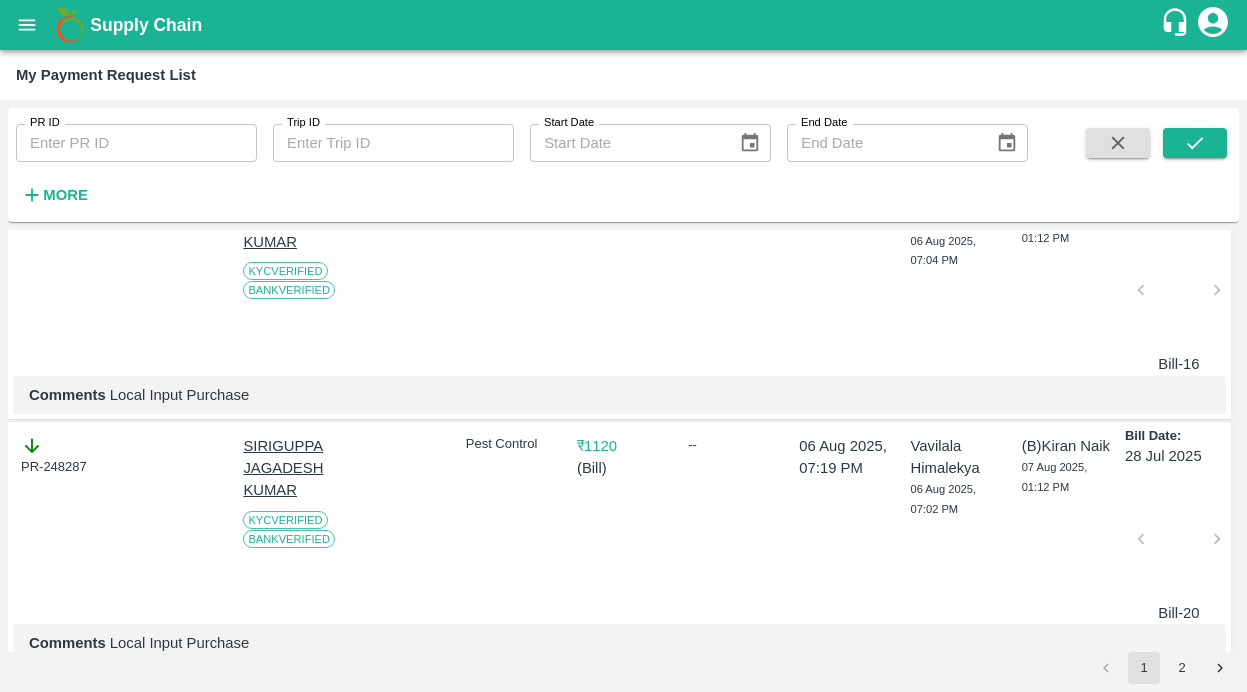 scroll, scrollTop: 2038, scrollLeft: 0, axis: vertical 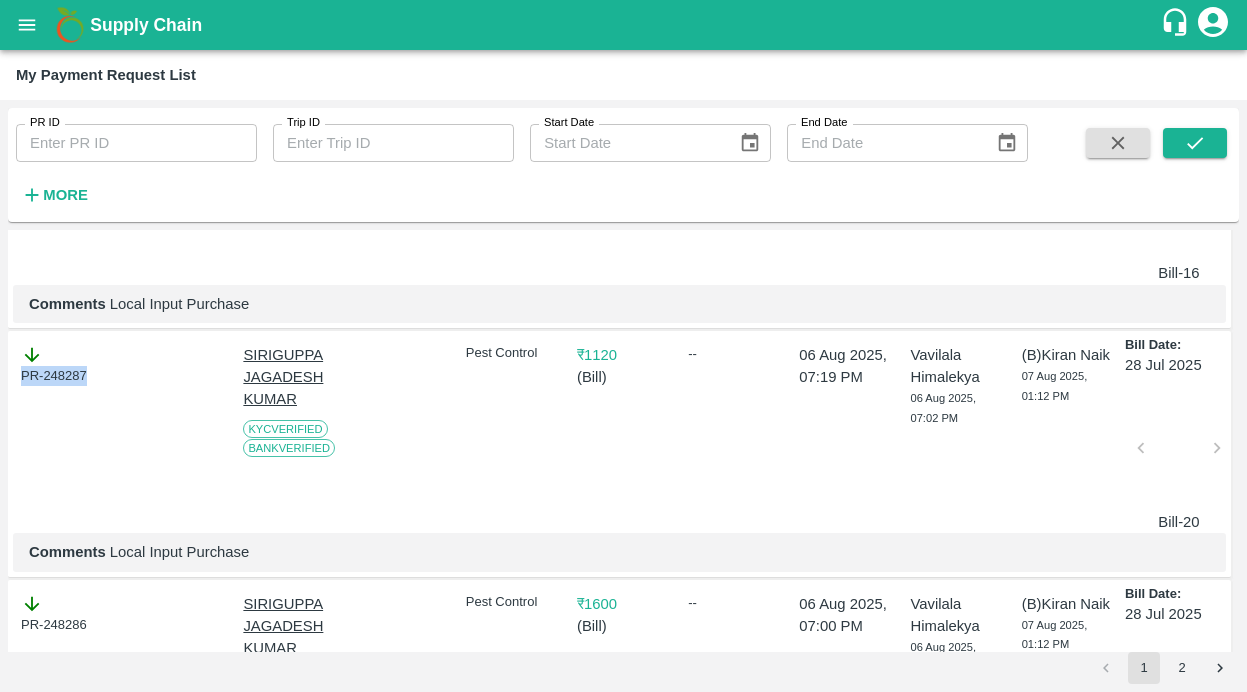drag, startPoint x: 97, startPoint y: 373, endPoint x: -15, endPoint y: 373, distance: 112 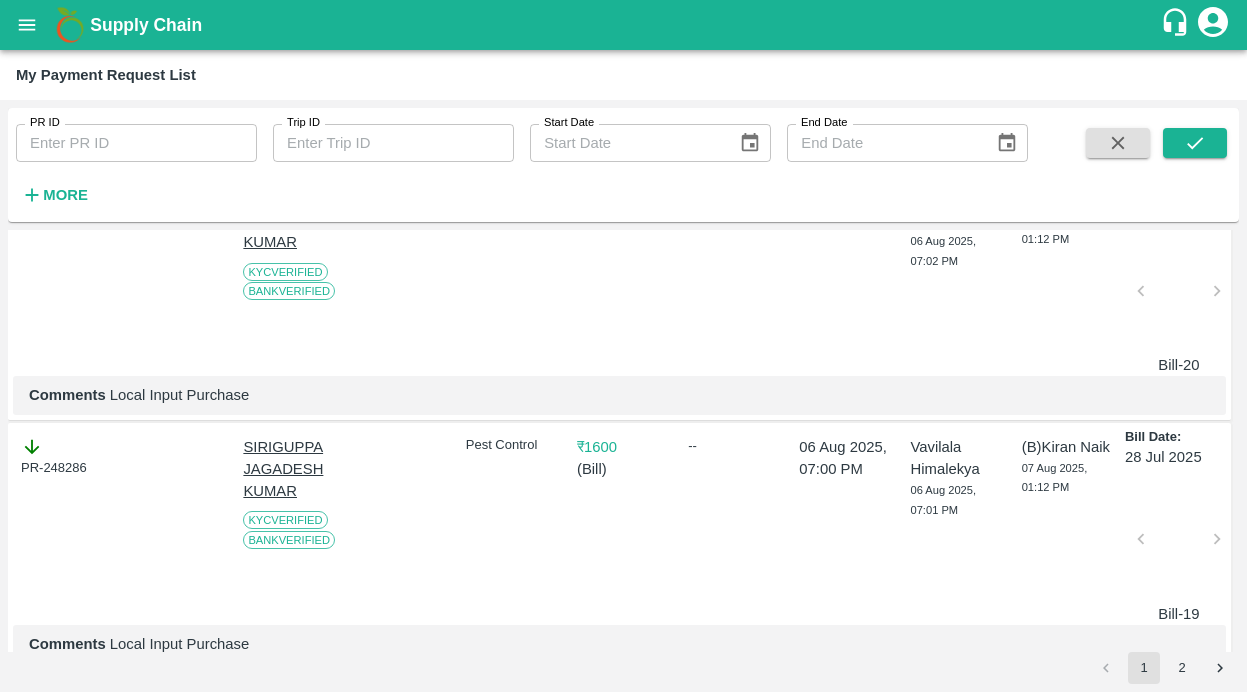 scroll, scrollTop: 2226, scrollLeft: 0, axis: vertical 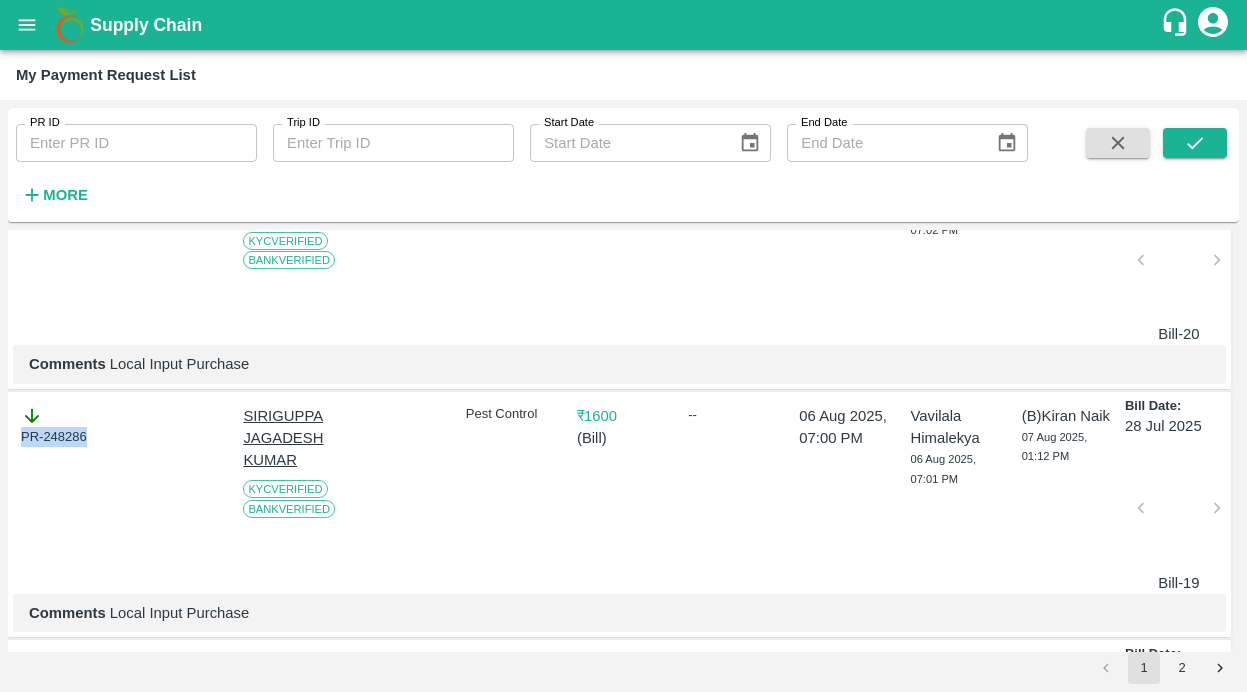 drag, startPoint x: 91, startPoint y: 438, endPoint x: -20, endPoint y: 438, distance: 111 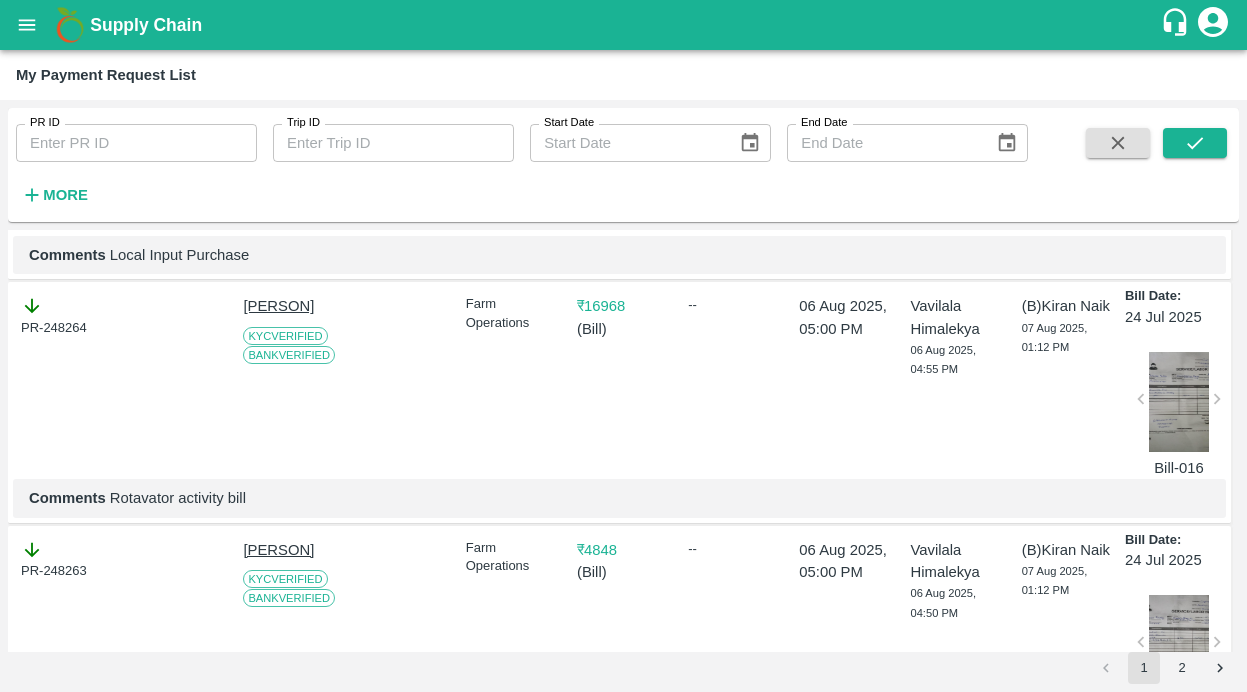 scroll, scrollTop: 2613, scrollLeft: 0, axis: vertical 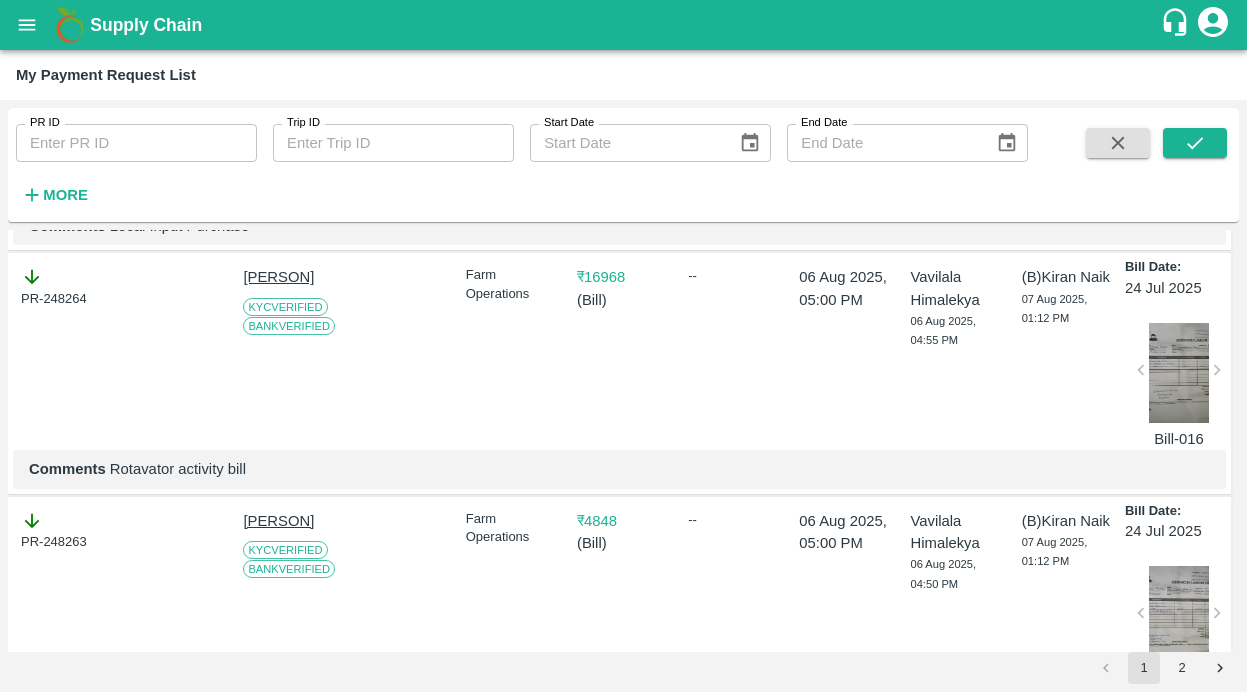 click on "PR-248264" at bounding box center (63, 354) 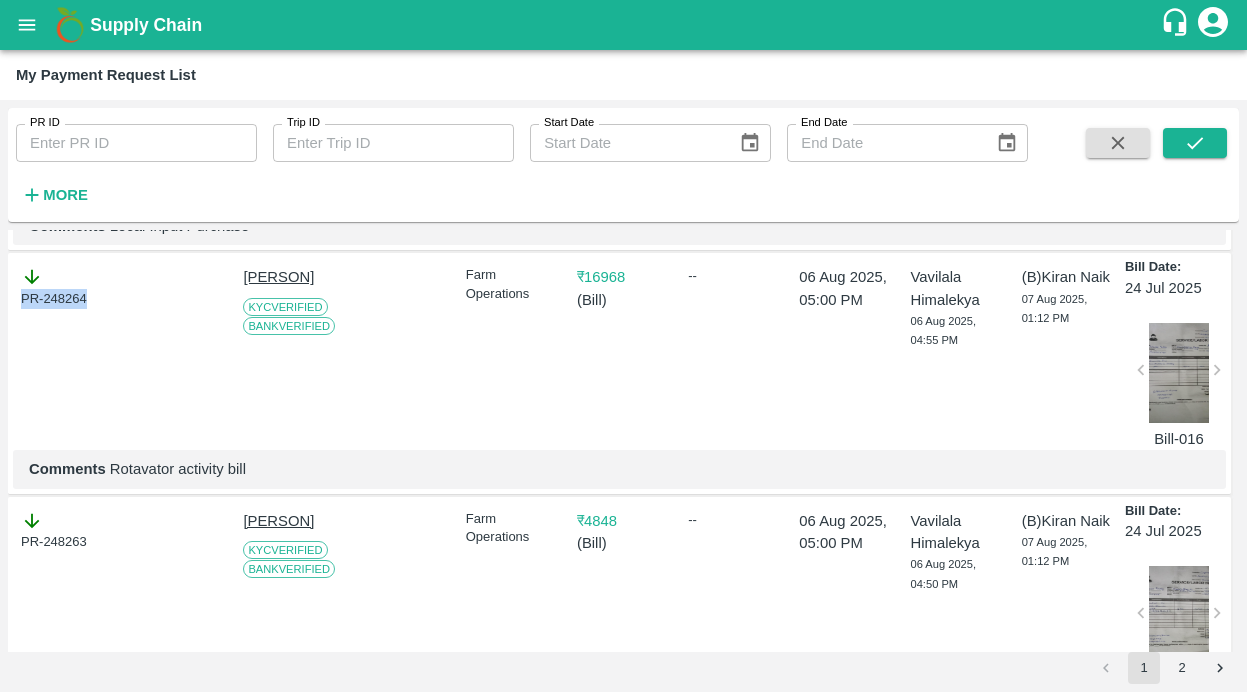 drag, startPoint x: 101, startPoint y: 297, endPoint x: 2, endPoint y: 297, distance: 99 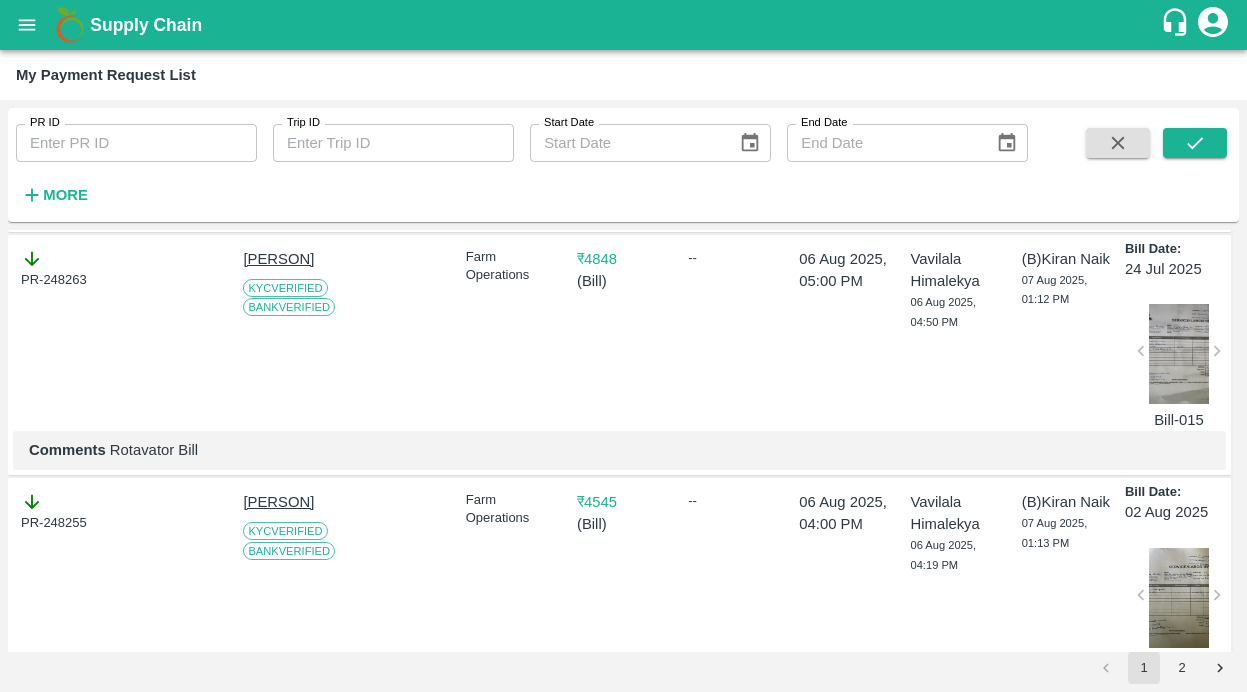 scroll, scrollTop: 2876, scrollLeft: 0, axis: vertical 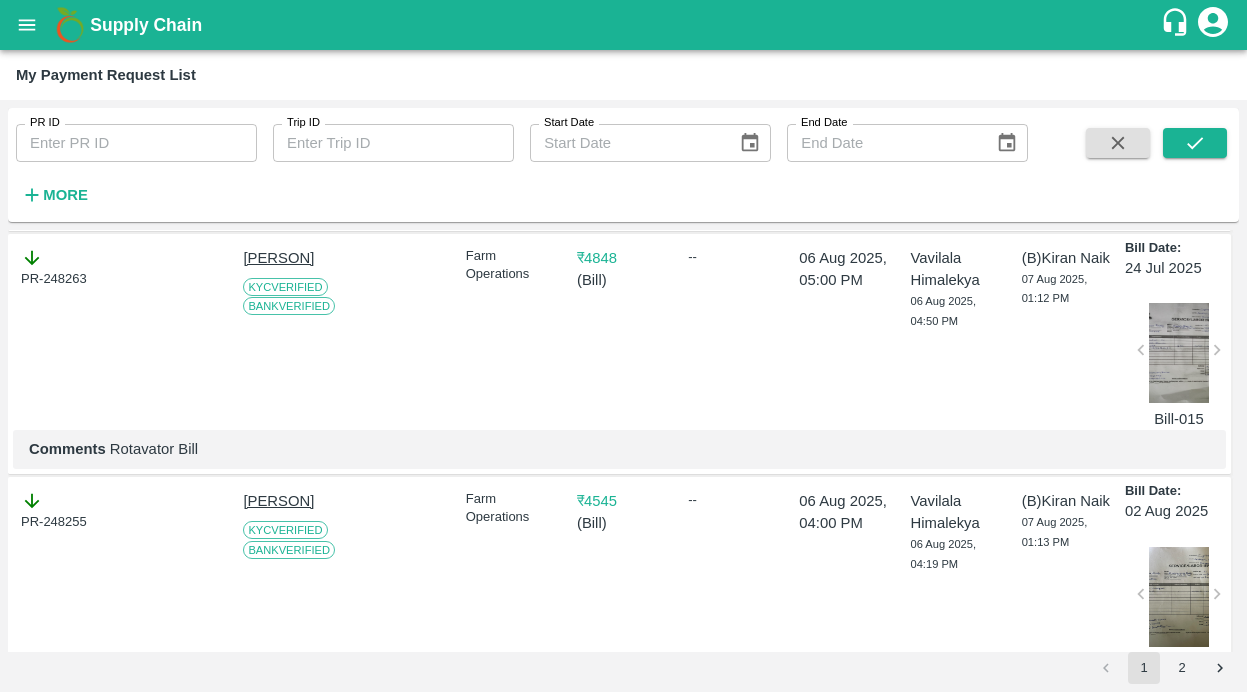 click on "PR-248263" at bounding box center (67, 268) 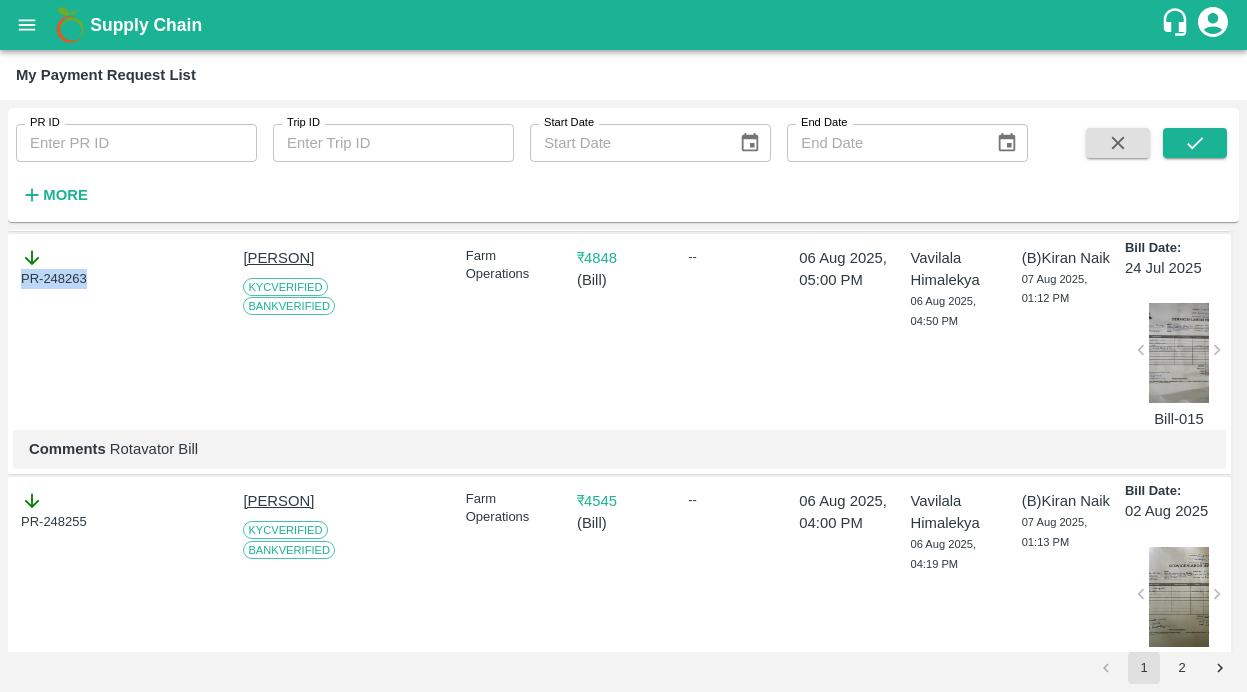 drag, startPoint x: 109, startPoint y: 284, endPoint x: -2, endPoint y: 284, distance: 111 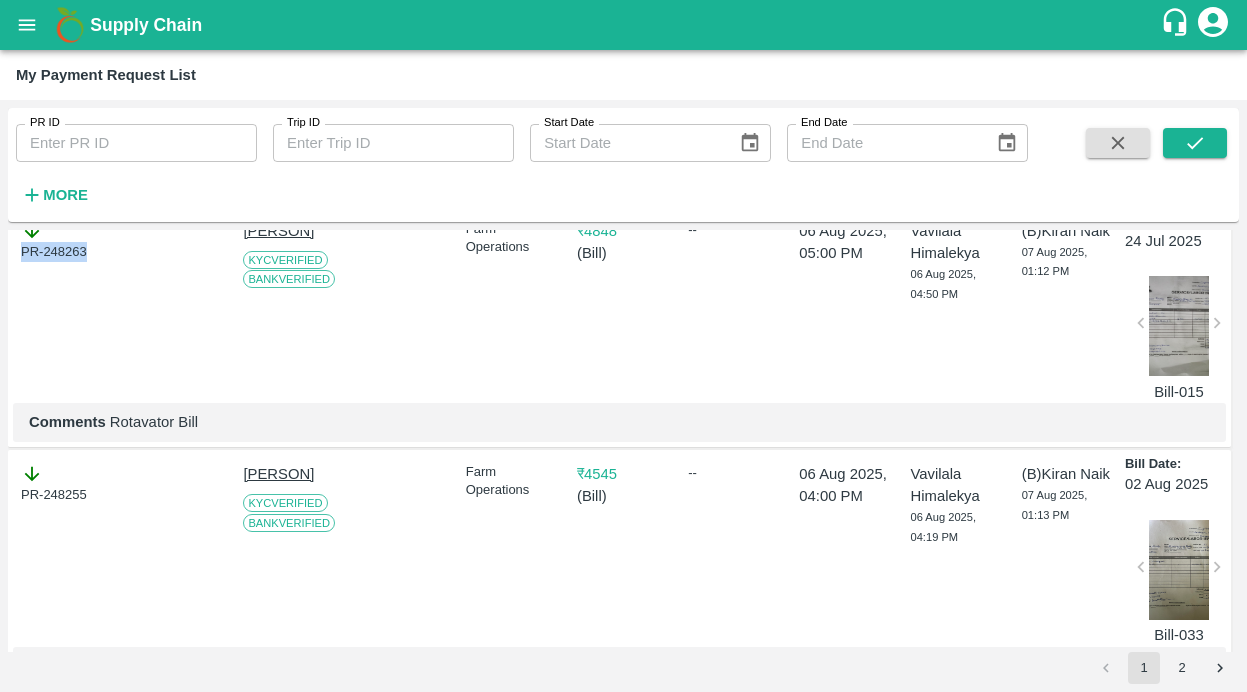 scroll, scrollTop: 2906, scrollLeft: 0, axis: vertical 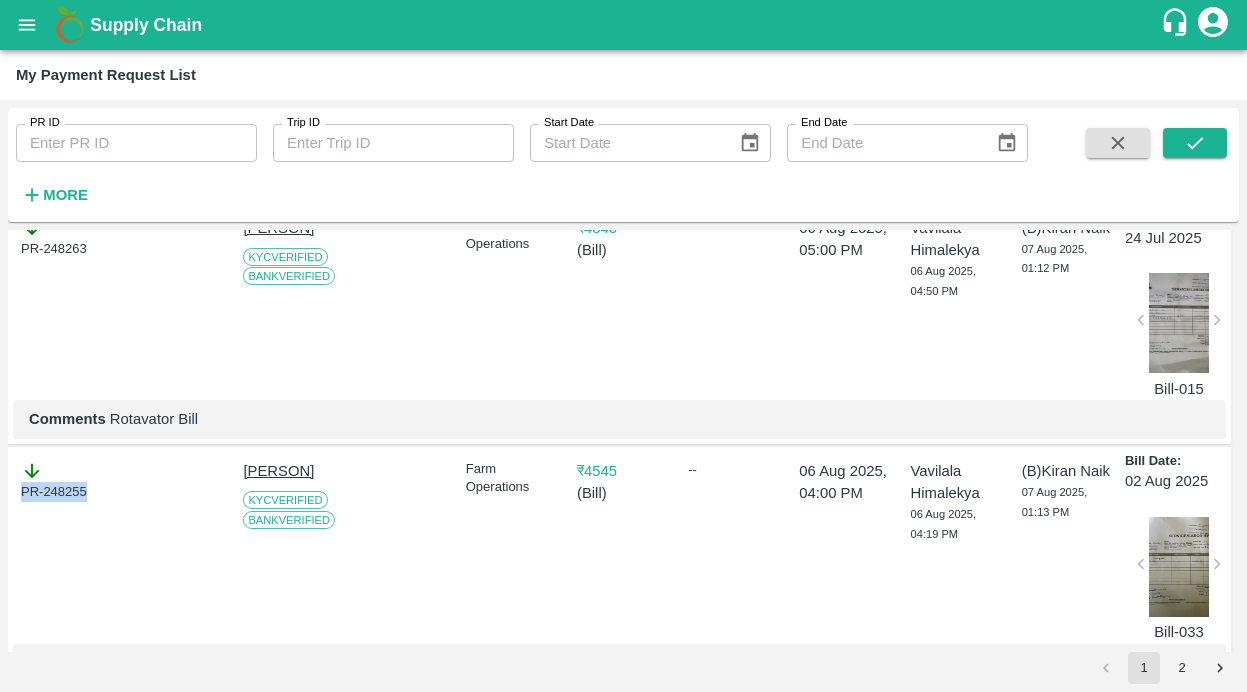 drag, startPoint x: 94, startPoint y: 506, endPoint x: 10, endPoint y: 506, distance: 84 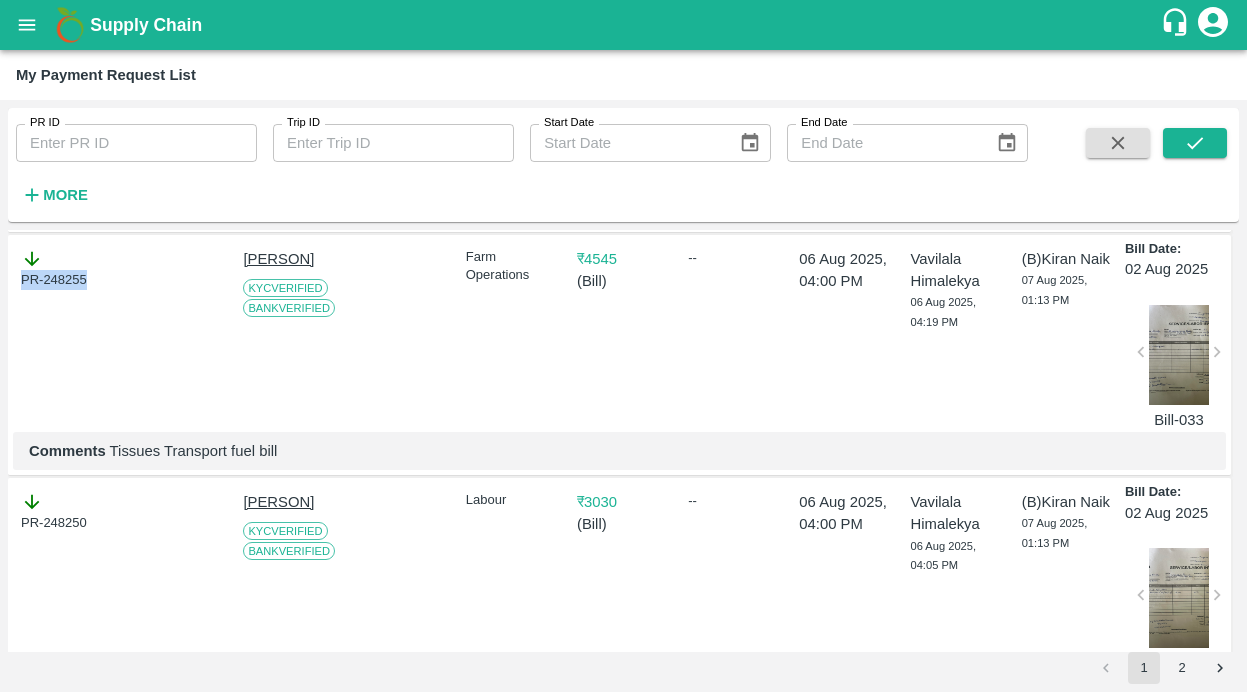 scroll, scrollTop: 3195, scrollLeft: 0, axis: vertical 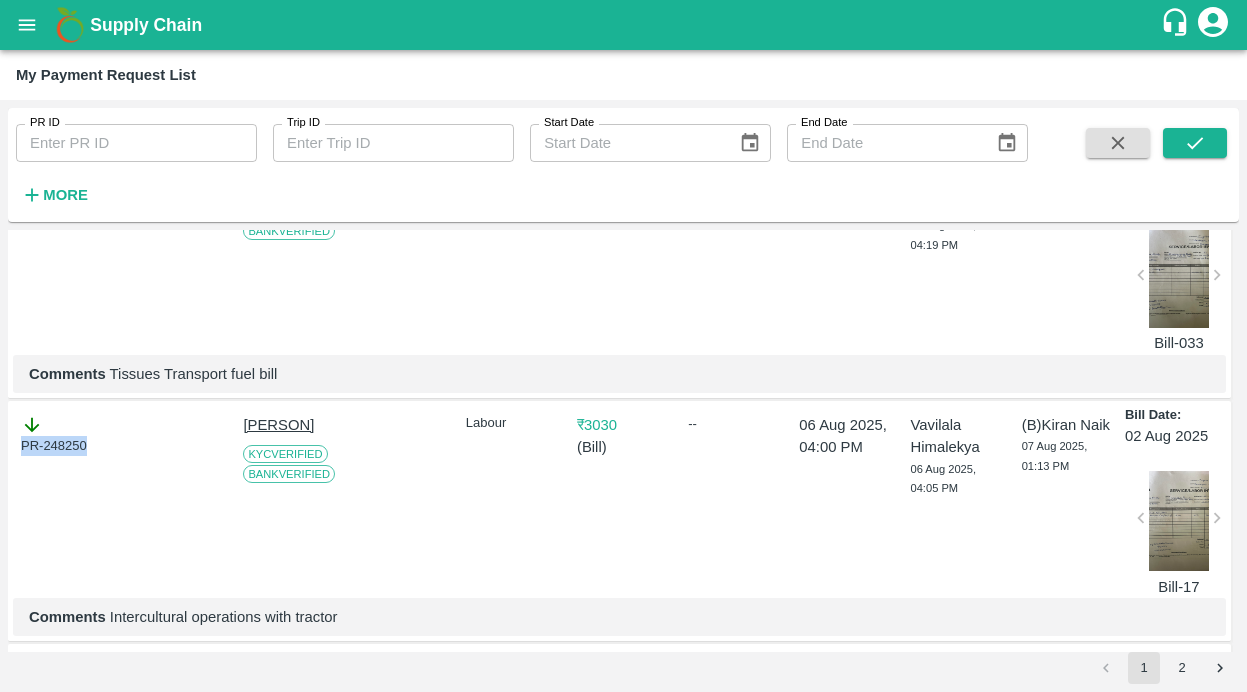 drag, startPoint x: 93, startPoint y: 473, endPoint x: 23, endPoint y: 473, distance: 70 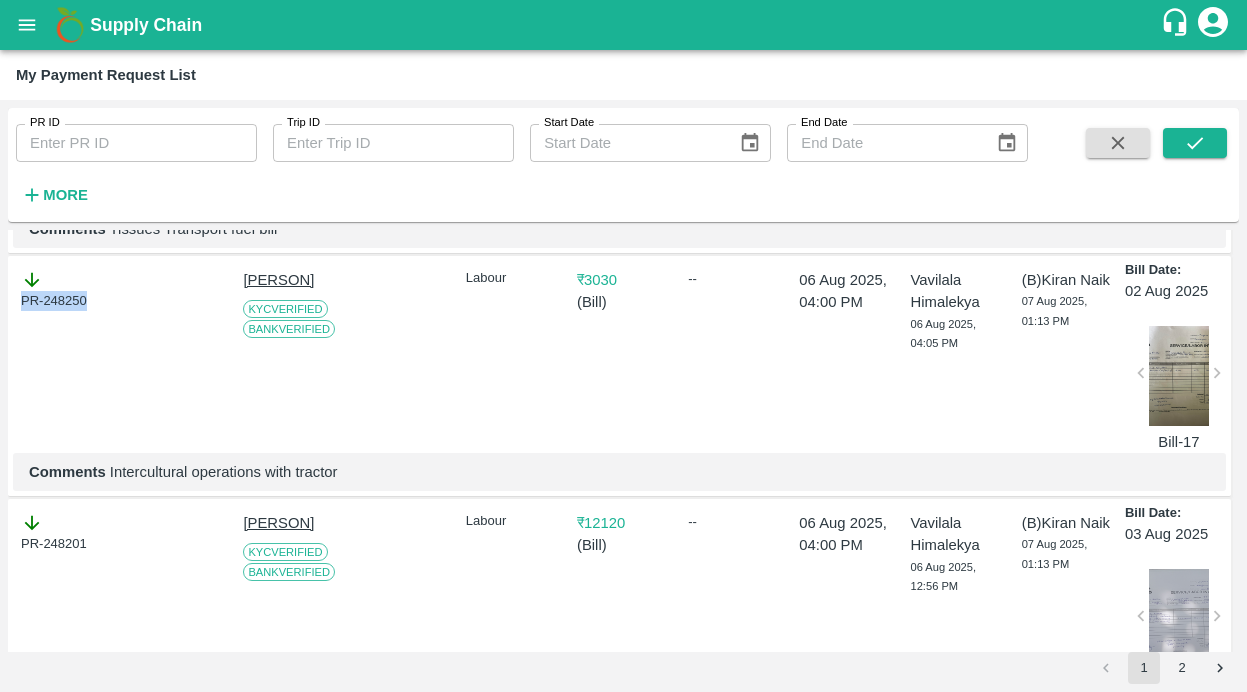 scroll, scrollTop: 3410, scrollLeft: 0, axis: vertical 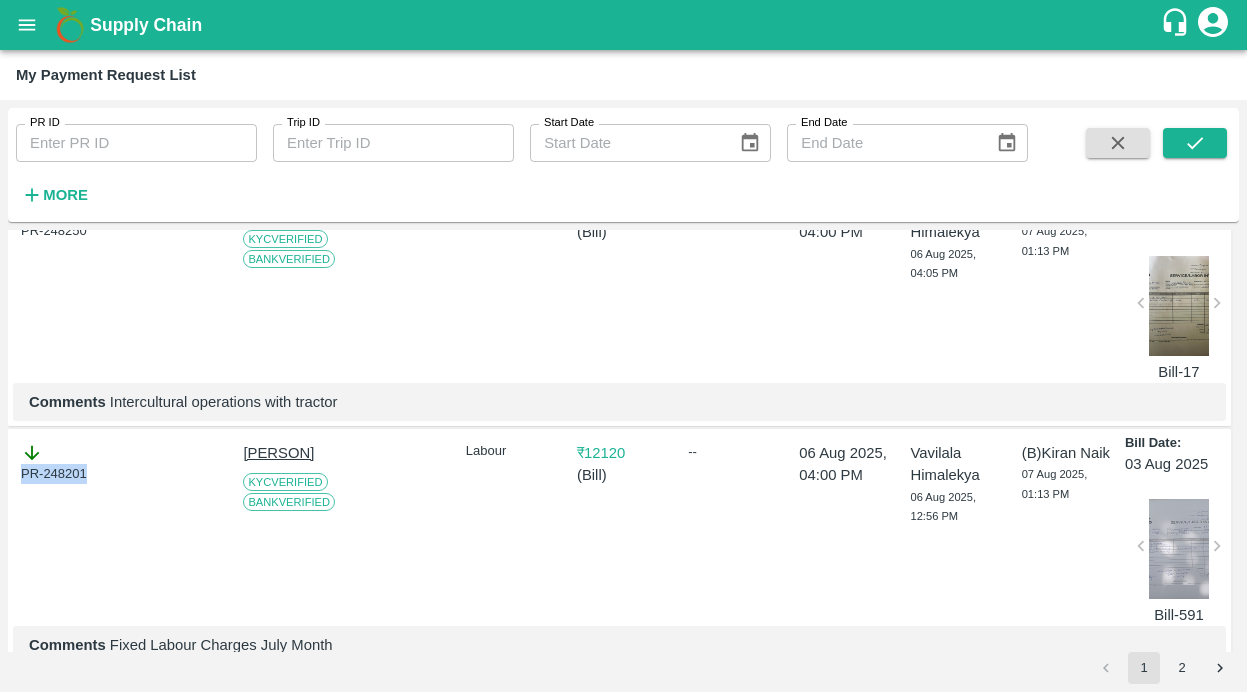 drag, startPoint x: 99, startPoint y: 506, endPoint x: 3, endPoint y: 506, distance: 96 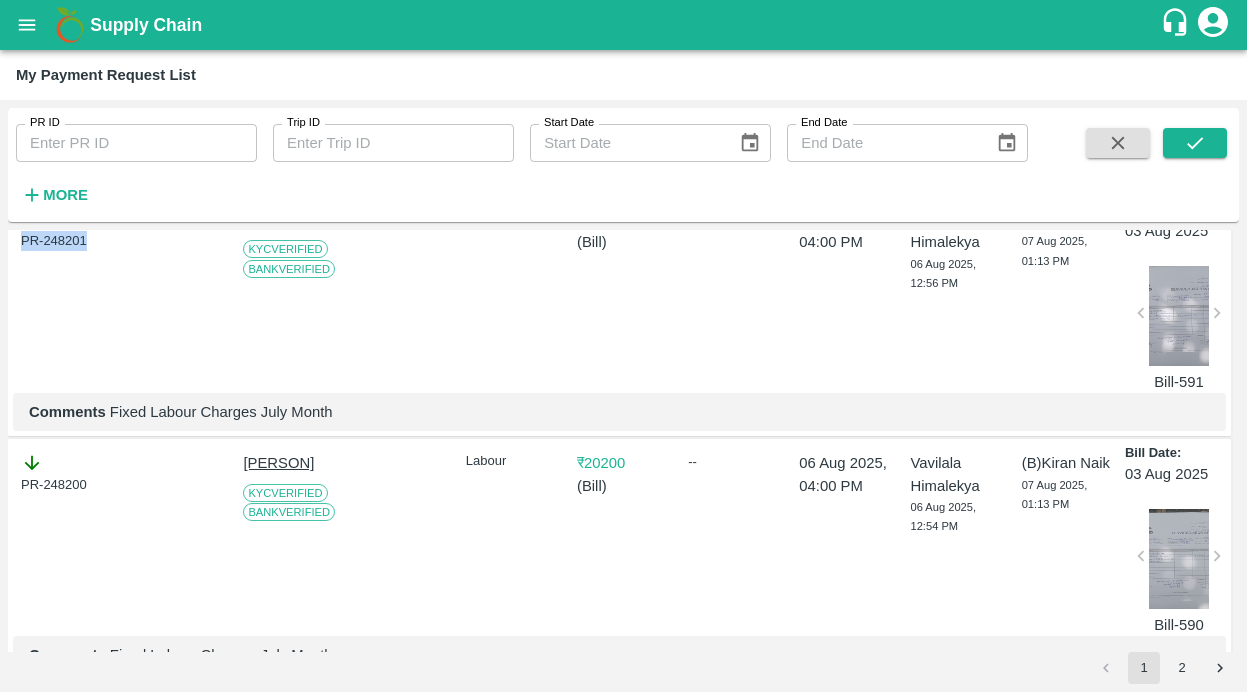 scroll, scrollTop: 3706, scrollLeft: 0, axis: vertical 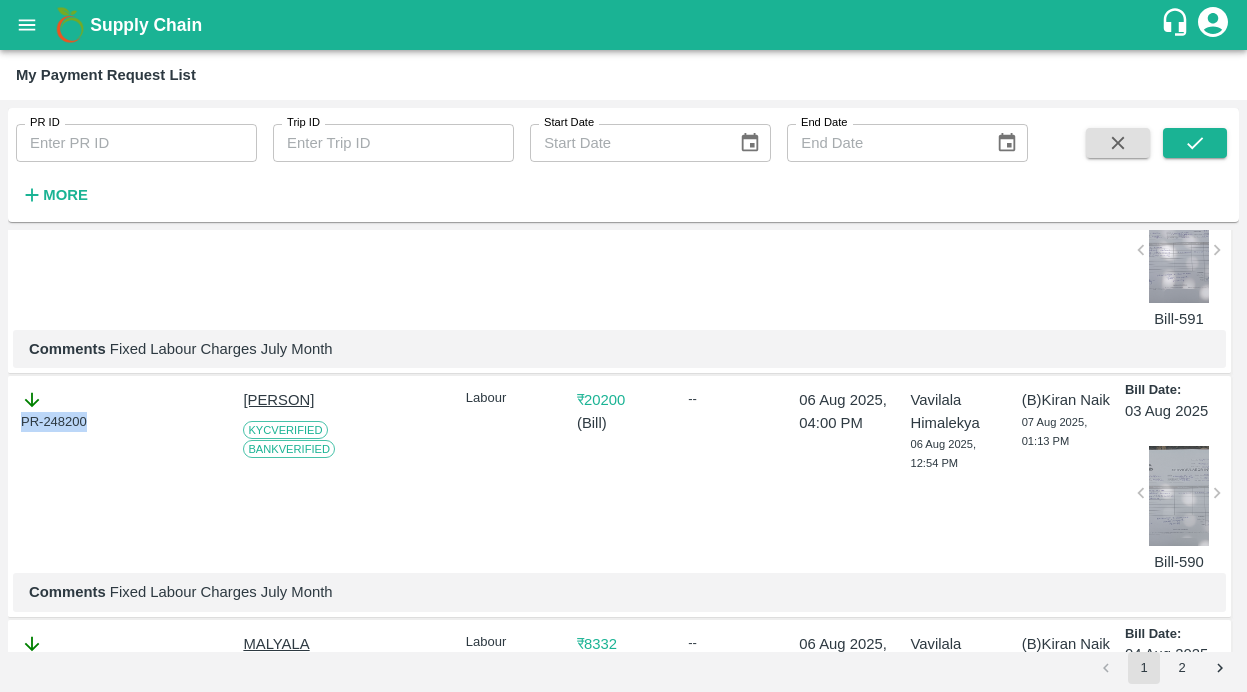 drag, startPoint x: 101, startPoint y: 458, endPoint x: -28, endPoint y: 458, distance: 129 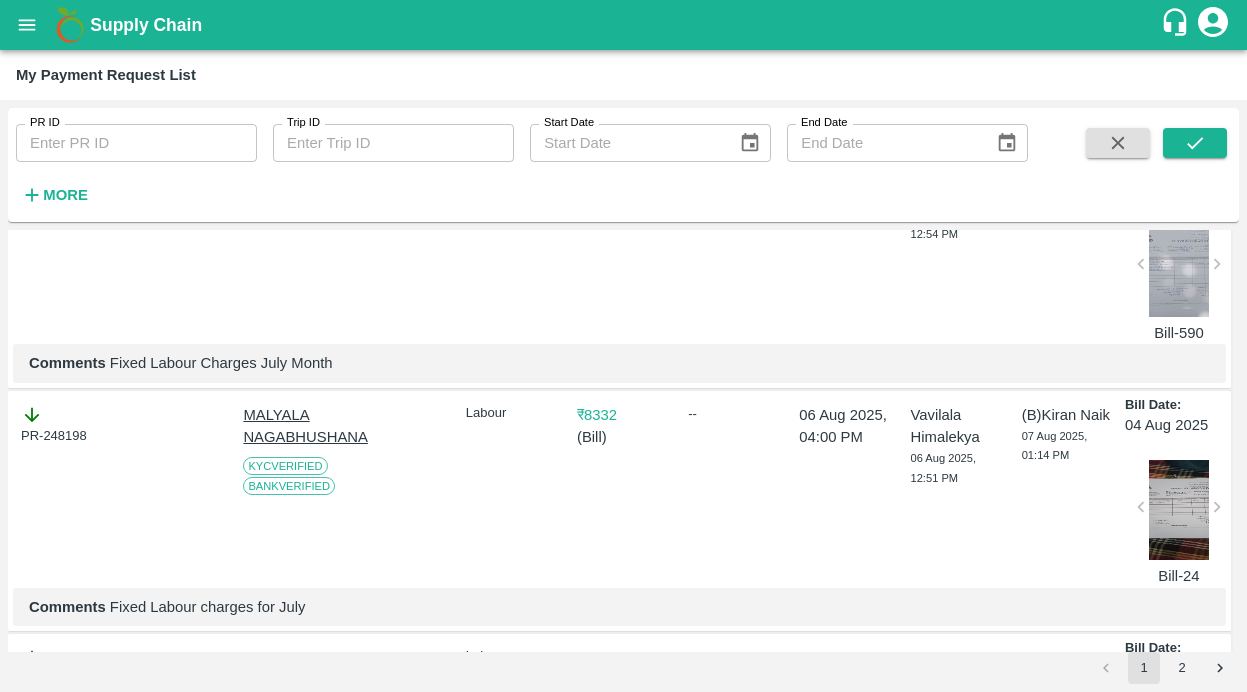 scroll, scrollTop: 3940, scrollLeft: 0, axis: vertical 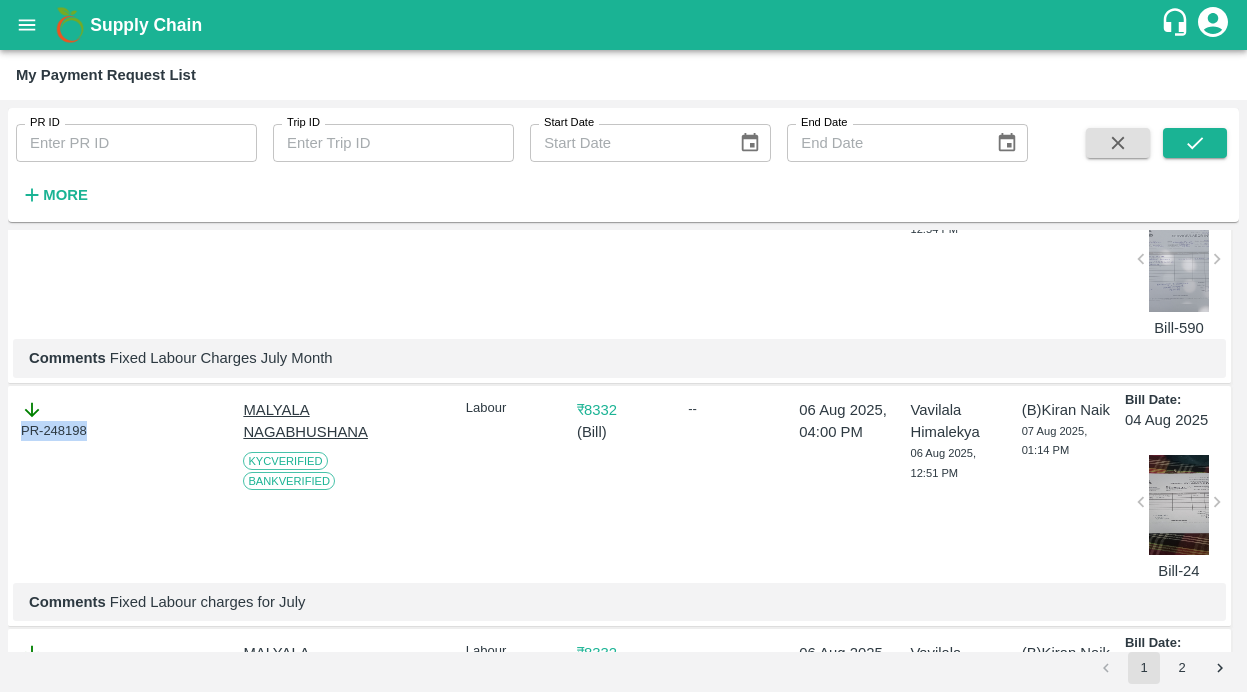 drag, startPoint x: 95, startPoint y: 479, endPoint x: -2, endPoint y: 479, distance: 97 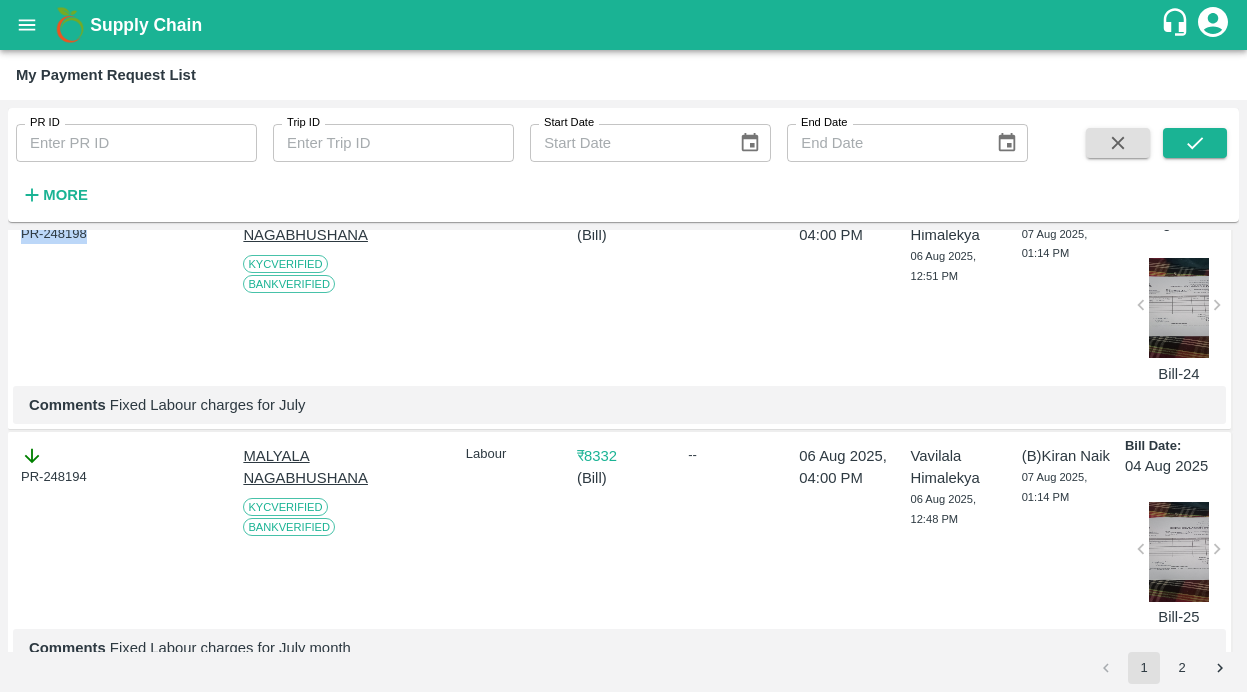 scroll, scrollTop: 4143, scrollLeft: 0, axis: vertical 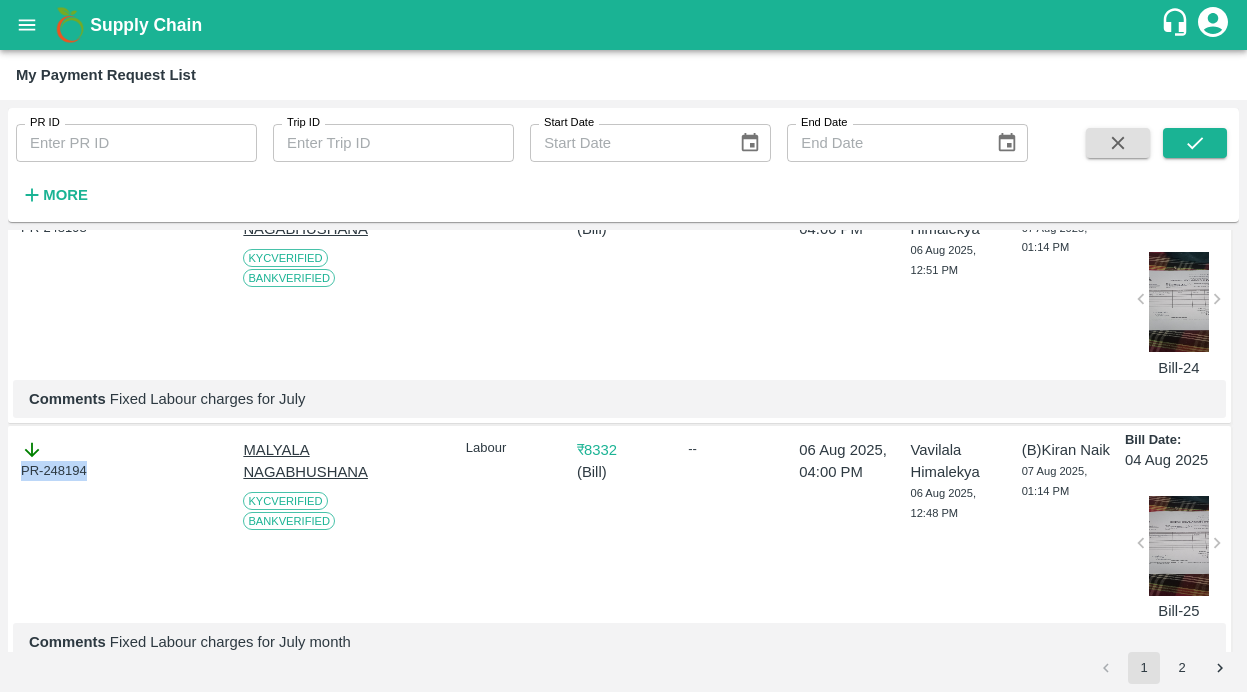 drag, startPoint x: 96, startPoint y: 522, endPoint x: 19, endPoint y: 523, distance: 77.00649 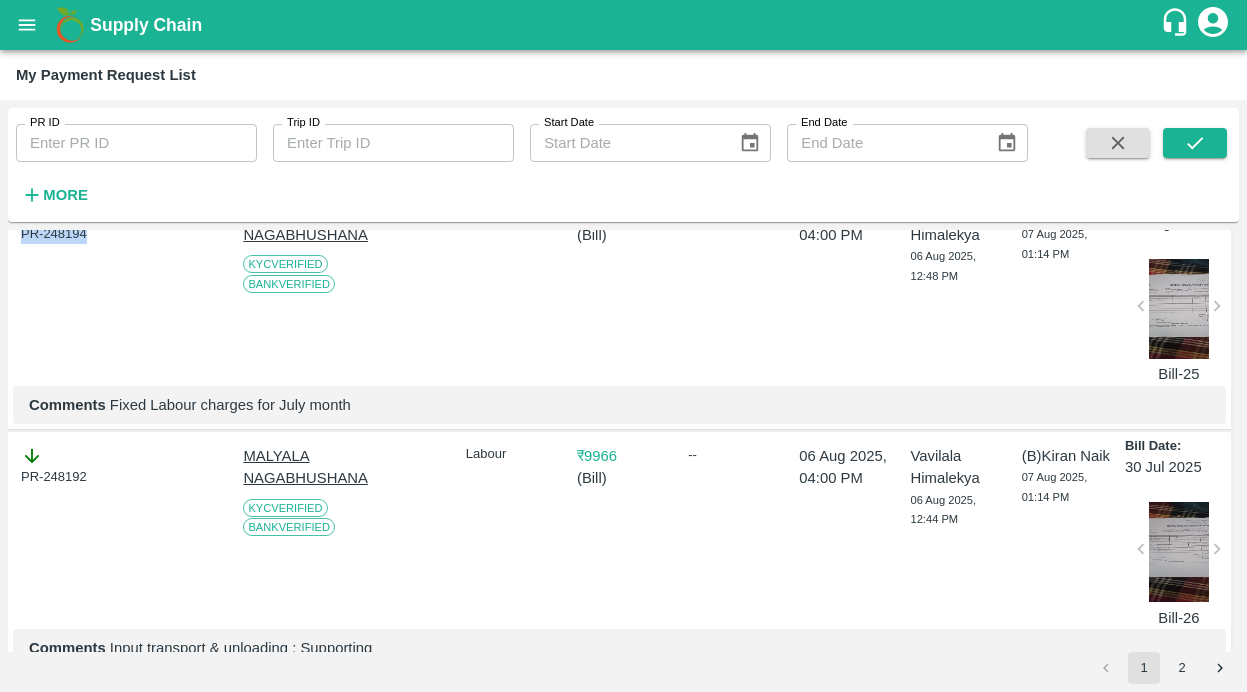 scroll, scrollTop: 4408, scrollLeft: 0, axis: vertical 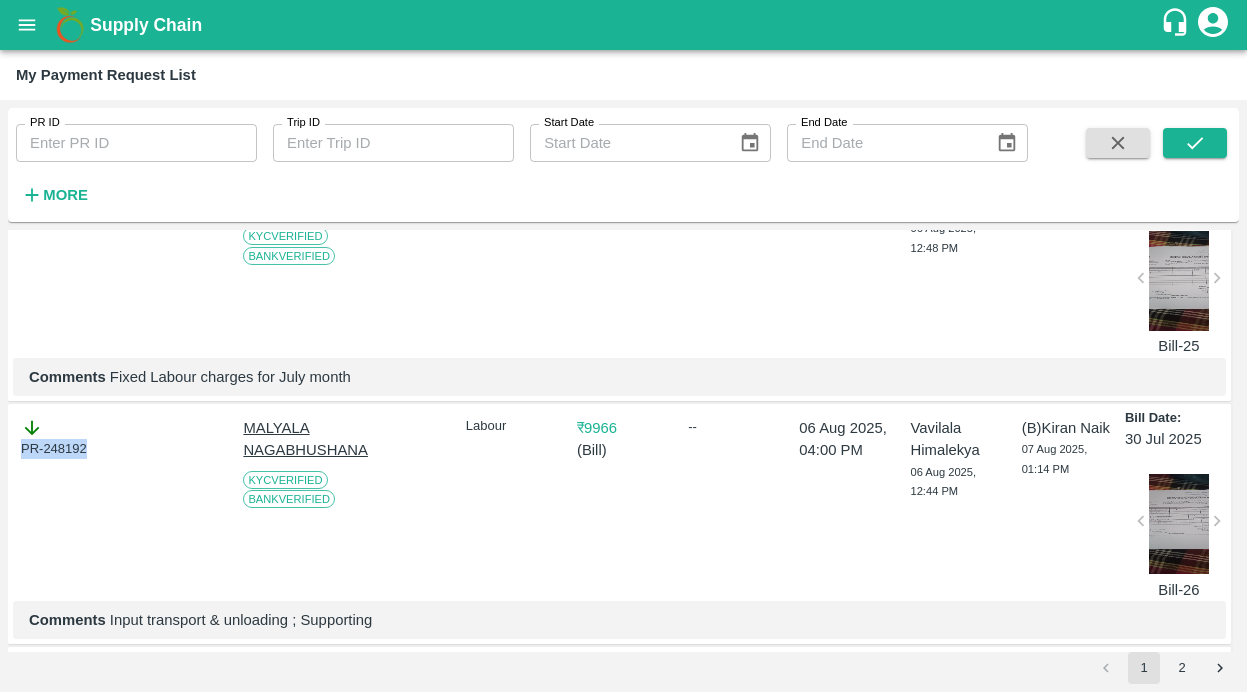 drag, startPoint x: 102, startPoint y: 517, endPoint x: 26, endPoint y: 517, distance: 76 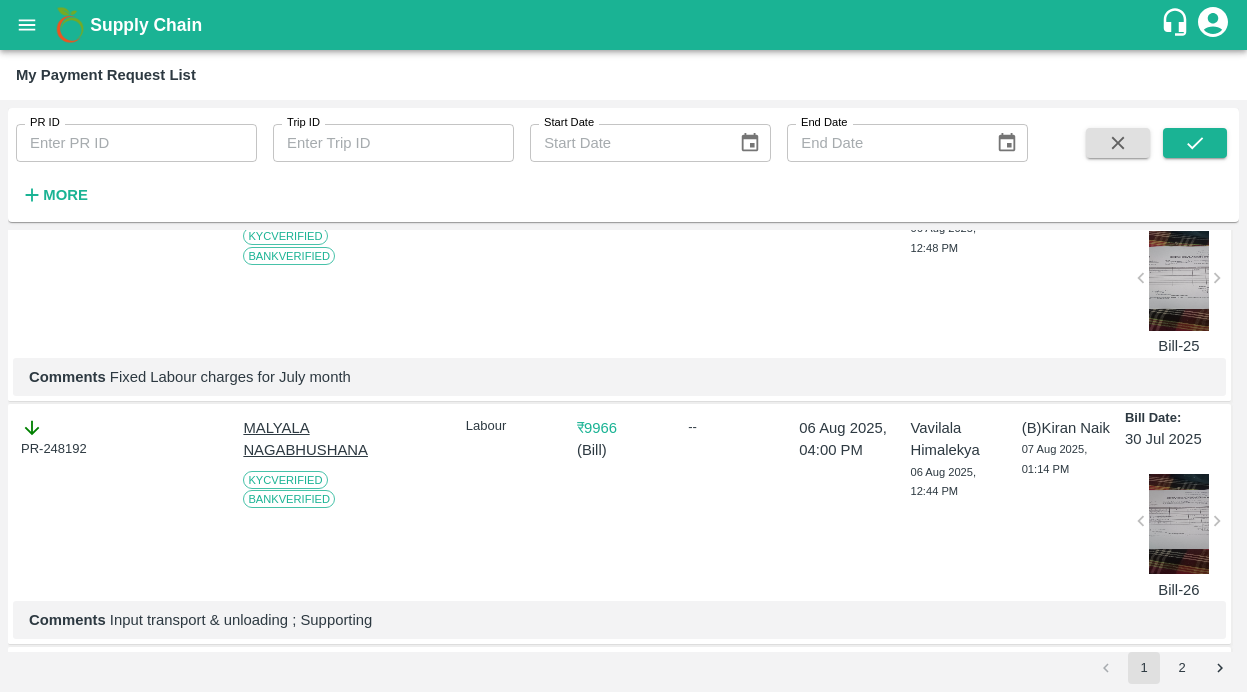 click on "PR-248192" at bounding box center [63, 505] 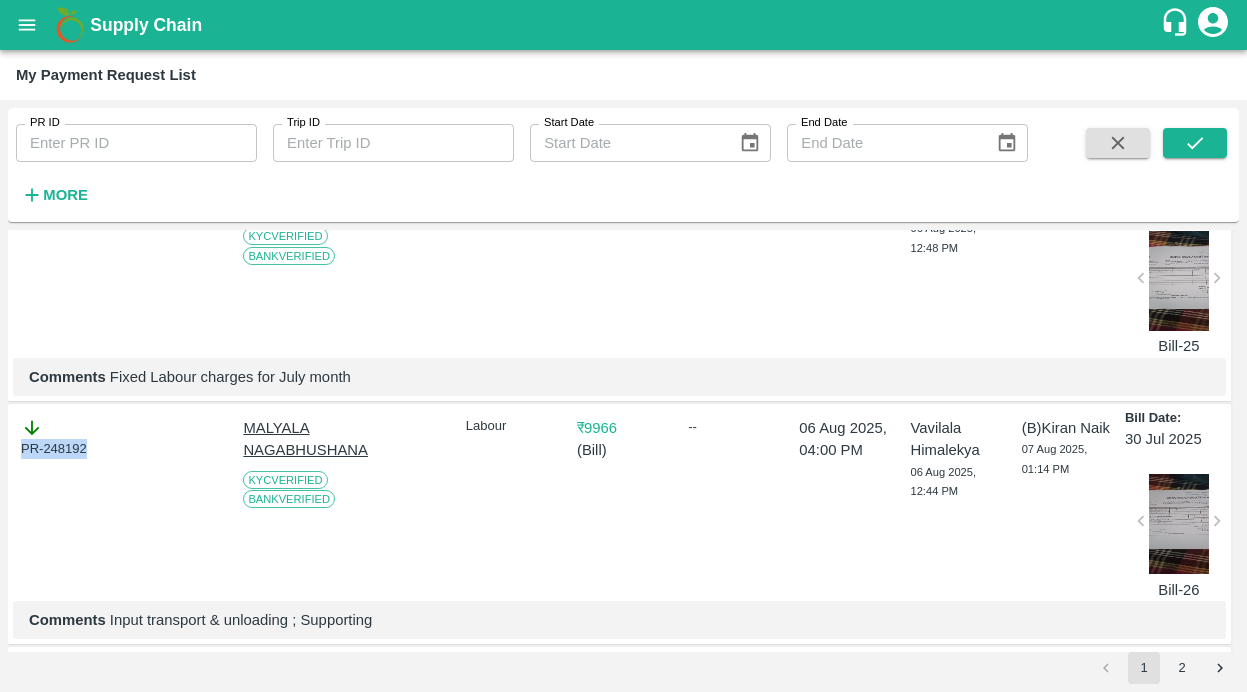 drag, startPoint x: 89, startPoint y: 510, endPoint x: 1, endPoint y: 510, distance: 88 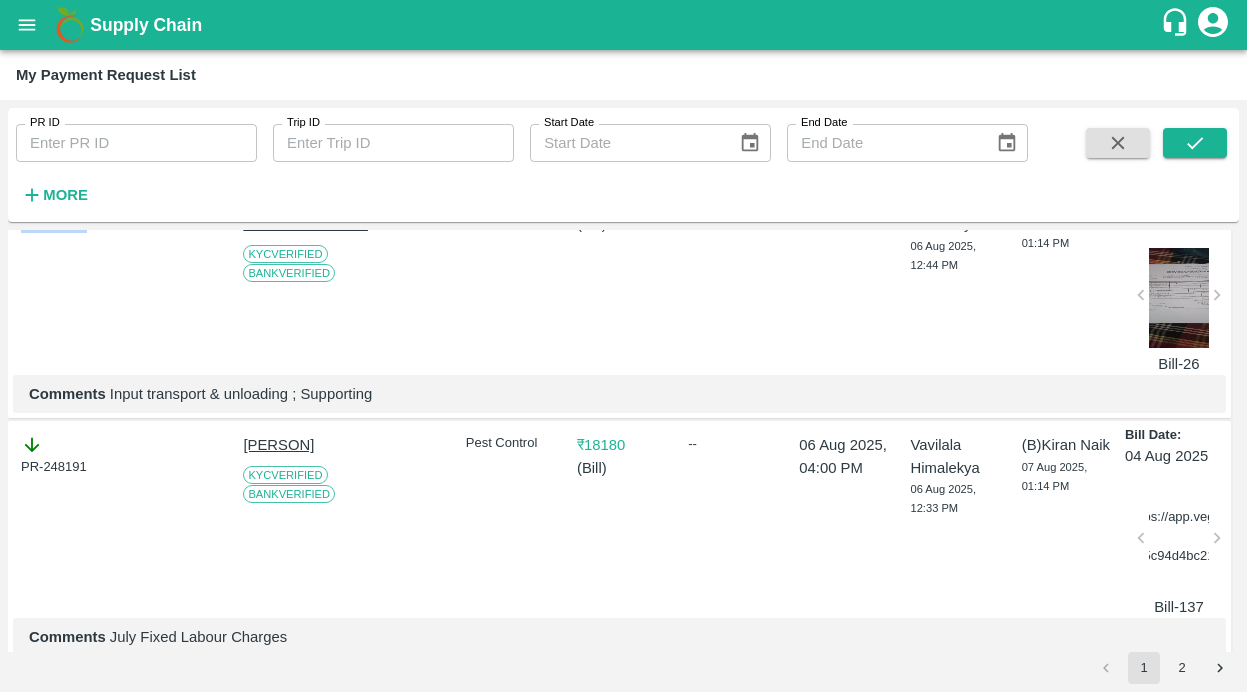 scroll, scrollTop: 4645, scrollLeft: 0, axis: vertical 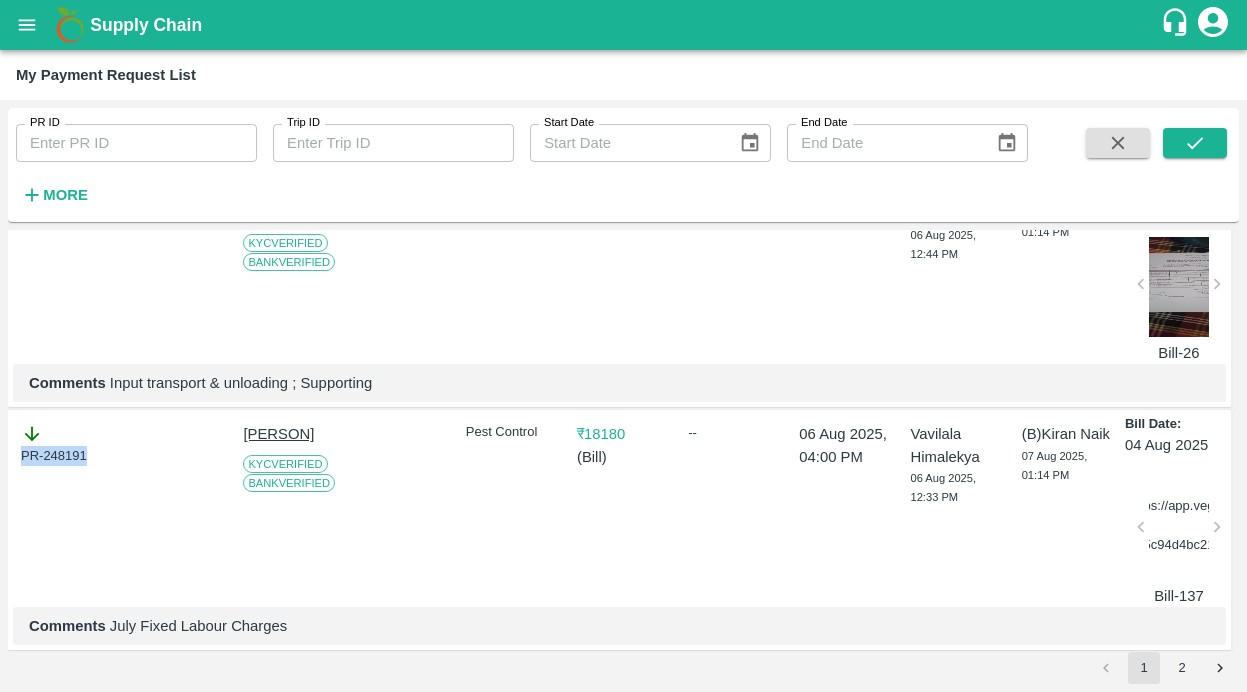 drag, startPoint x: 114, startPoint y: 519, endPoint x: 9, endPoint y: 524, distance: 105.11898 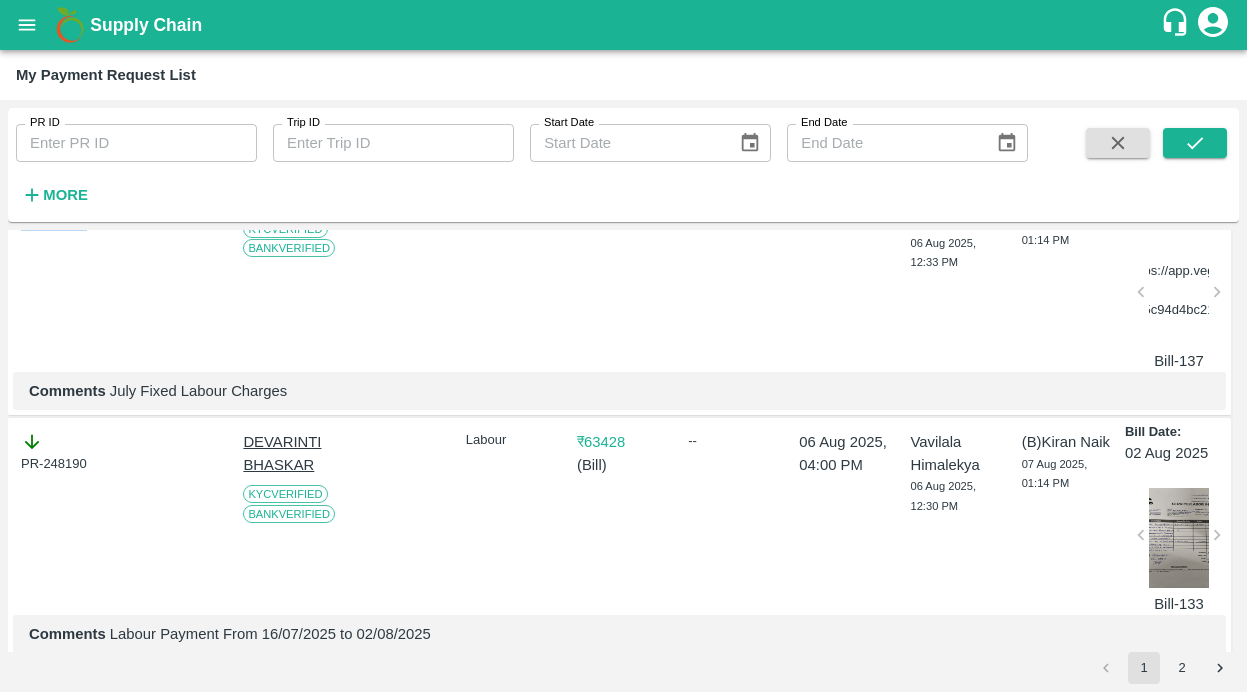 scroll, scrollTop: 4945, scrollLeft: 0, axis: vertical 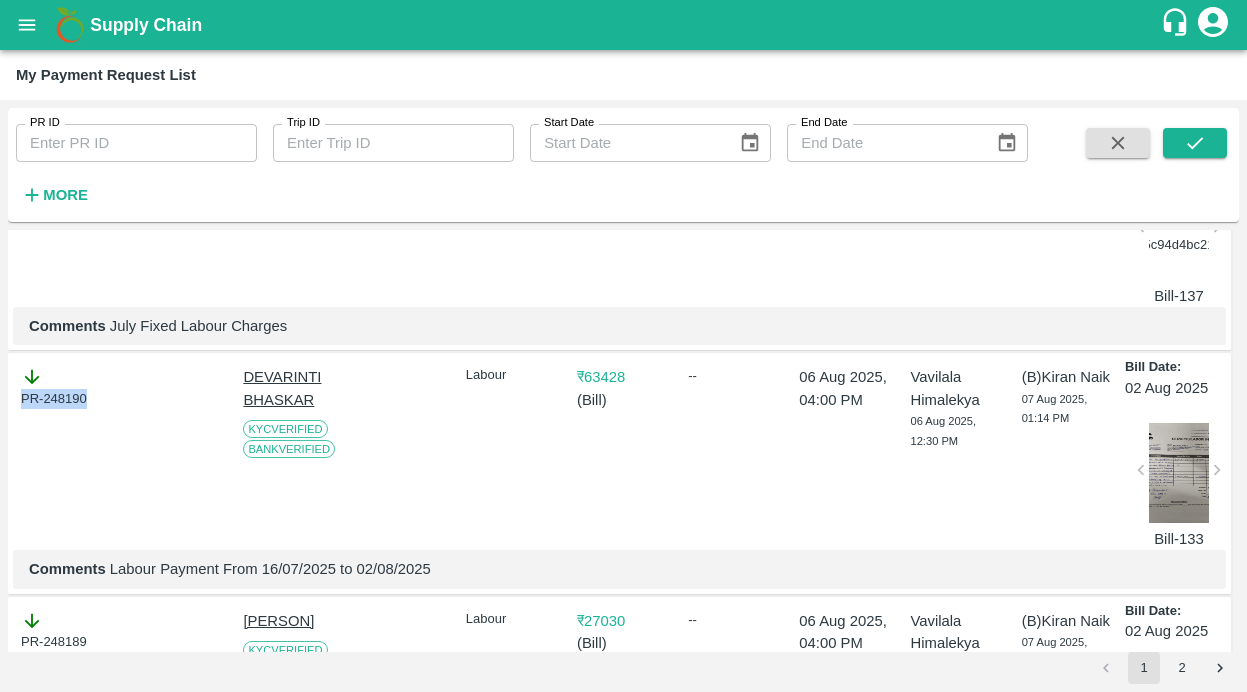 drag, startPoint x: 100, startPoint y: 479, endPoint x: -6, endPoint y: 479, distance: 106 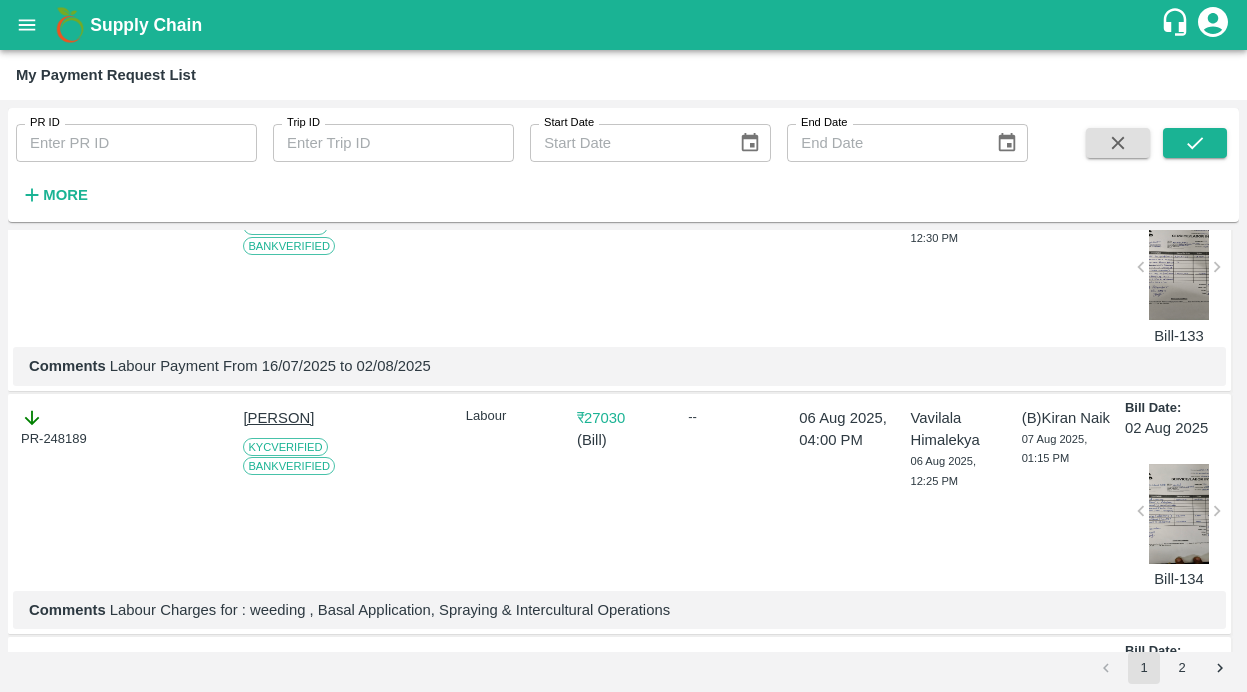 scroll, scrollTop: 5149, scrollLeft: 0, axis: vertical 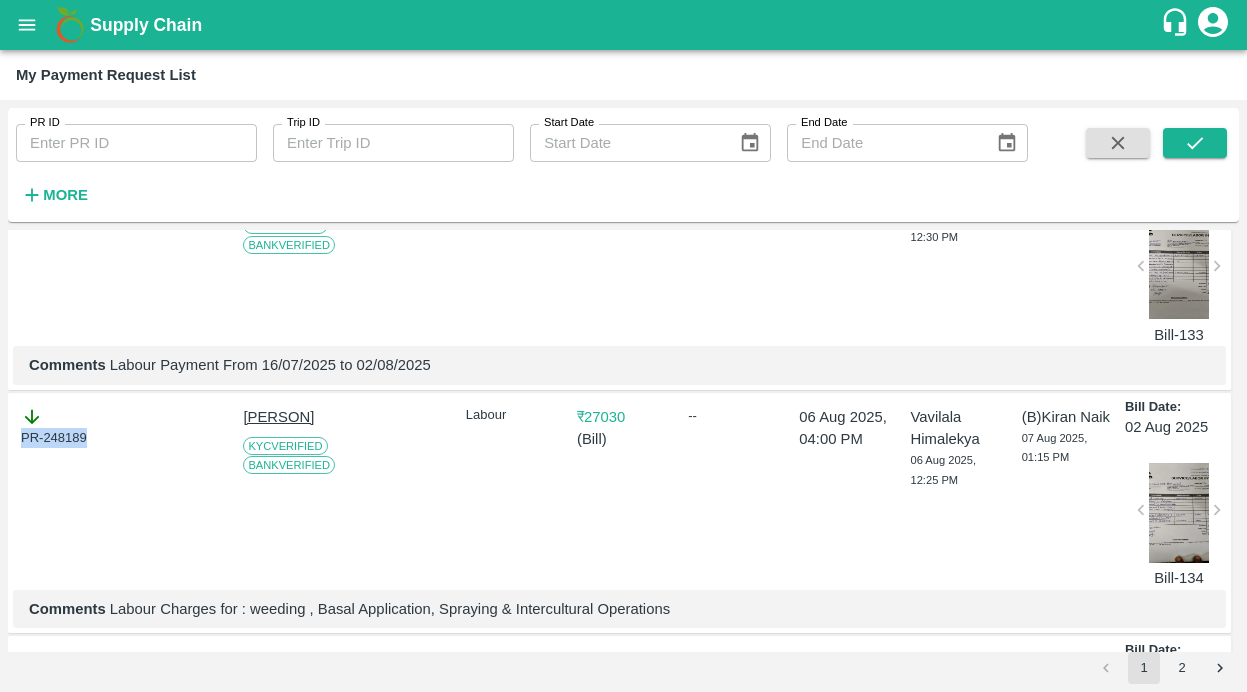 drag, startPoint x: 91, startPoint y: 522, endPoint x: -18, endPoint y: 522, distance: 109 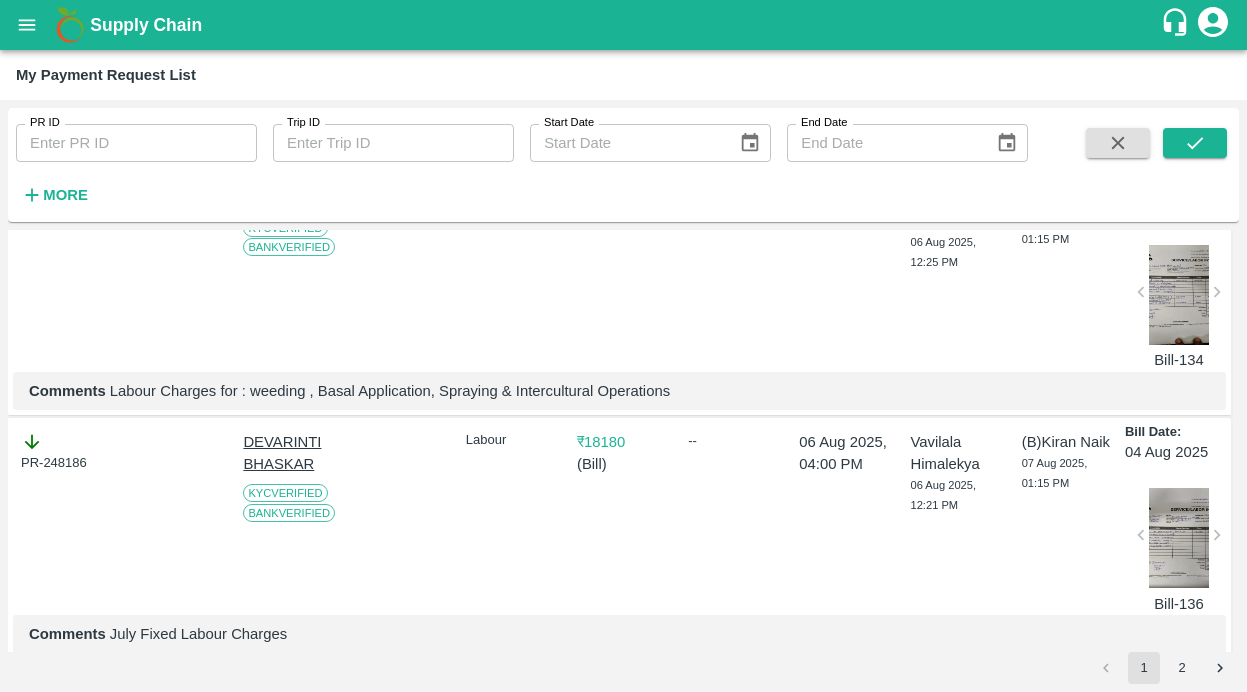 scroll, scrollTop: 5373, scrollLeft: 0, axis: vertical 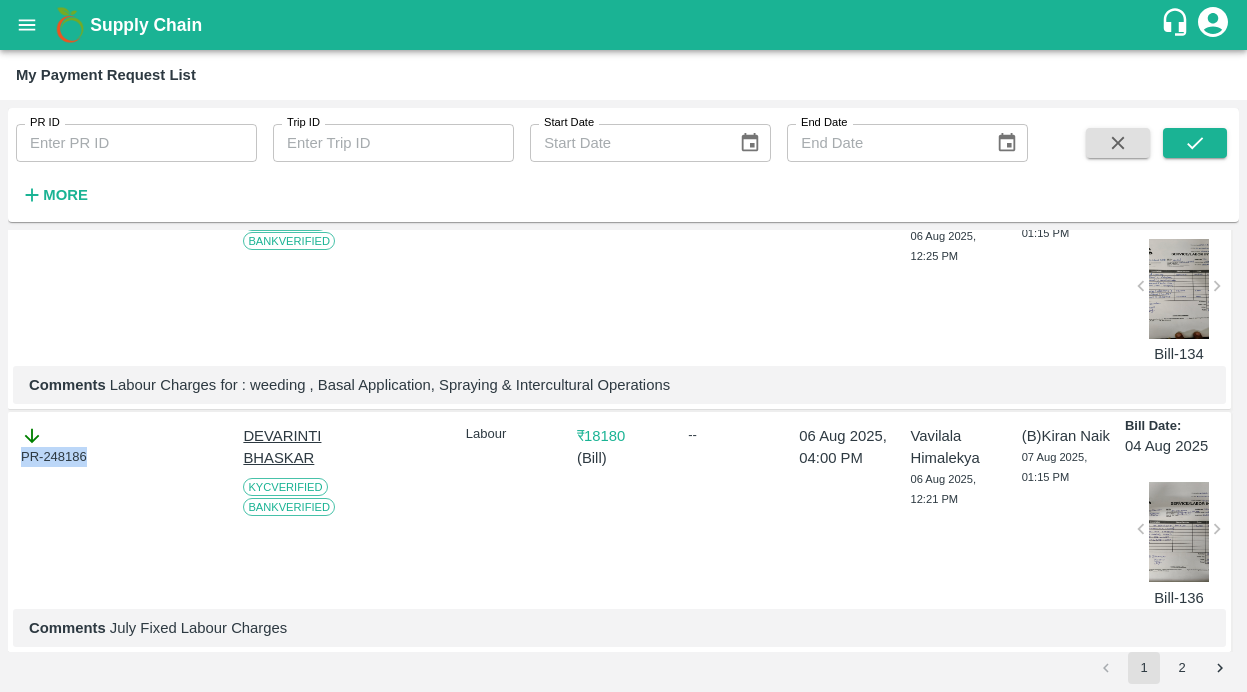 drag, startPoint x: 105, startPoint y: 554, endPoint x: -14, endPoint y: 554, distance: 119 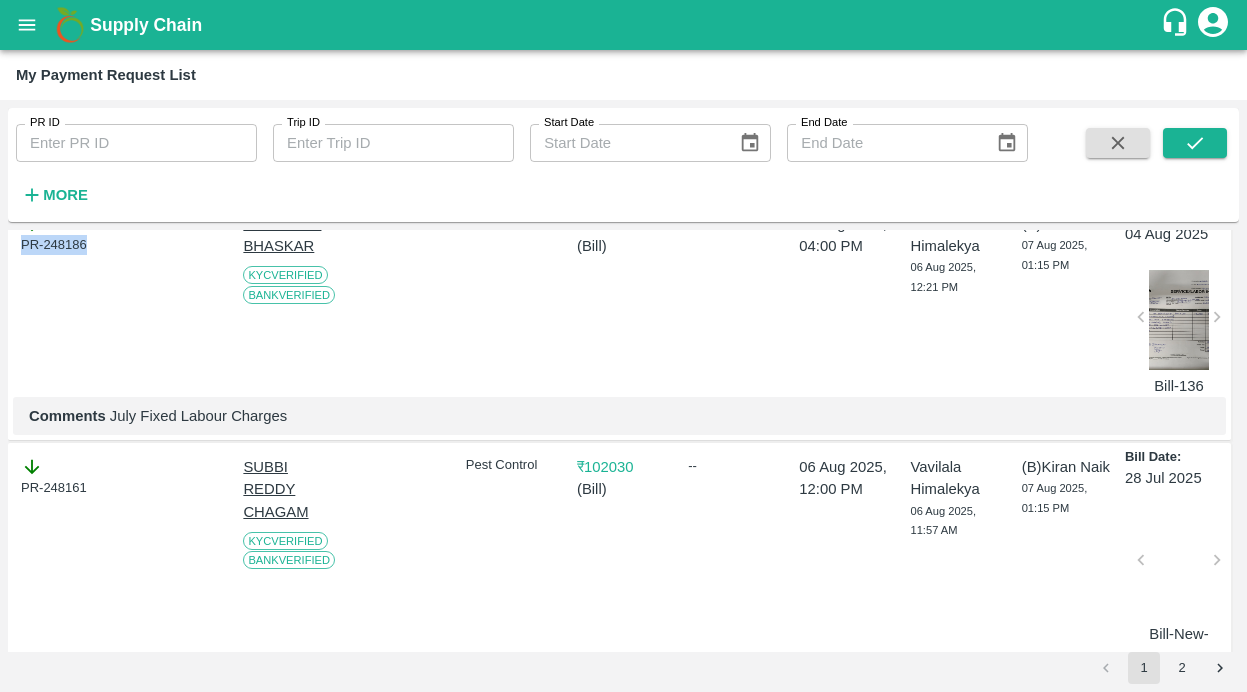 scroll, scrollTop: 5644, scrollLeft: 0, axis: vertical 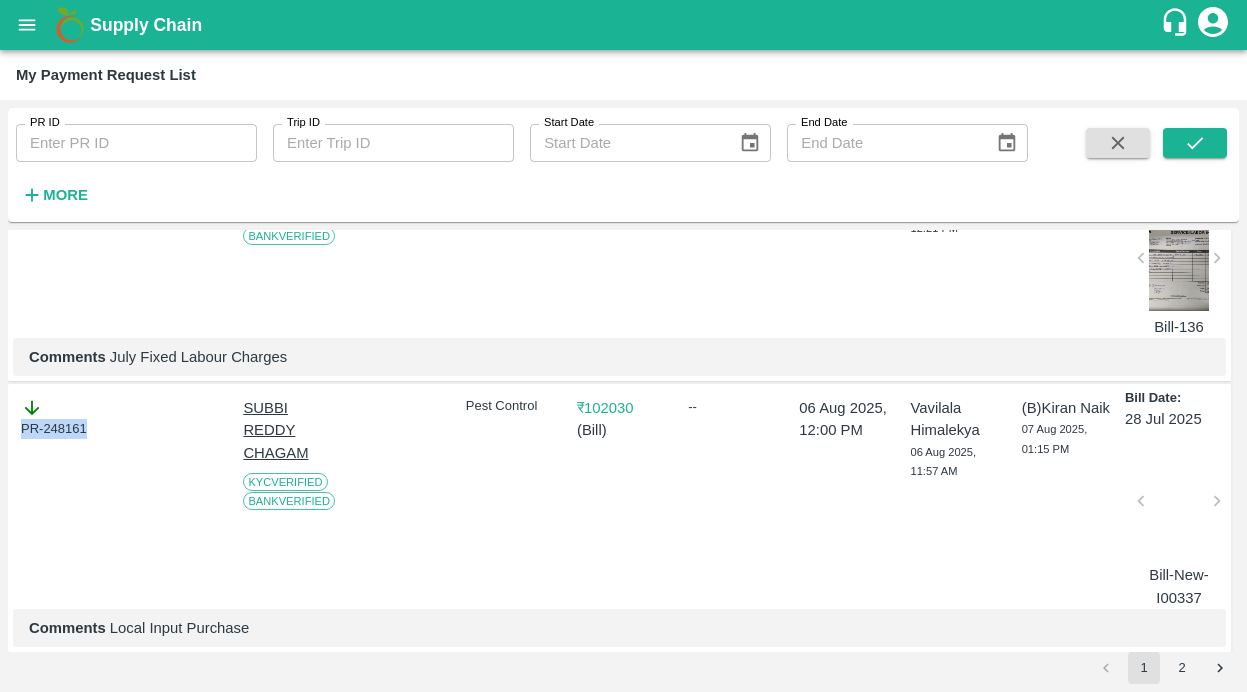 drag, startPoint x: 103, startPoint y: 533, endPoint x: -18, endPoint y: 534, distance: 121.004135 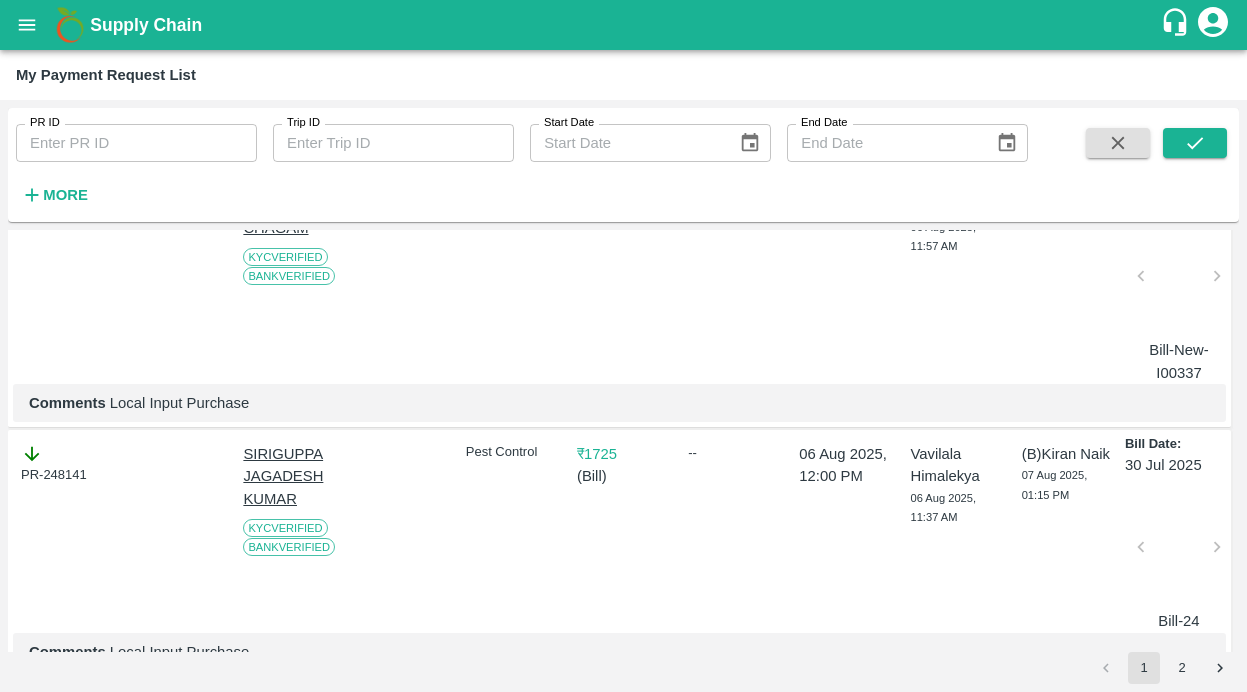 scroll, scrollTop: 5915, scrollLeft: 0, axis: vertical 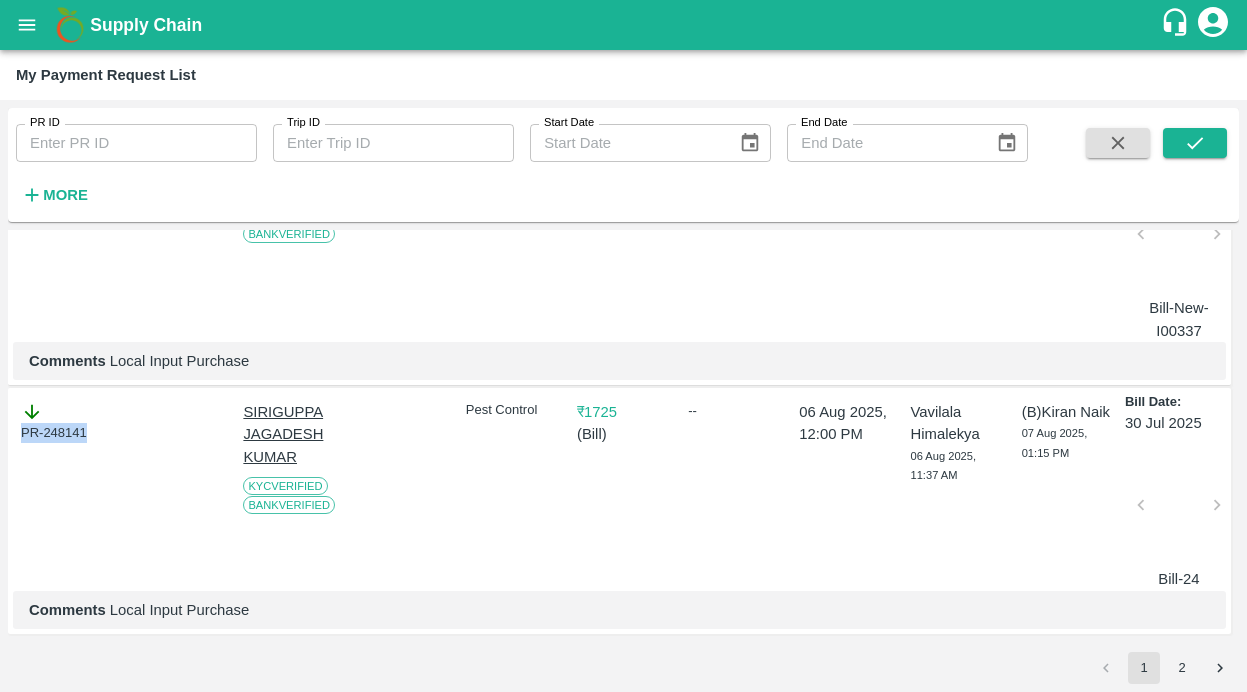 drag, startPoint x: 112, startPoint y: 528, endPoint x: 14, endPoint y: 529, distance: 98.005104 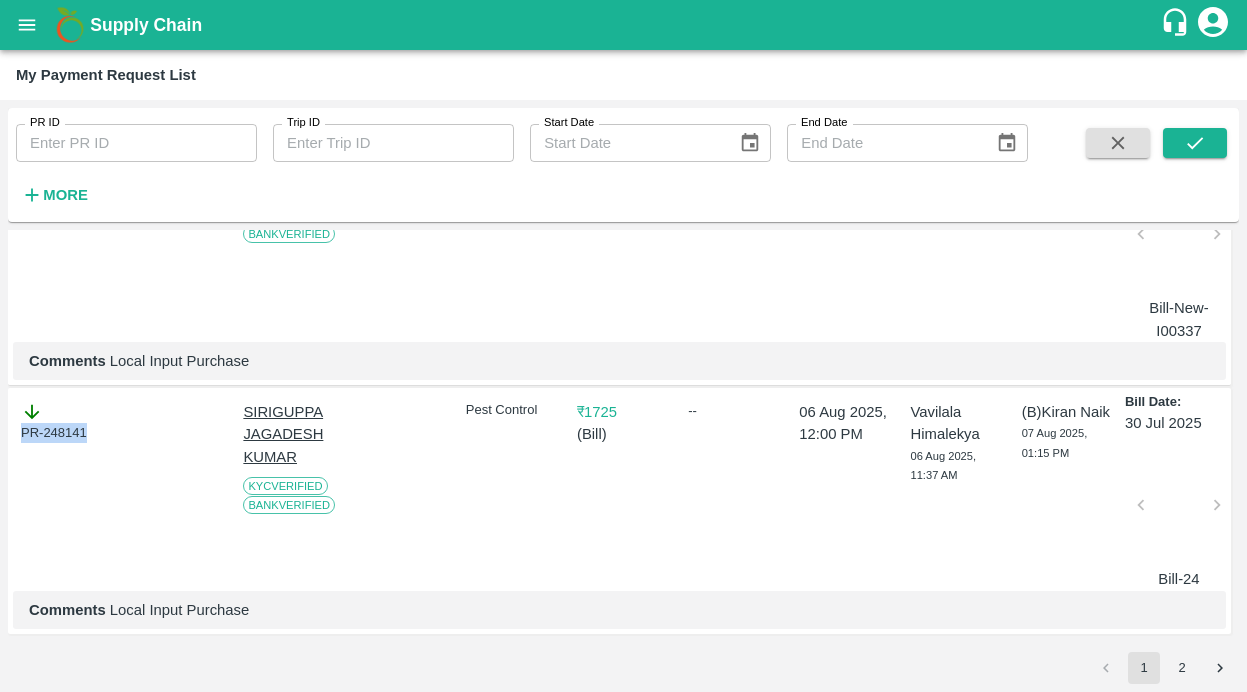 scroll, scrollTop: 6023, scrollLeft: 0, axis: vertical 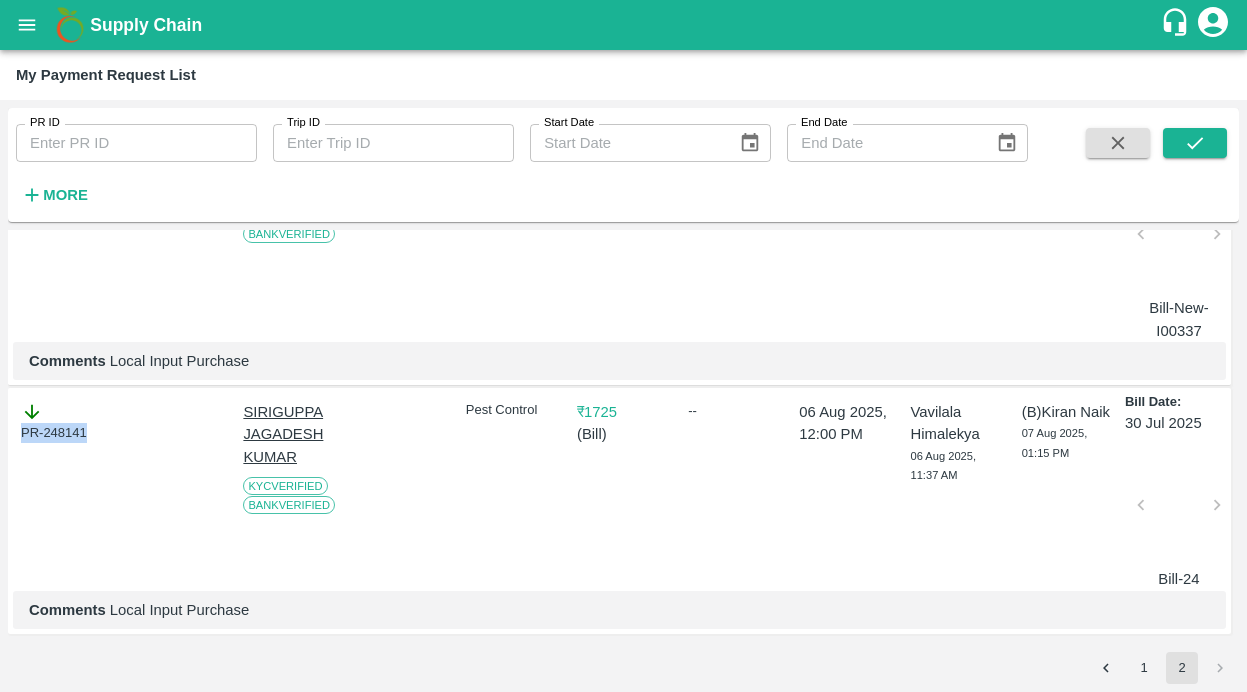 click on "PR-248141" at bounding box center (63, 491) 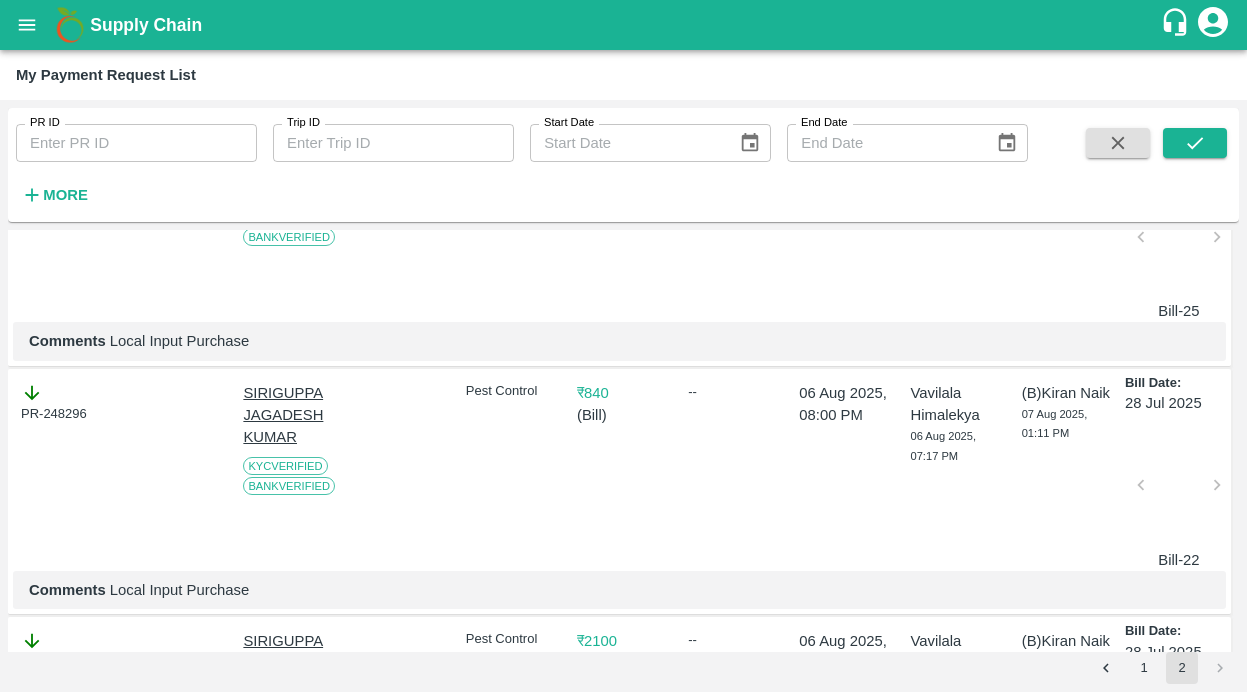scroll, scrollTop: 0, scrollLeft: 0, axis: both 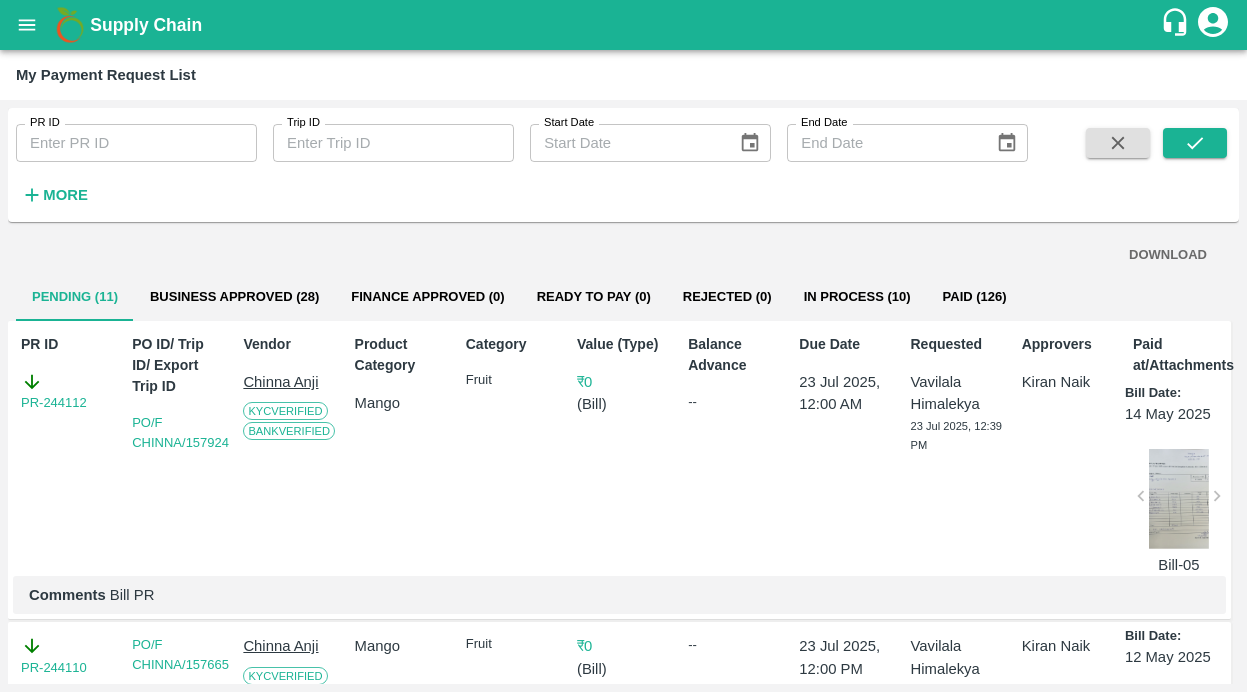 click on "Business Approved (28)" at bounding box center (234, 297) 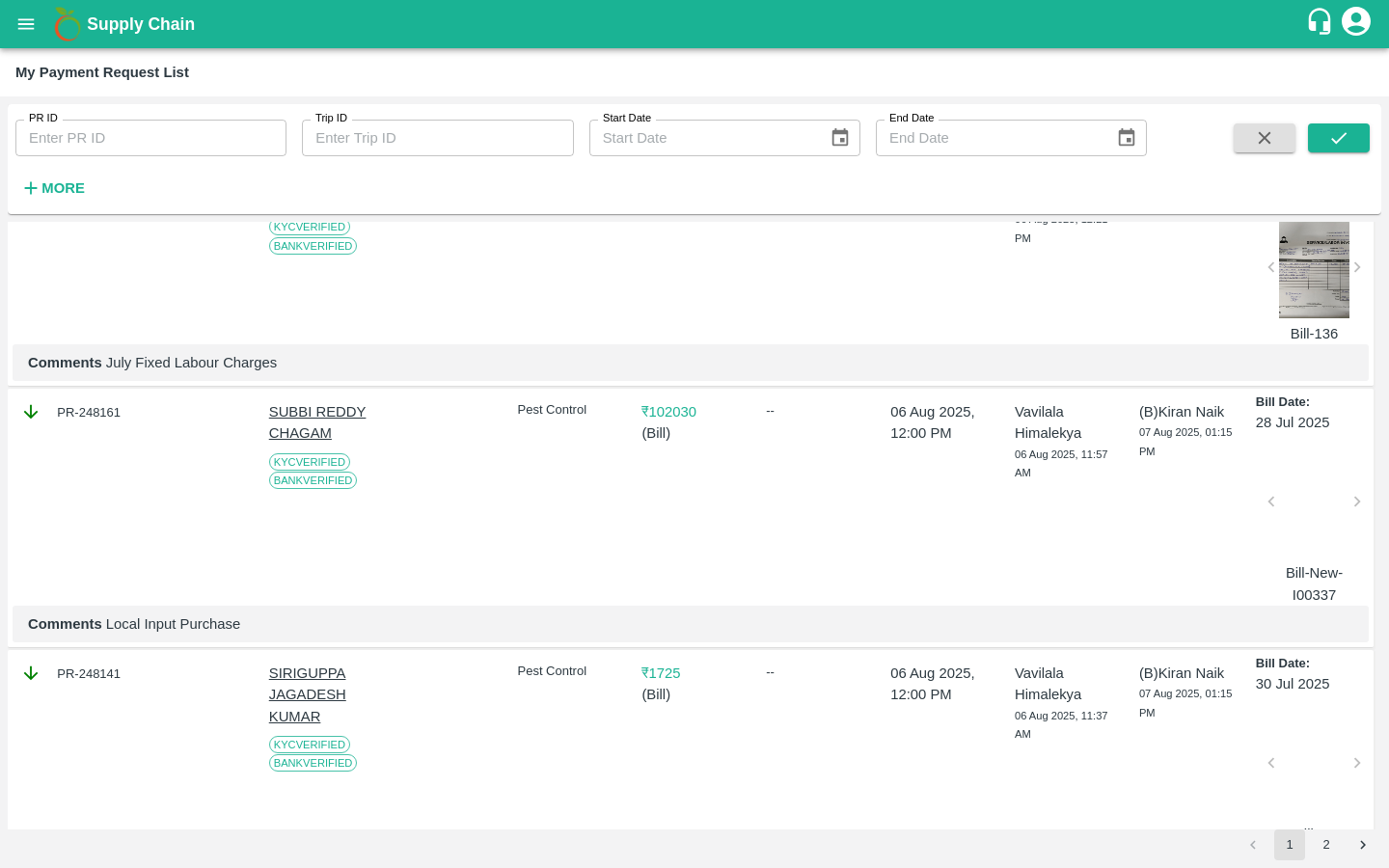 scroll, scrollTop: 5608, scrollLeft: 0, axis: vertical 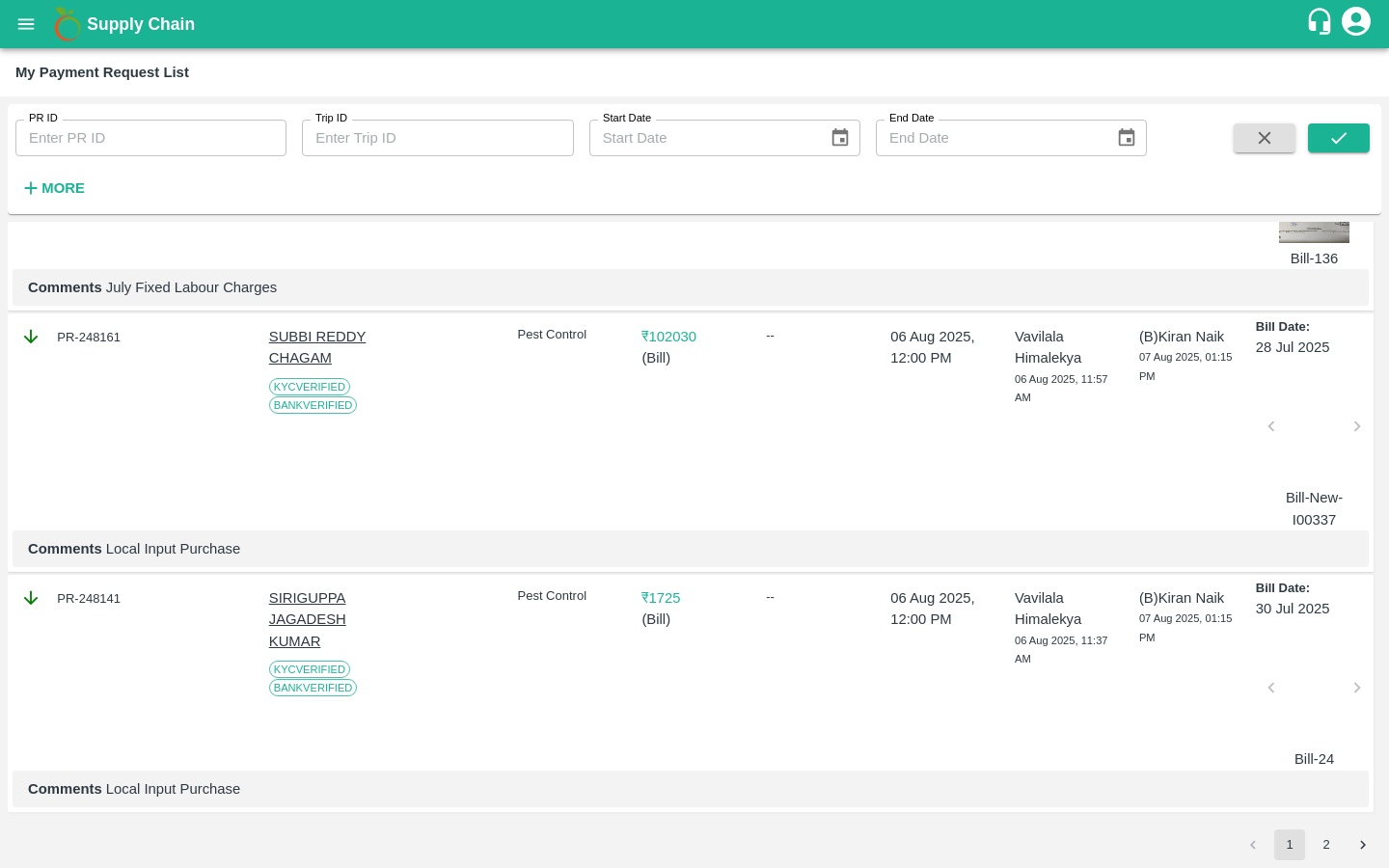 click on "2" at bounding box center [1326, 845] 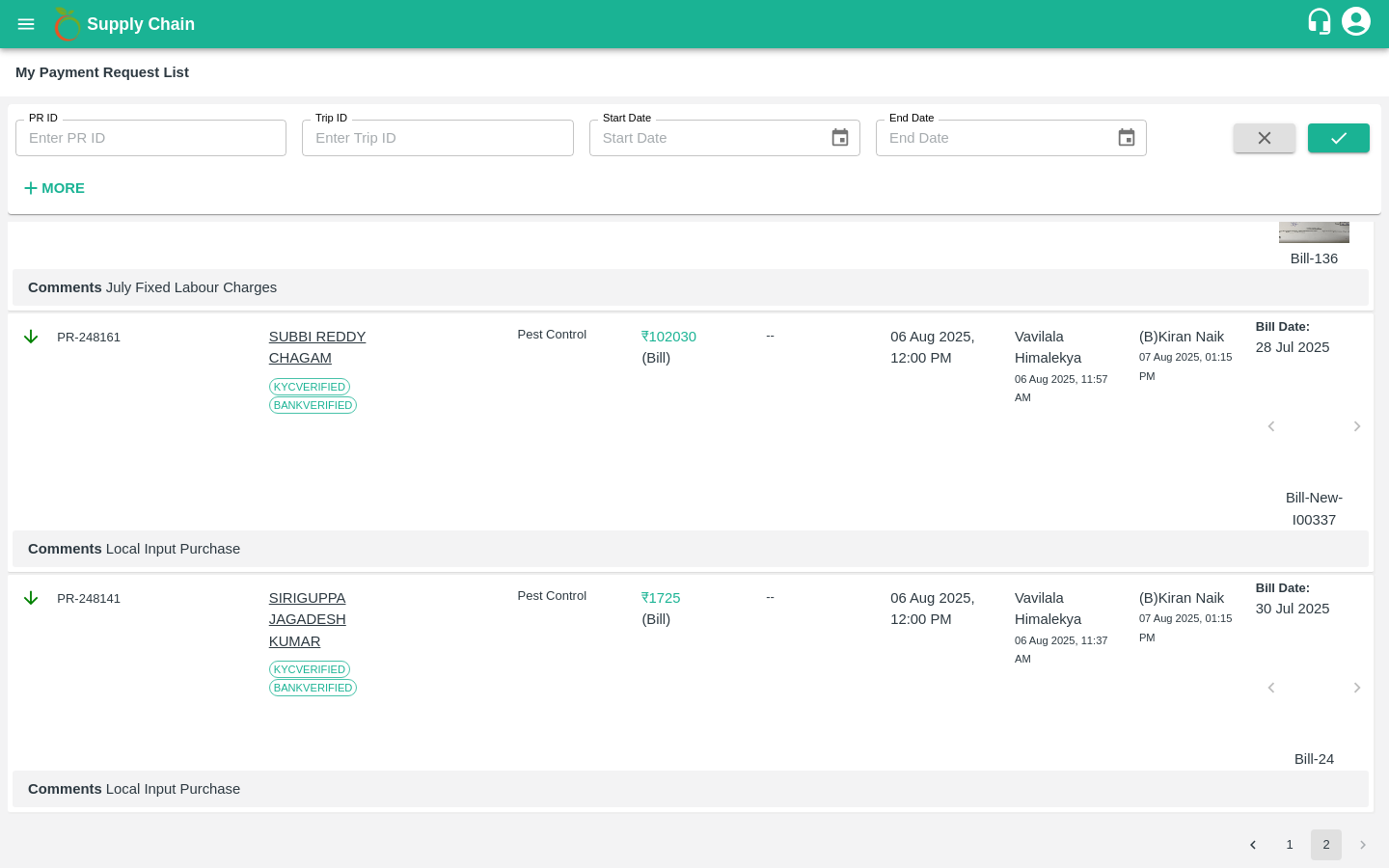 click on "1" at bounding box center (1290, 845) 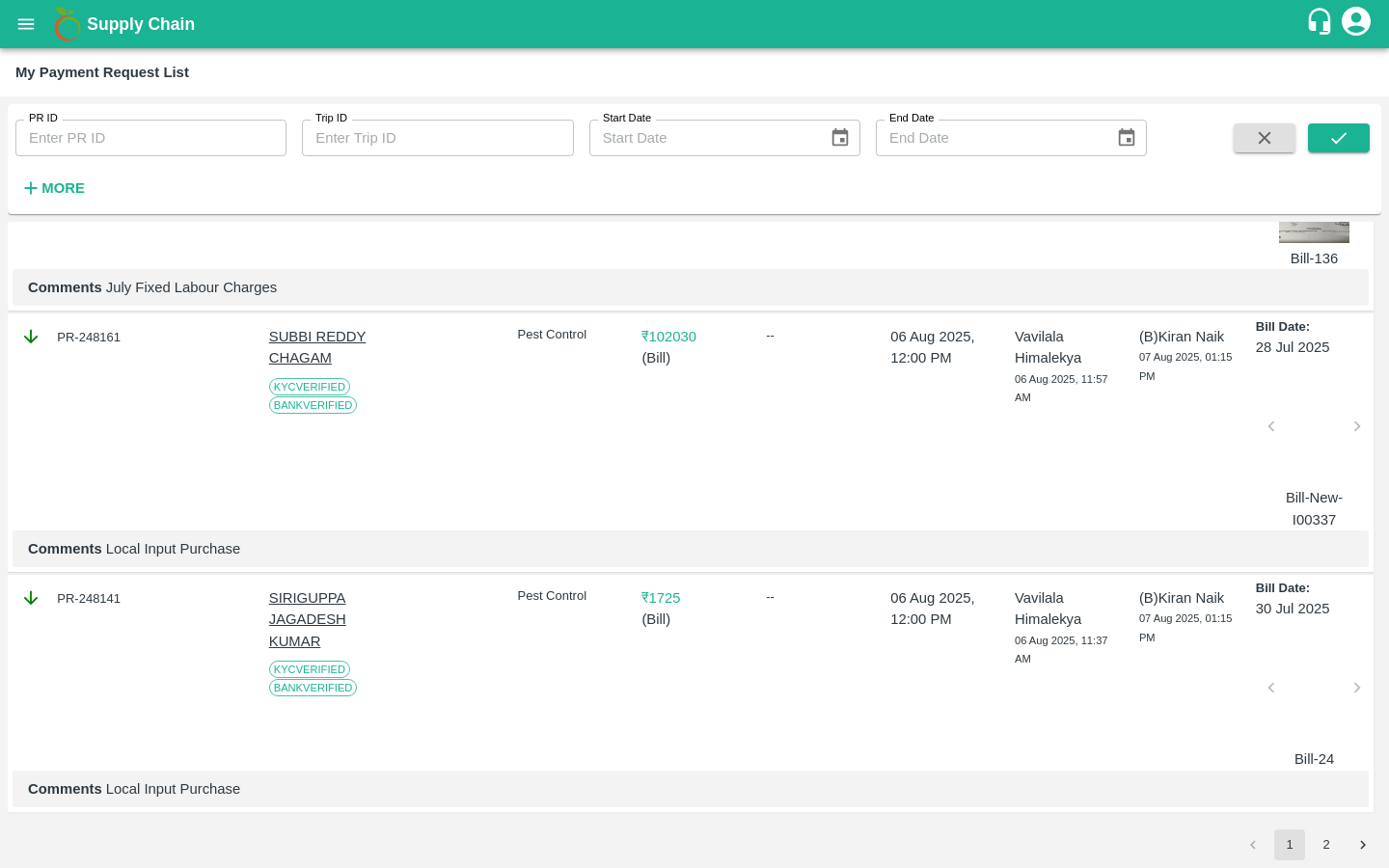 click 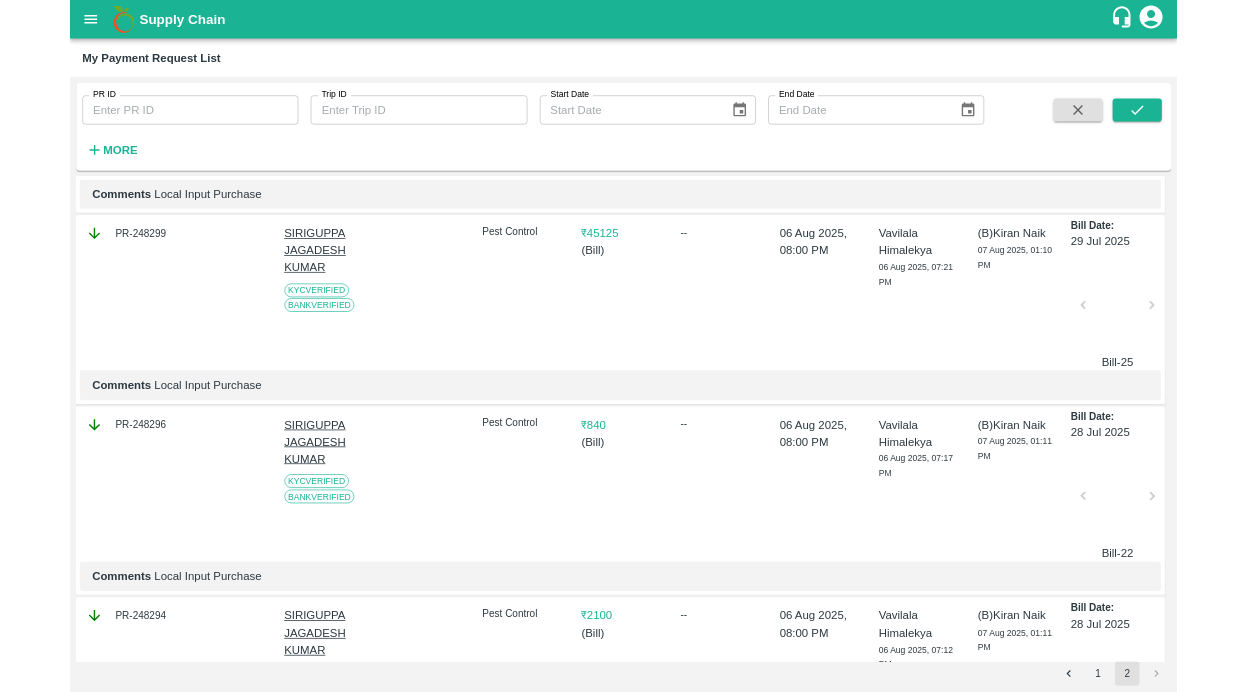 scroll, scrollTop: 0, scrollLeft: 0, axis: both 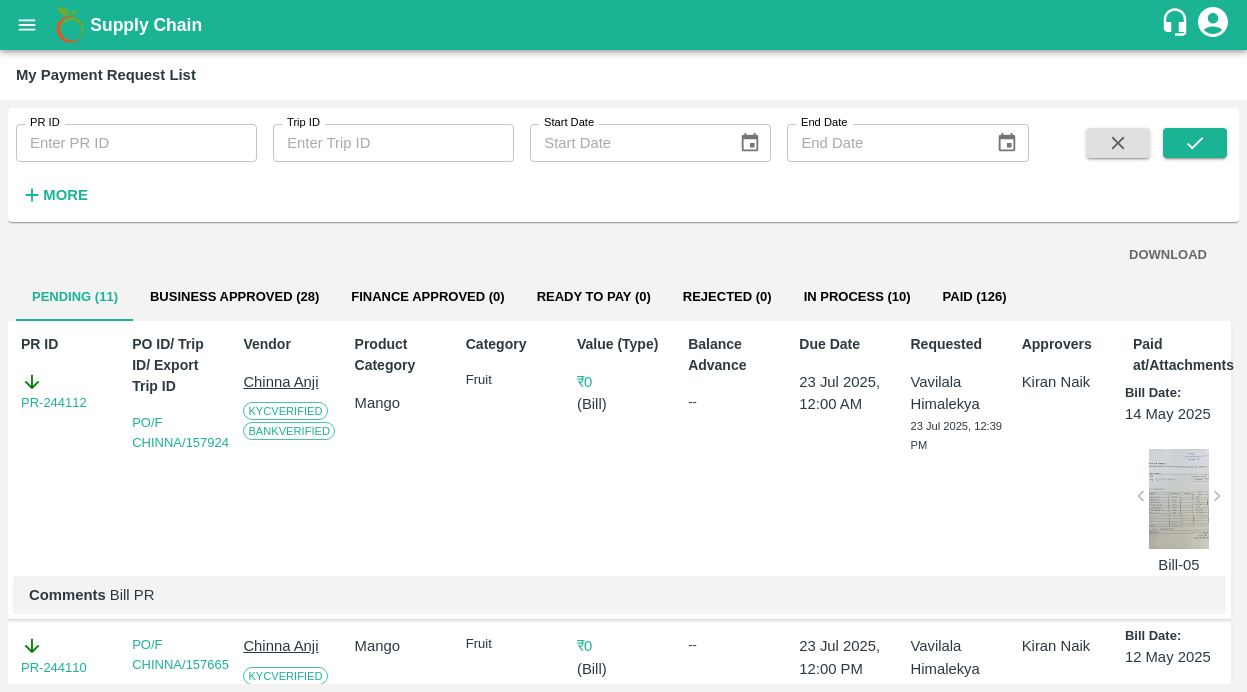 click on "Business Approved (28)" at bounding box center (234, 297) 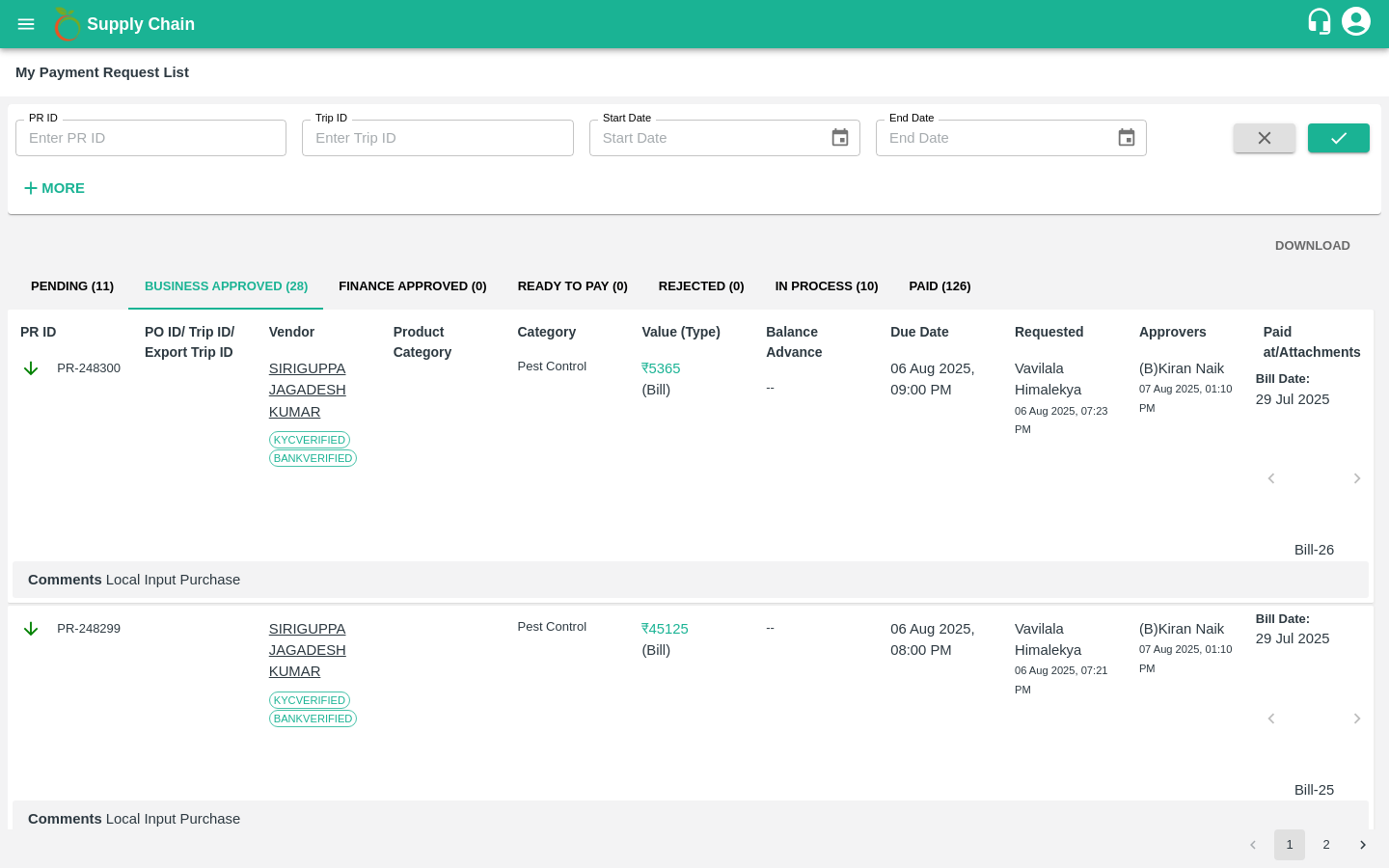 click on "Pending (11)" at bounding box center [72, 286] 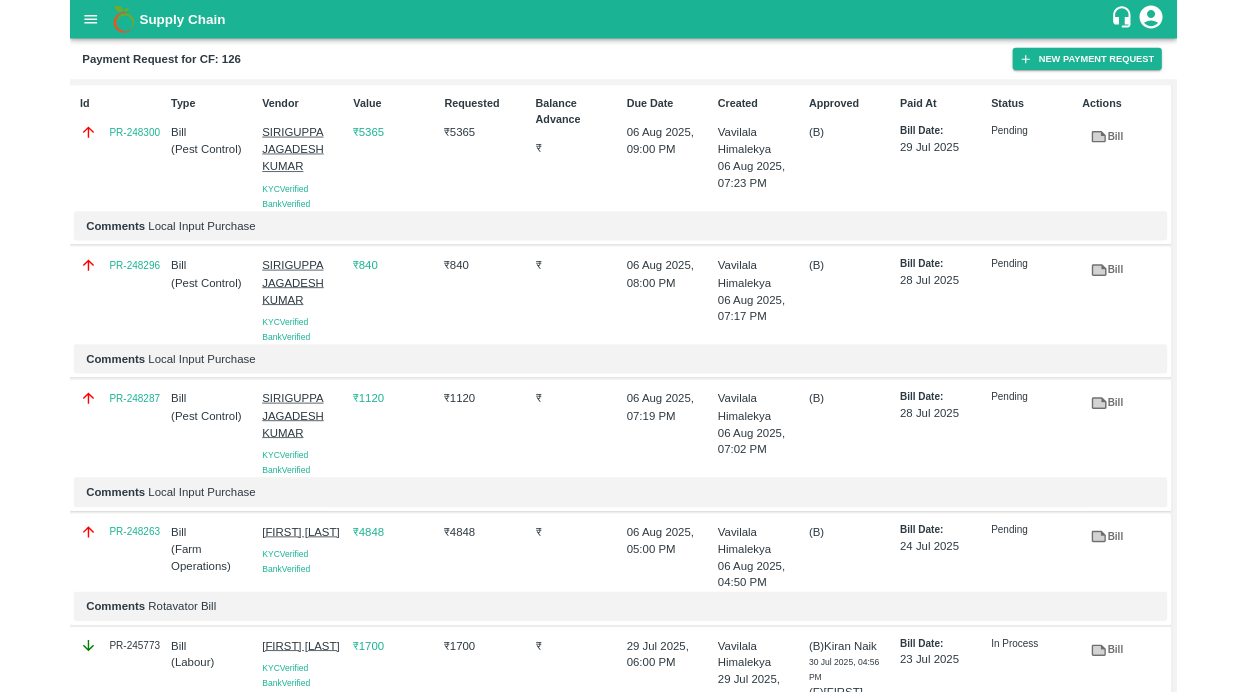scroll, scrollTop: 0, scrollLeft: 0, axis: both 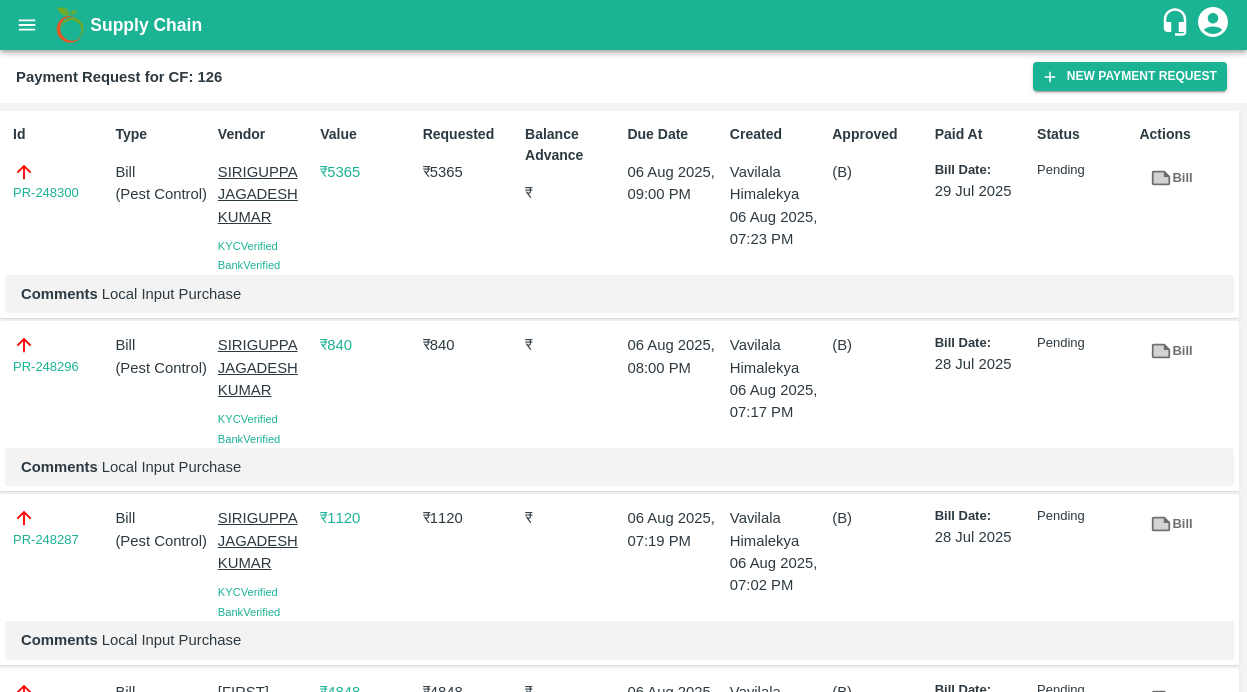 click at bounding box center [27, 25] 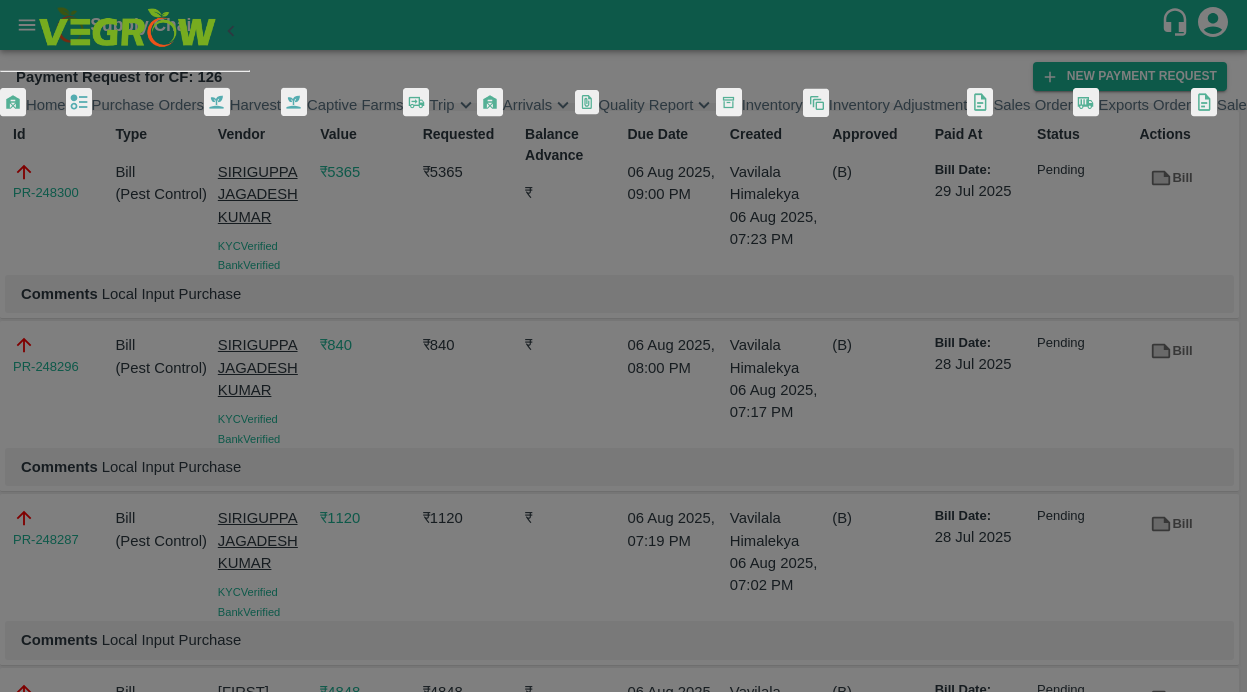 click on "Captive Farms" at bounding box center [355, 105] 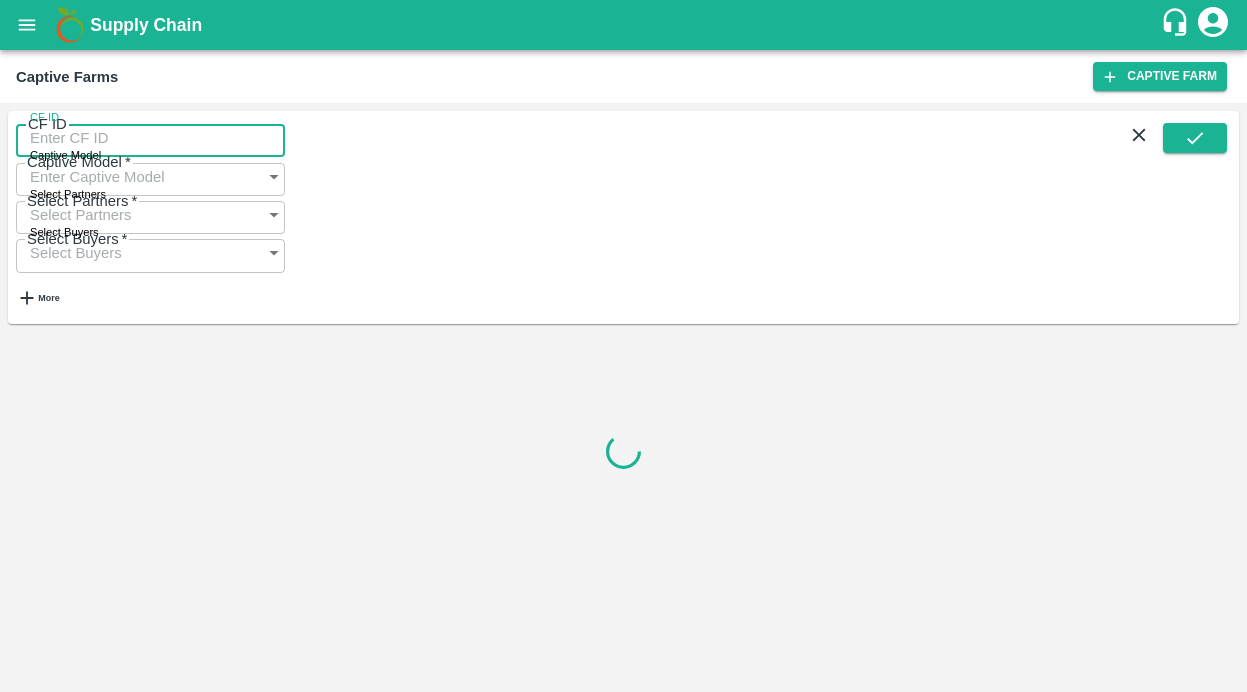 click on "CF ID" at bounding box center [150, 138] 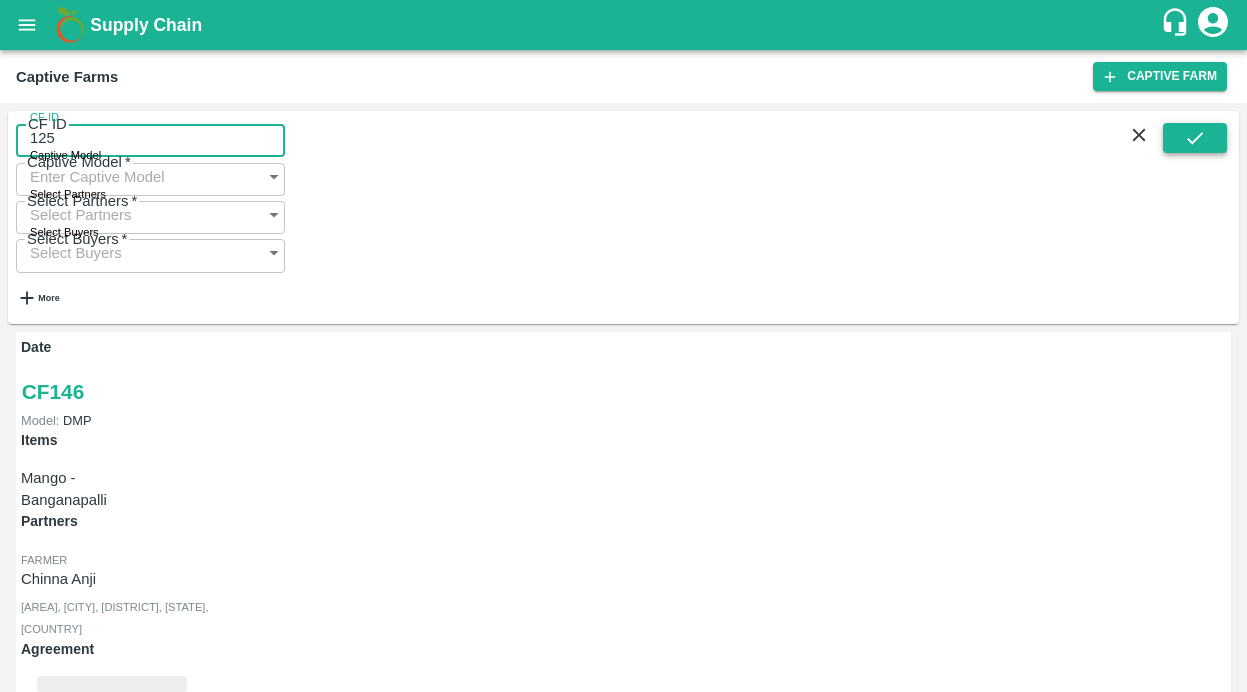 type on "125" 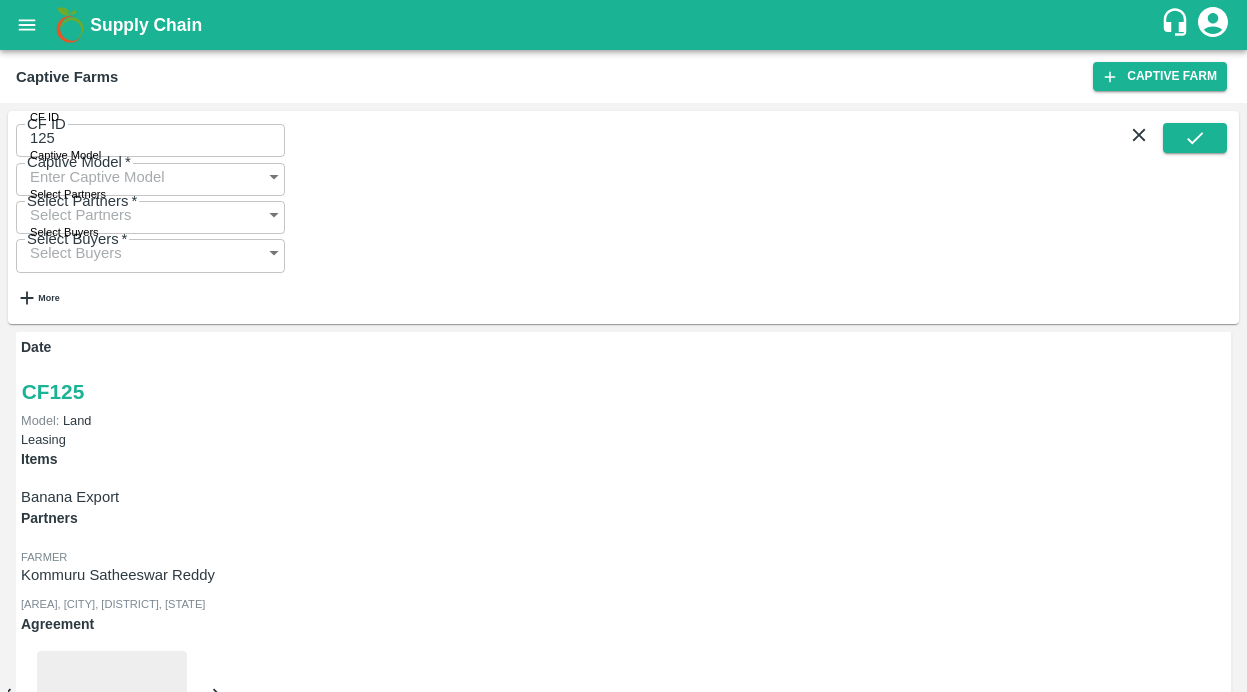 click on "Payment Requests   (62)" at bounding box center (99, 1035) 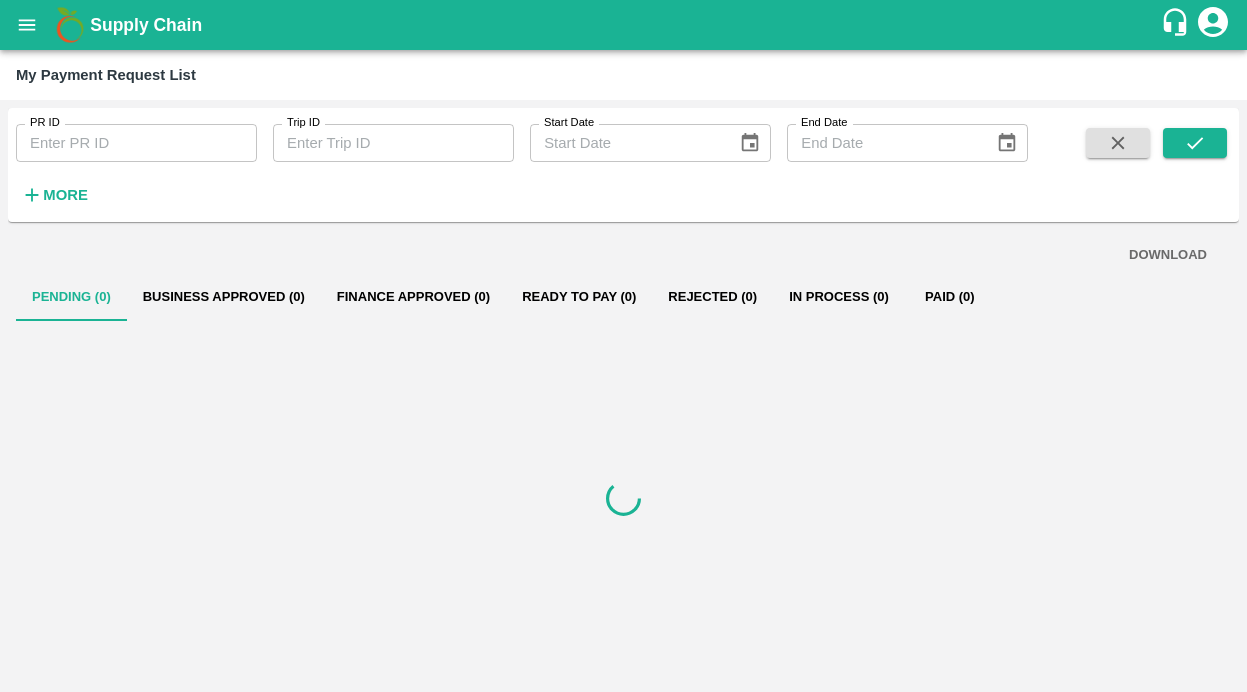 scroll, scrollTop: 0, scrollLeft: 0, axis: both 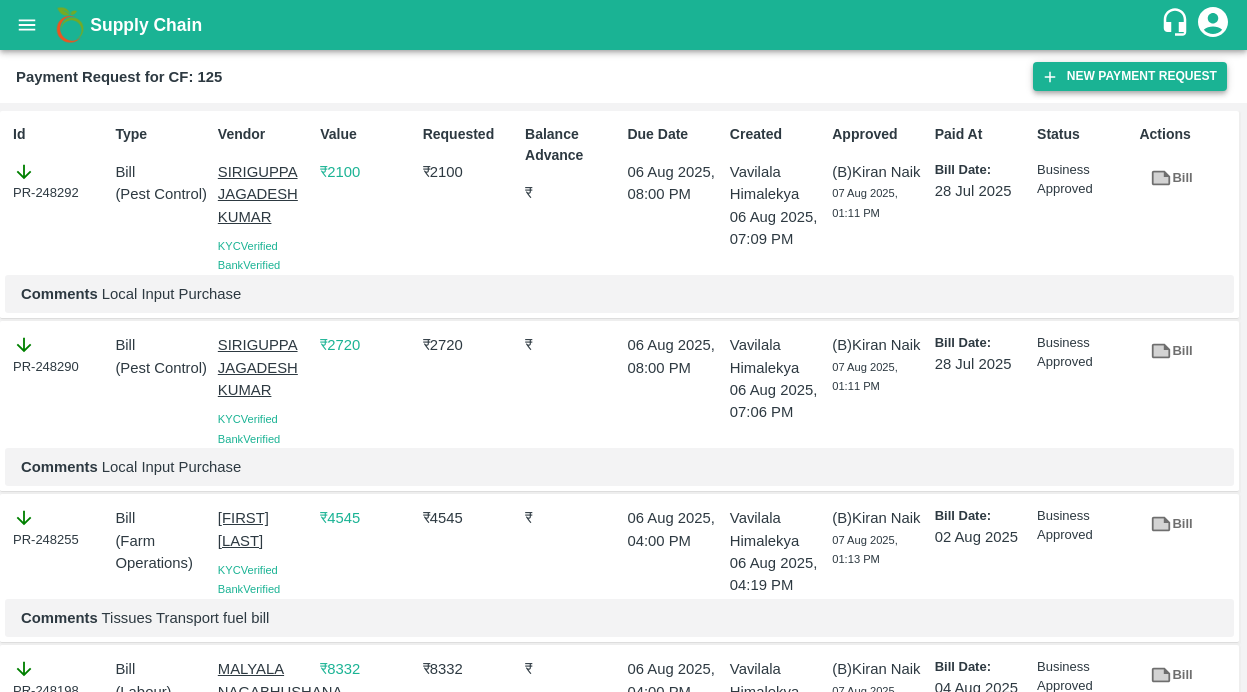 click on "New Payment Request" at bounding box center (1130, 76) 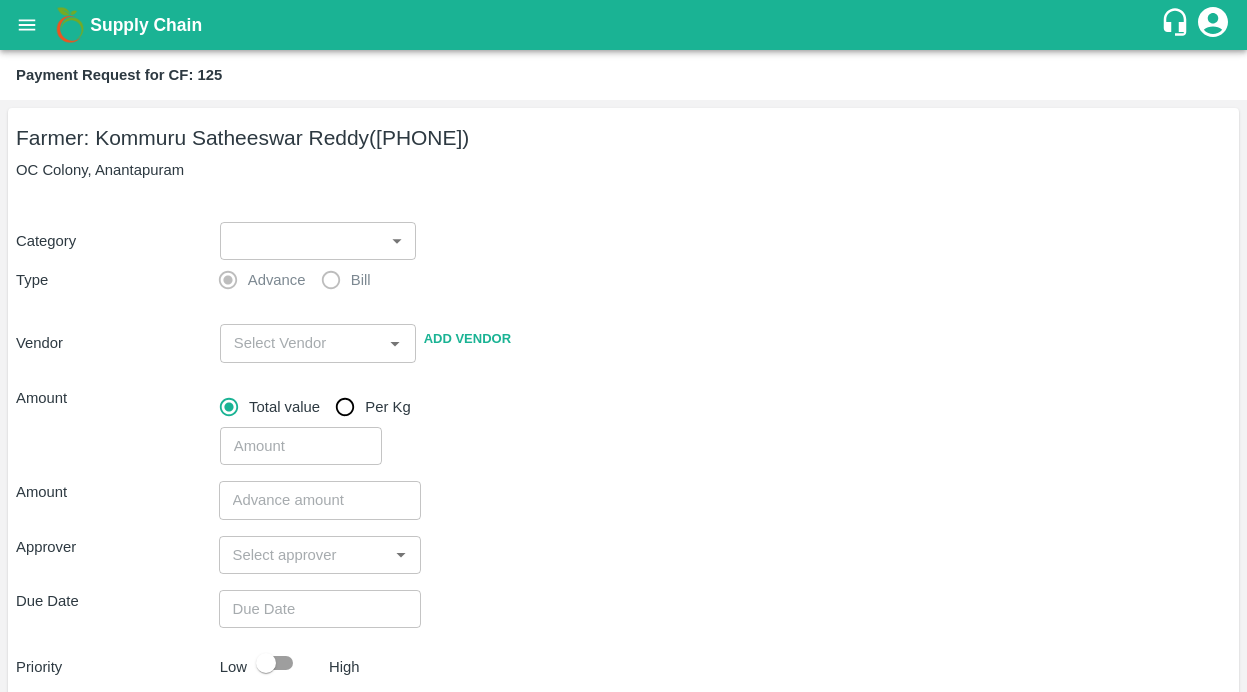 click on "Supply Chain Payment Request for CF: 125 Farmer: [FARMER_NAME] ([PHONE]) OC Colony, Anantapuram Category ​ ​ Type Advance Bill Vendor ​ Add Vendor Amount Total value Per Kg ​ Amount ​ Approver ​ Due Date ​  Priority  Low  High Comment x ​ Attach bill Cancel Save Bangalore DC Direct Customer Hyderabad DC B2R Bangalore  Tembhurni Virtual Captive PH Ananthapur Virtual Captive PH Kothakota Virtual Captive PH Chittoor Virtual Captive PH Vavilala Himalekya Logout" at bounding box center (623, 346) 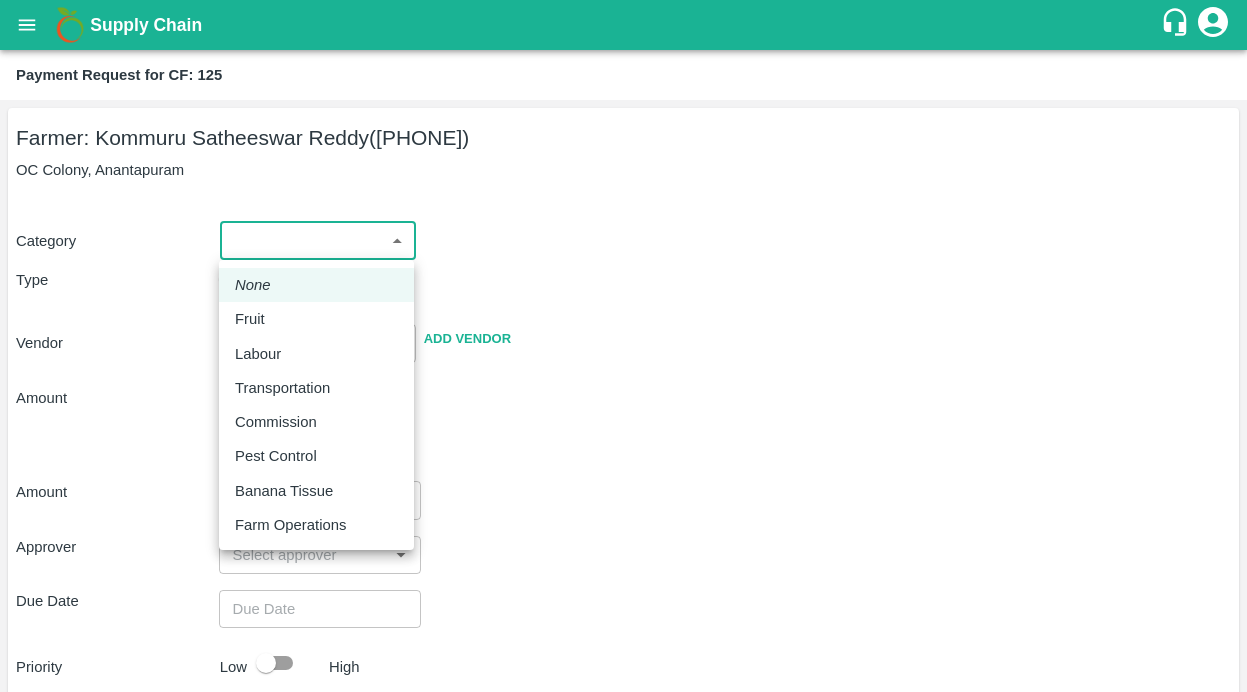 click on "Pest Control" at bounding box center [276, 456] 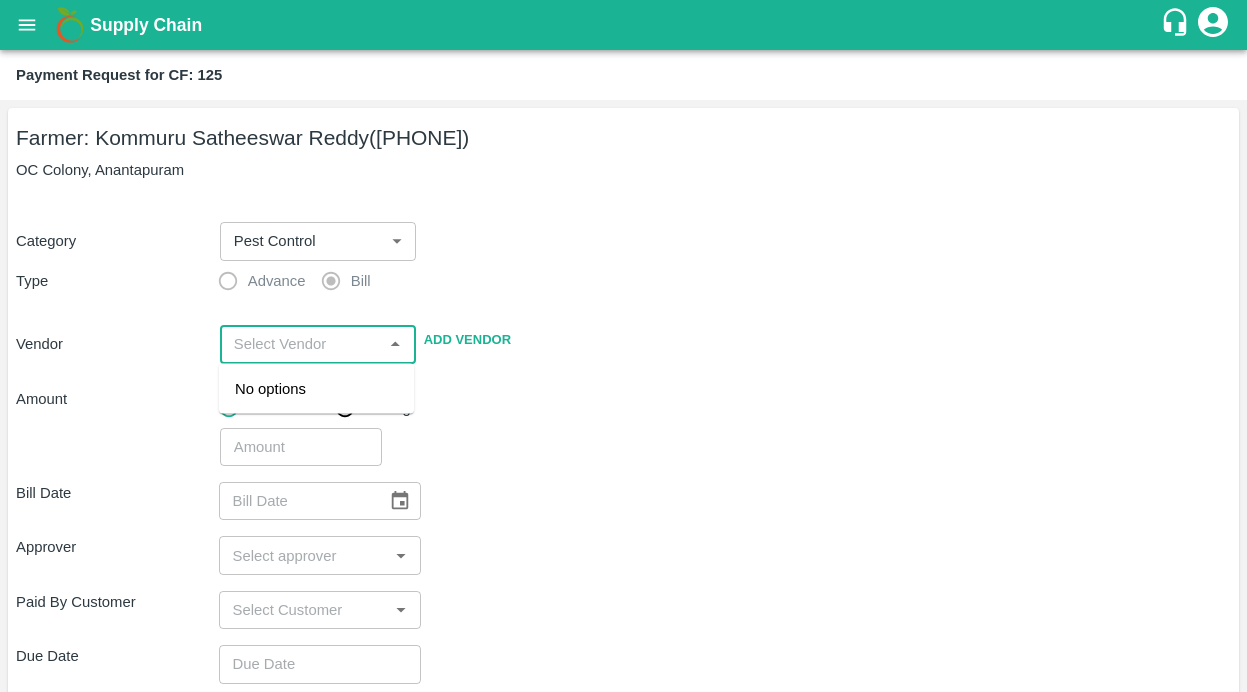 click at bounding box center (301, 344) 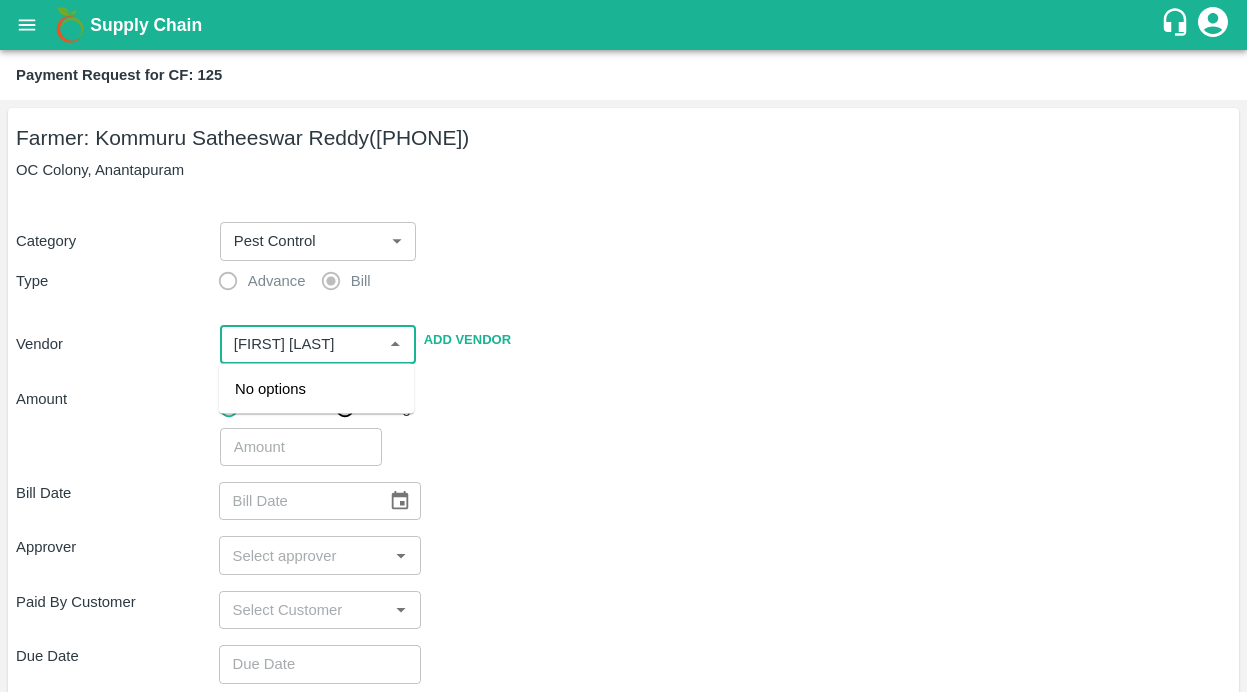 scroll, scrollTop: 0, scrollLeft: 82, axis: horizontal 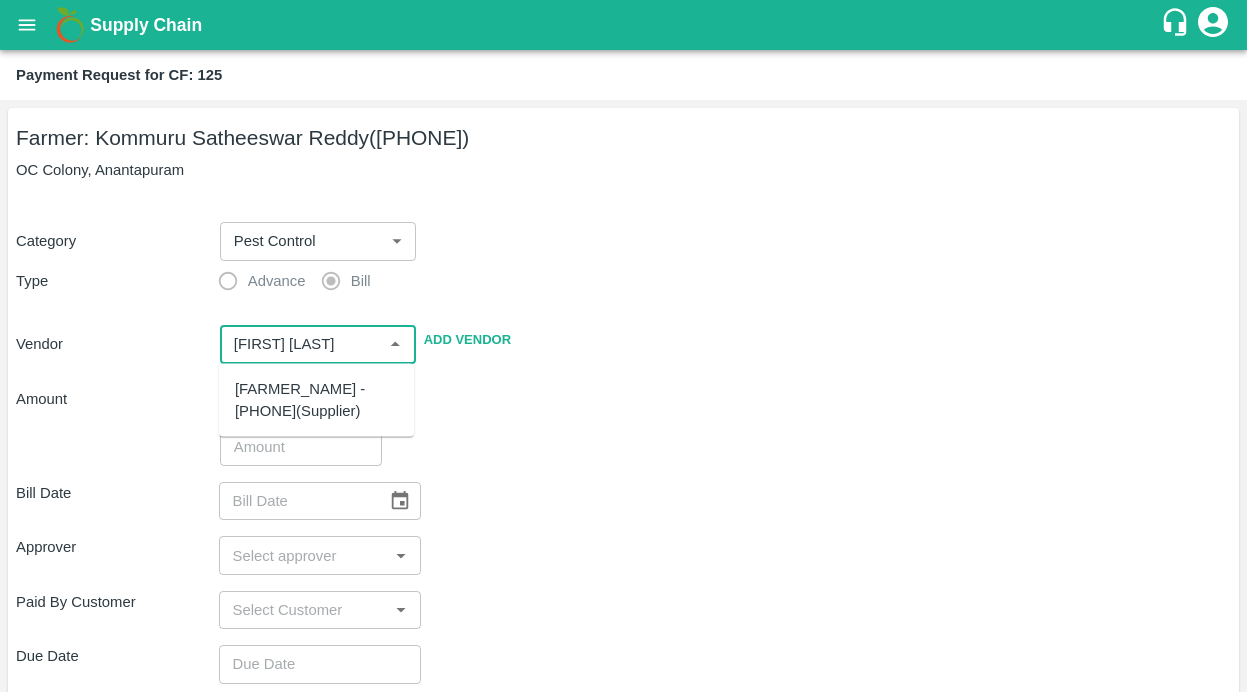 click on "[FARMER_NAME] - [PHONE](Supplier)" at bounding box center (316, 400) 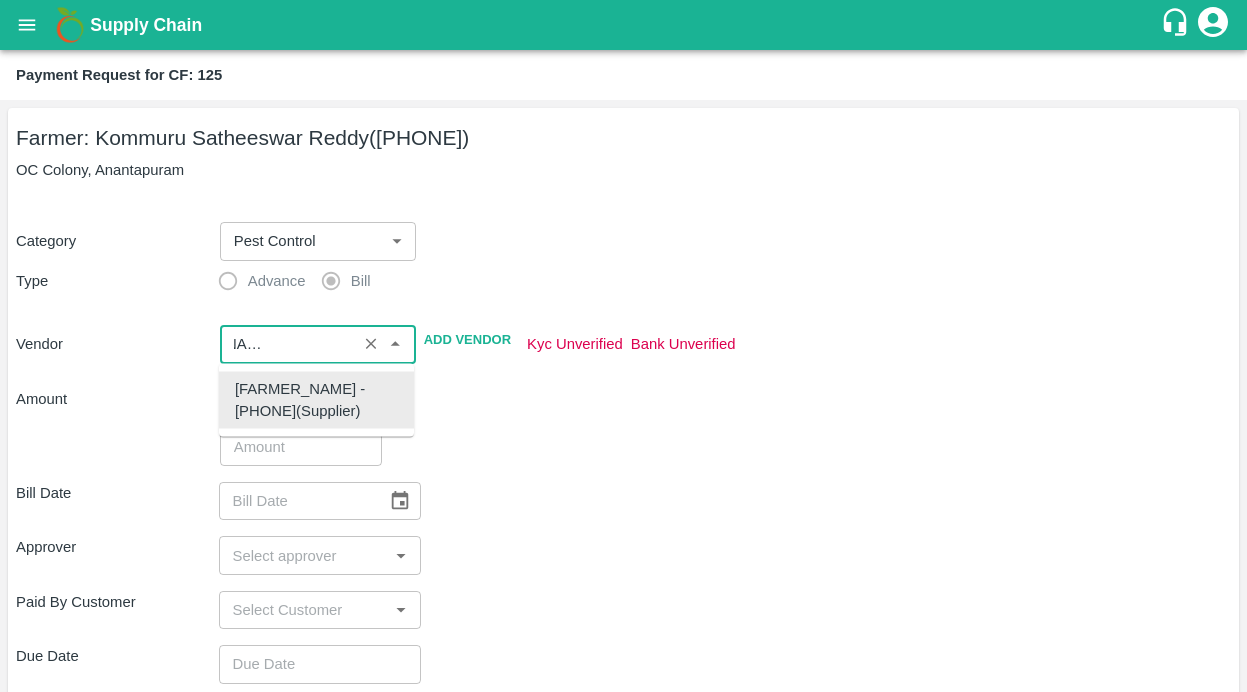 type on "[FARMER_NAME] - [PHONE](Supplier)" 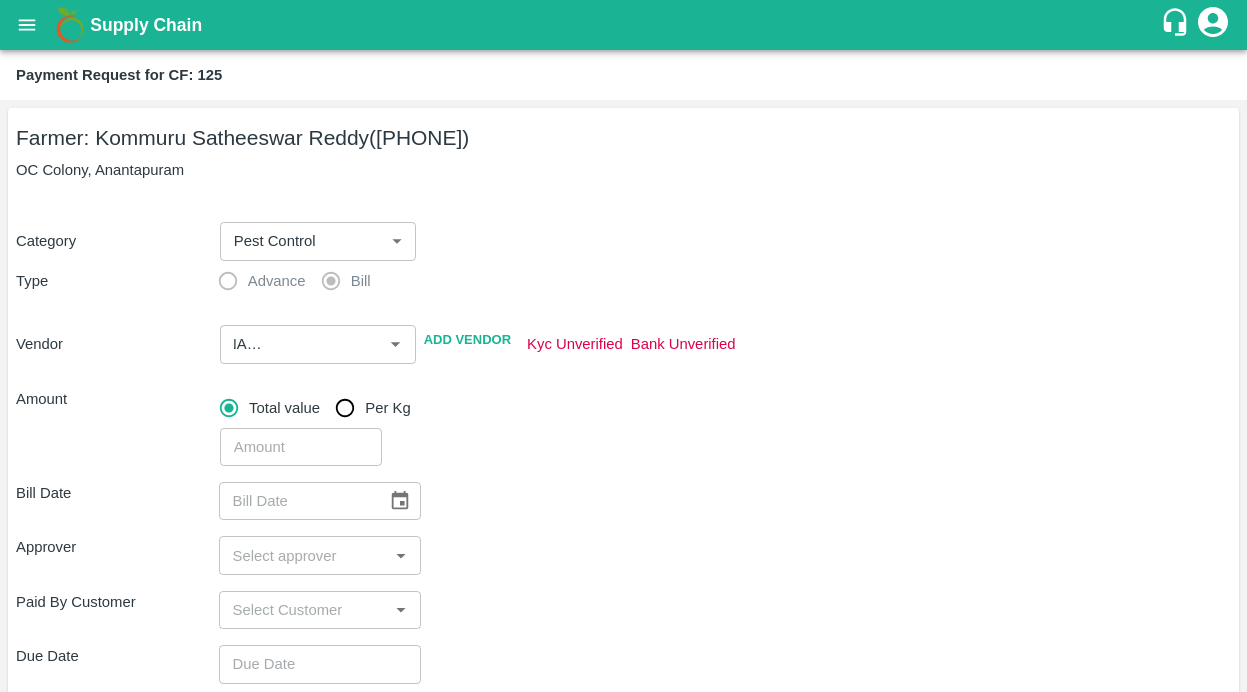 scroll, scrollTop: 0, scrollLeft: 0, axis: both 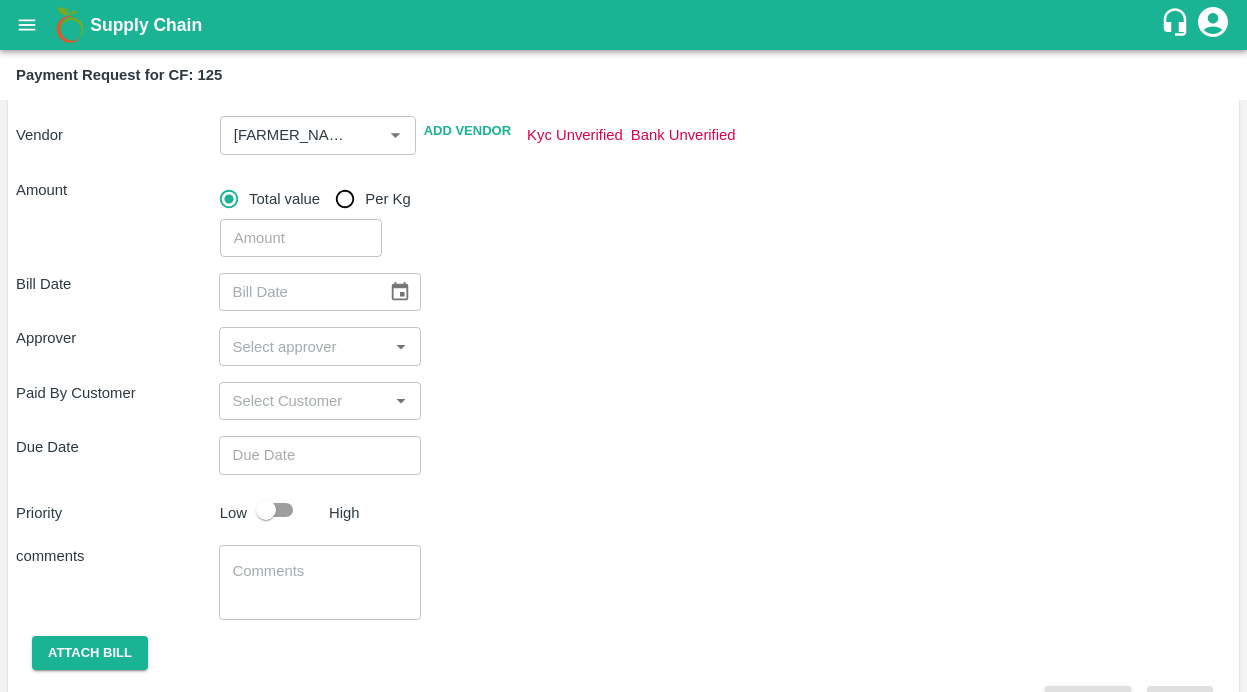 click at bounding box center (301, 238) 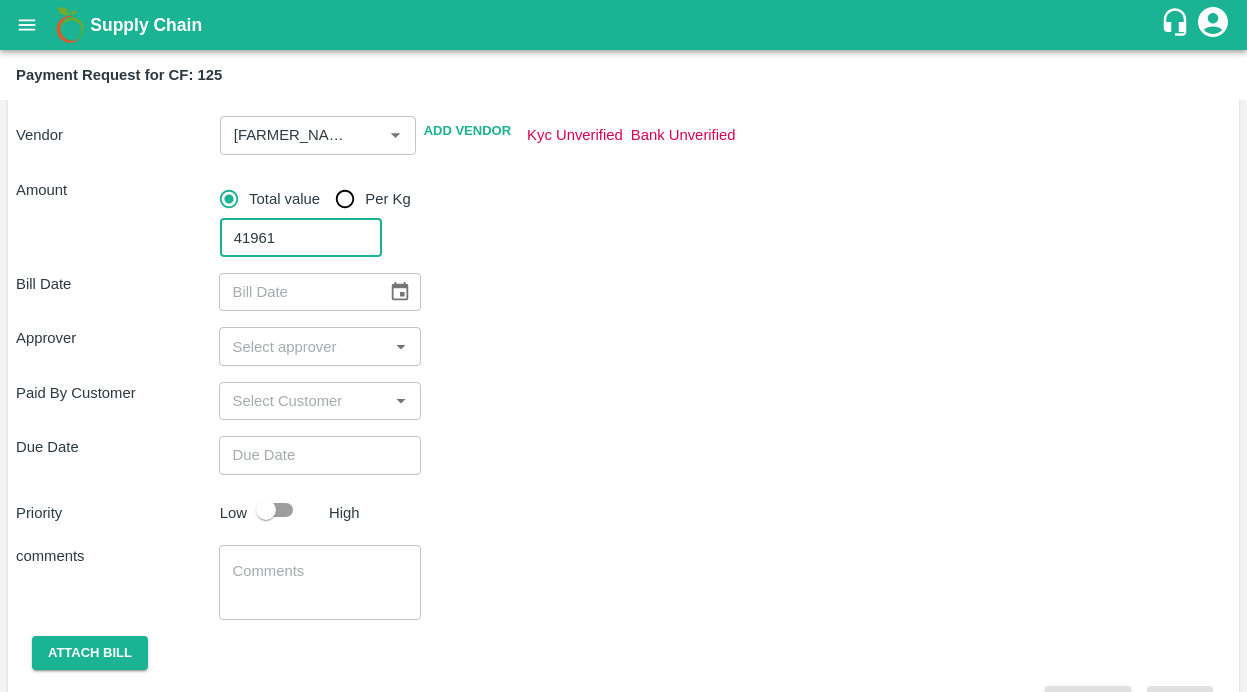 type on "41961" 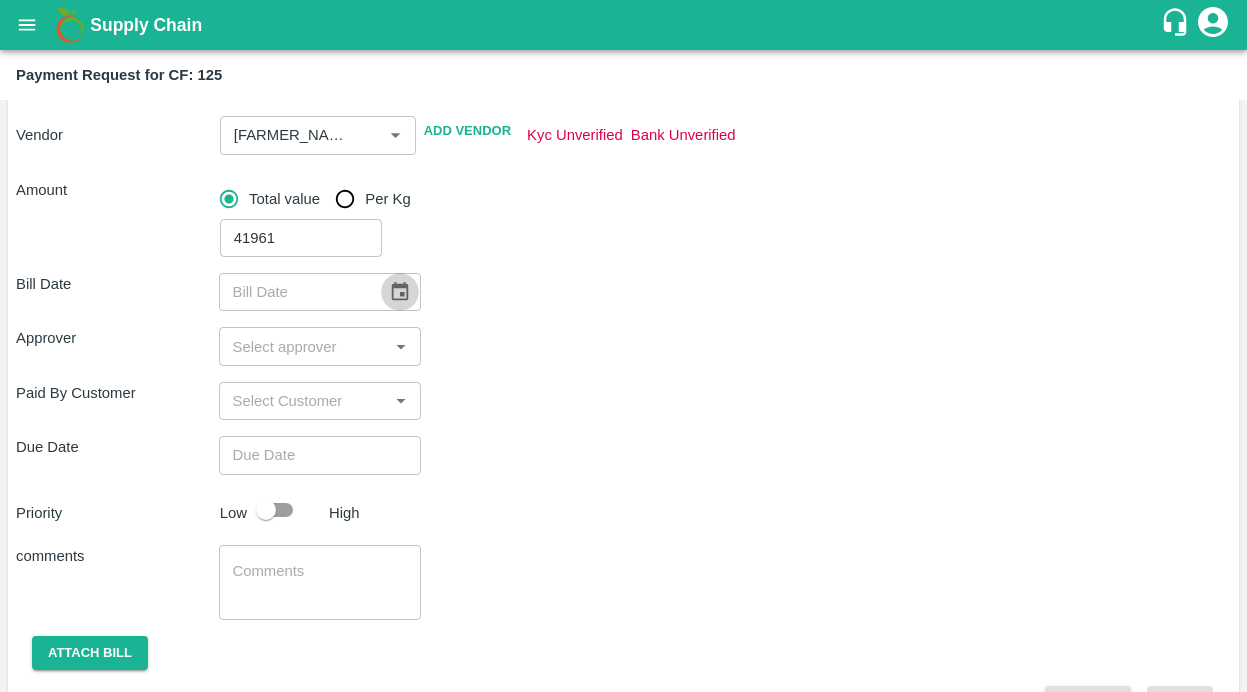 click 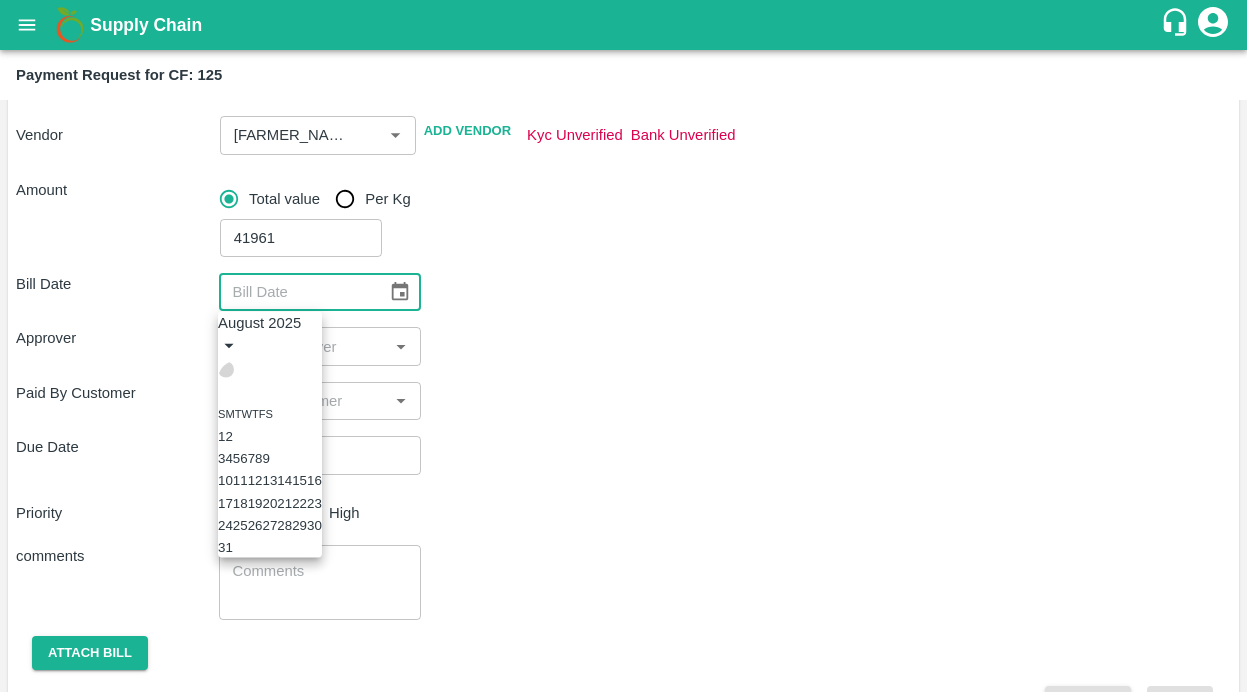 click 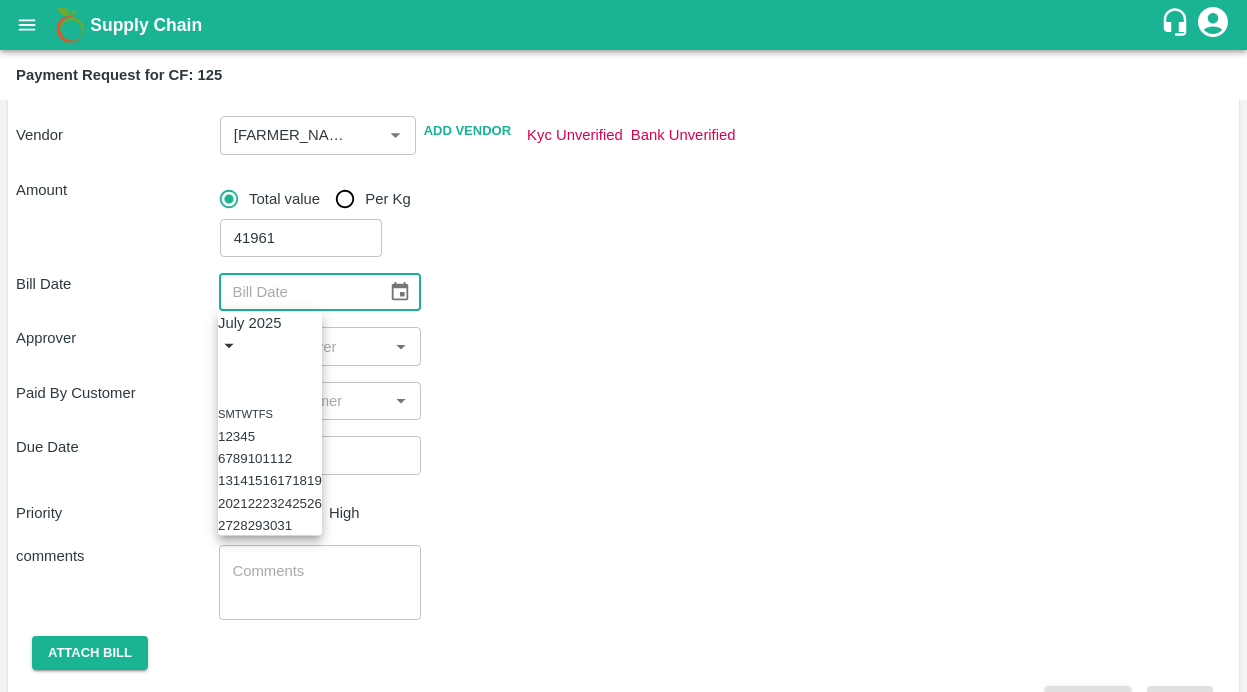 click on "29" at bounding box center (255, 525) 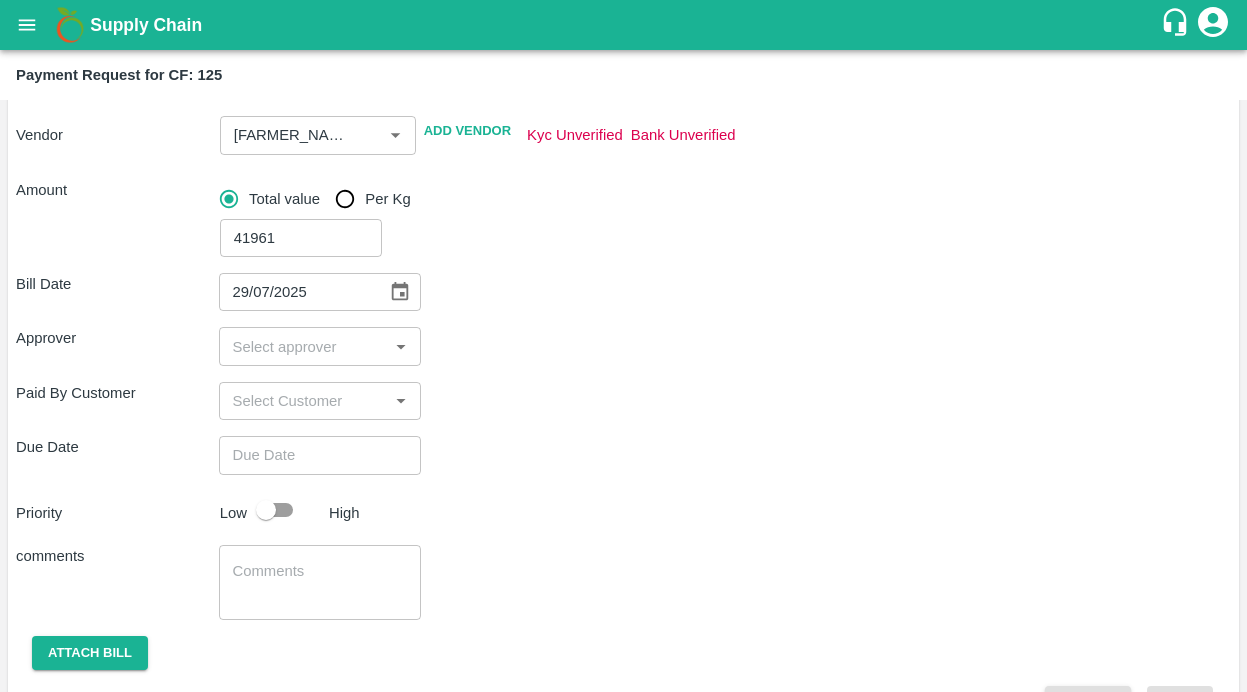 click at bounding box center (304, 346) 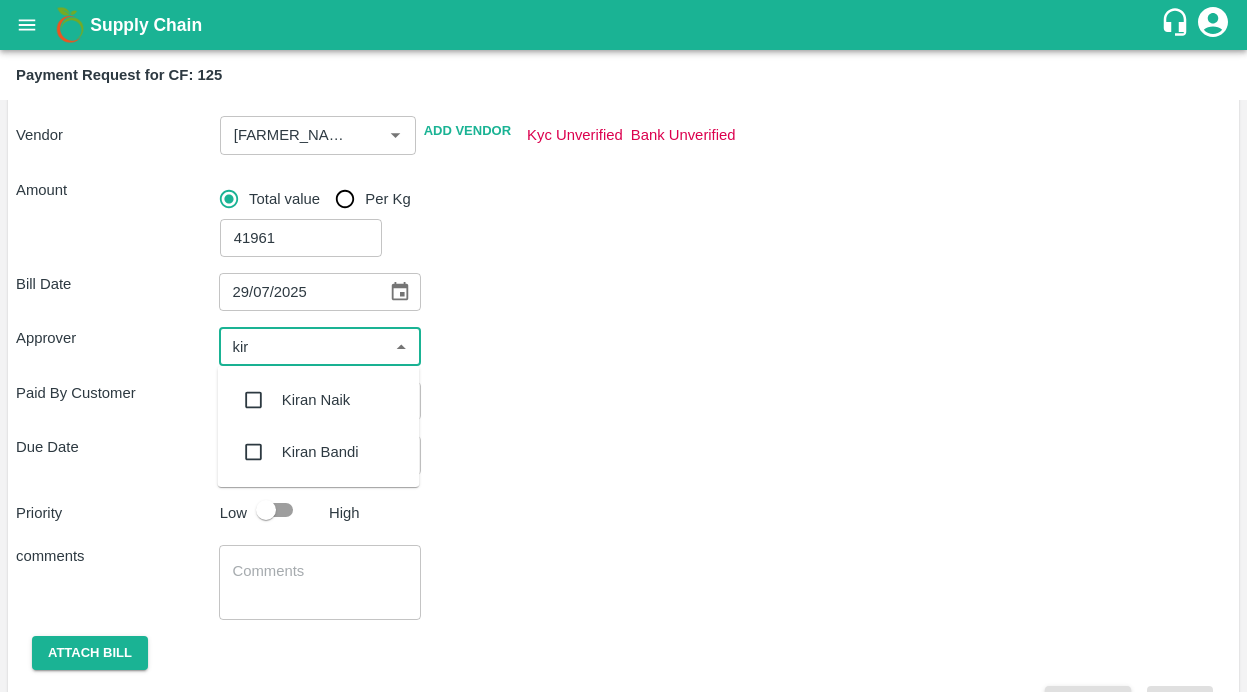 type on "kira" 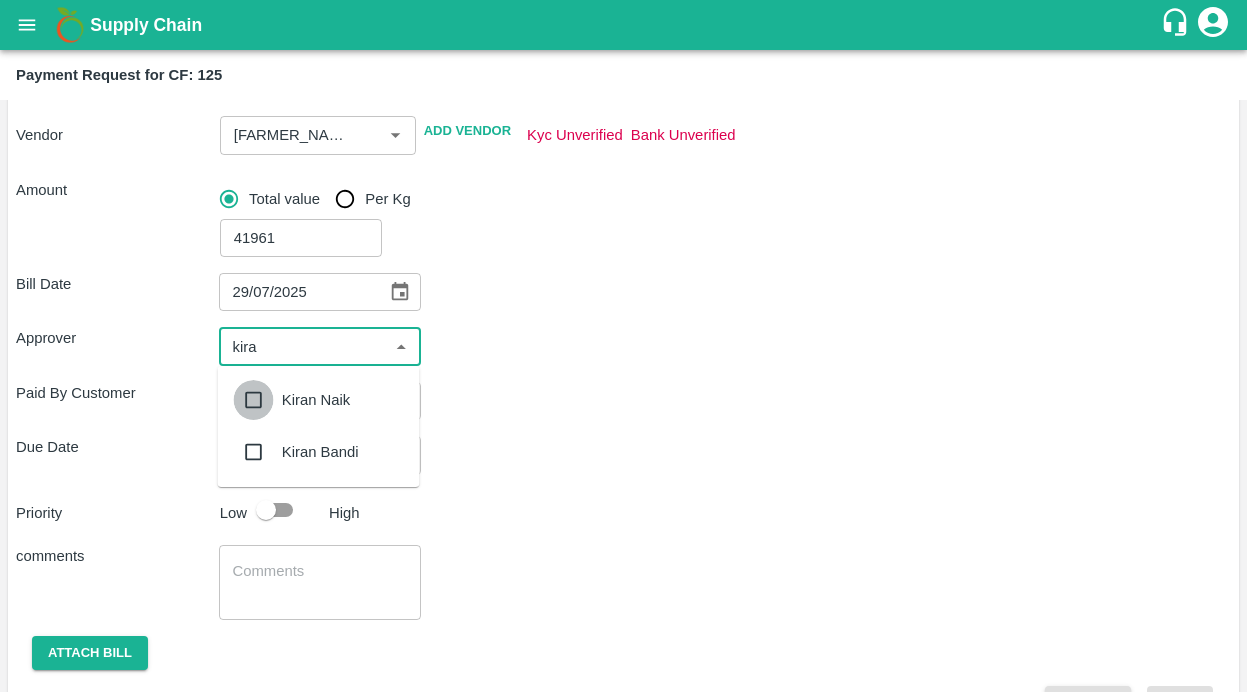 click at bounding box center (254, 400) 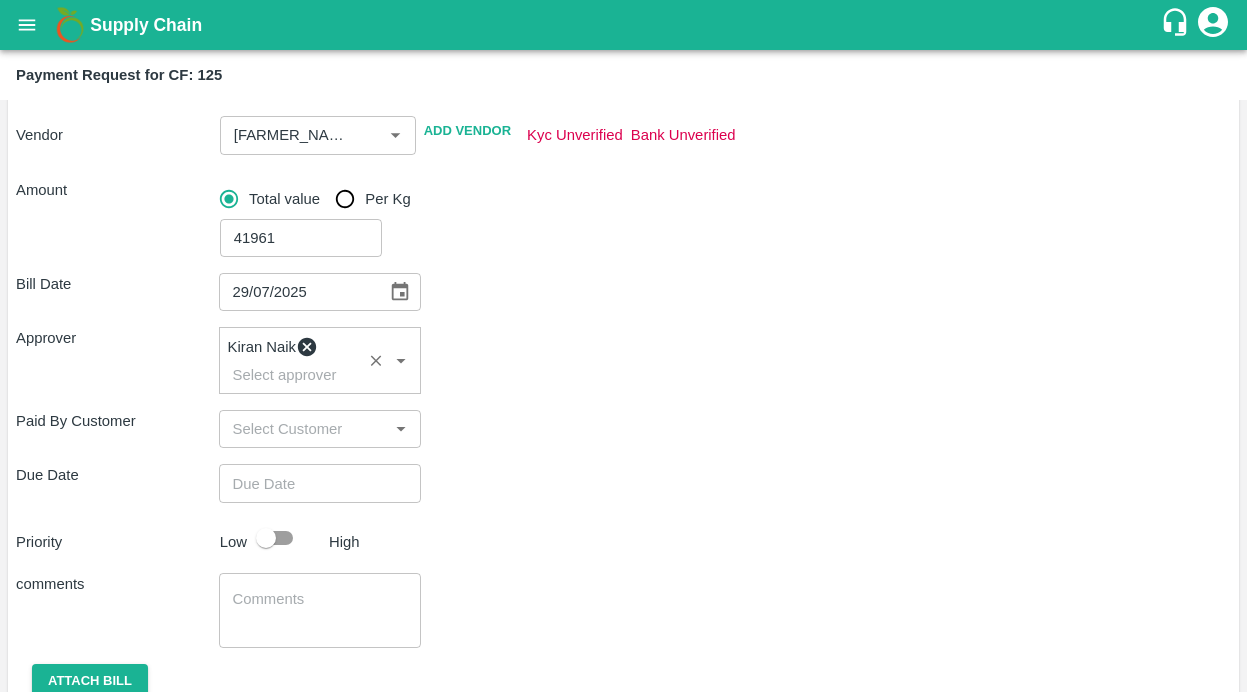 type on "DD/MM/YYYY hh:mm aa" 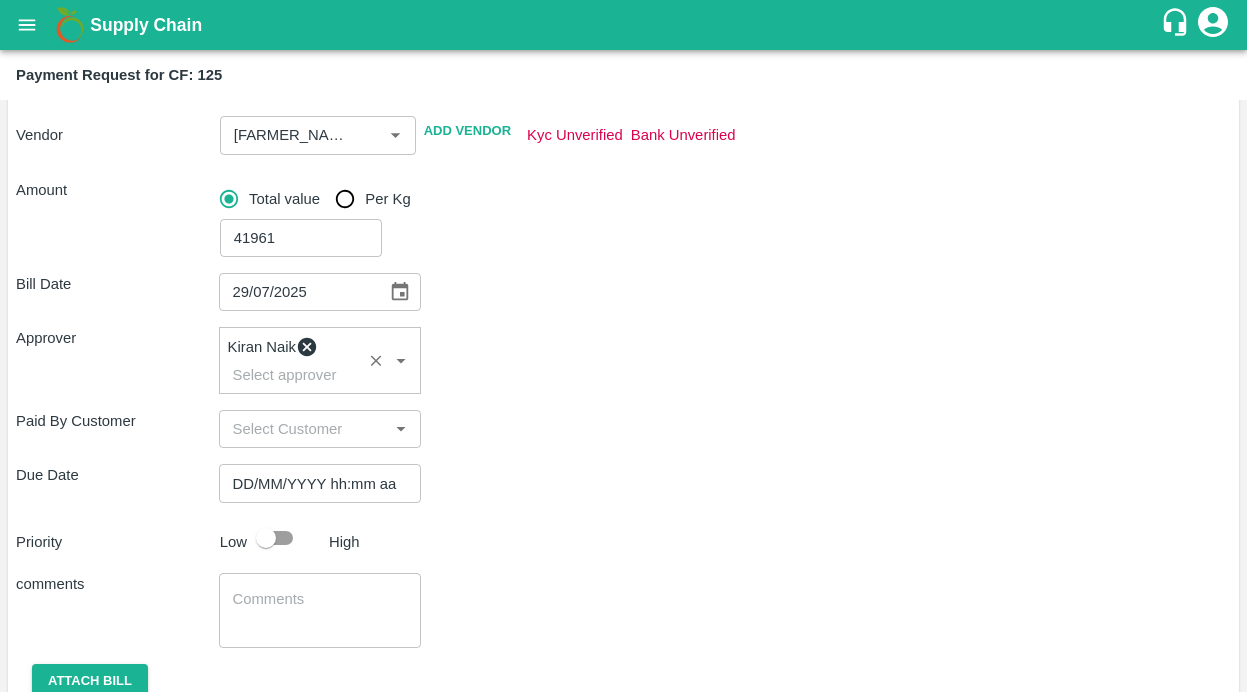 click on "DD/MM/YYYY hh:mm aa" at bounding box center [313, 483] 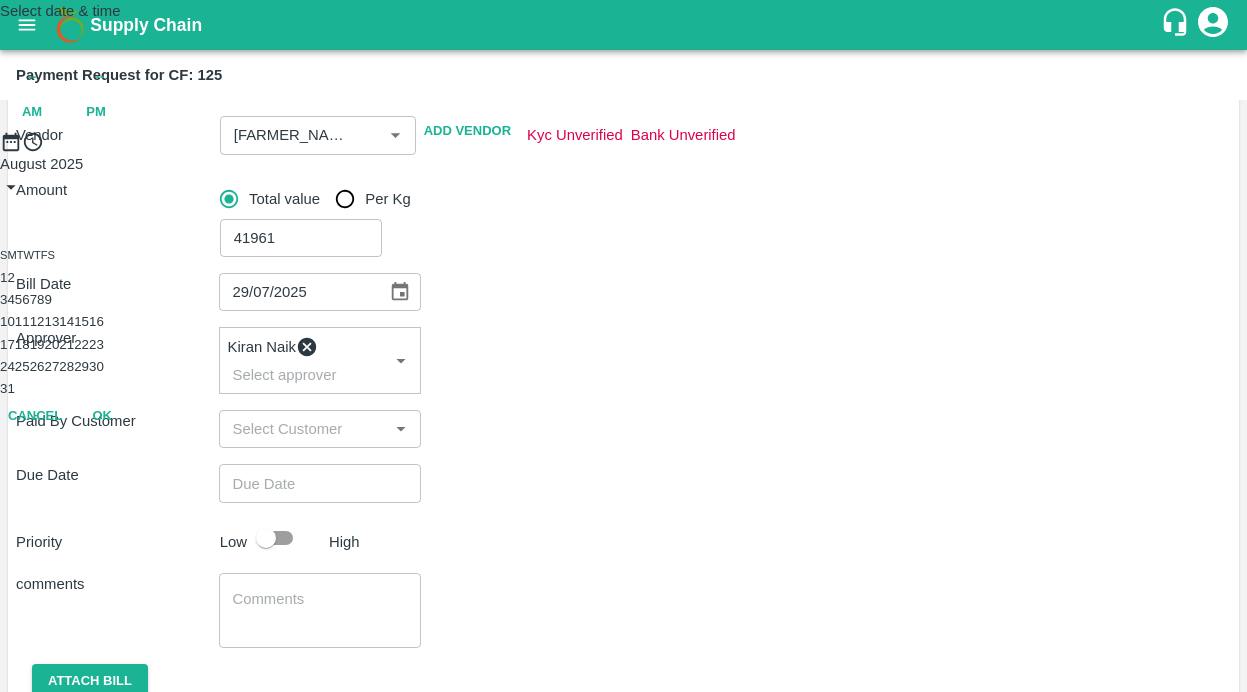 click on "7" at bounding box center [33, 299] 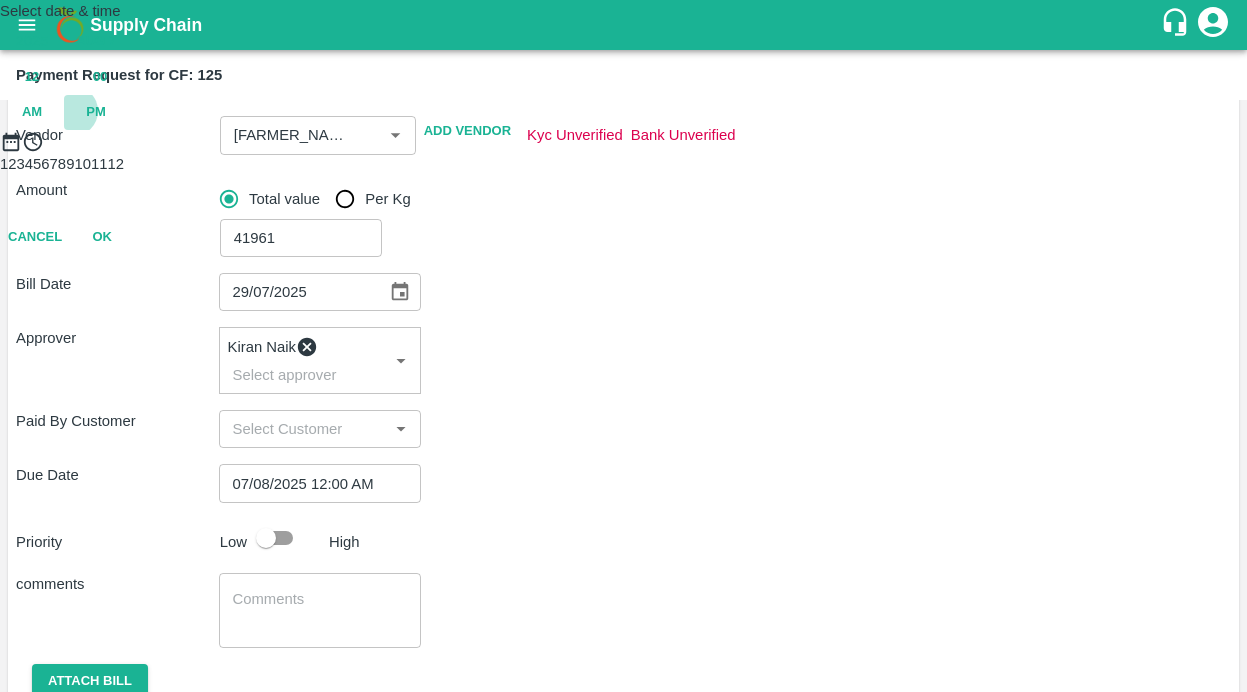 click on "PM" at bounding box center (96, 112) 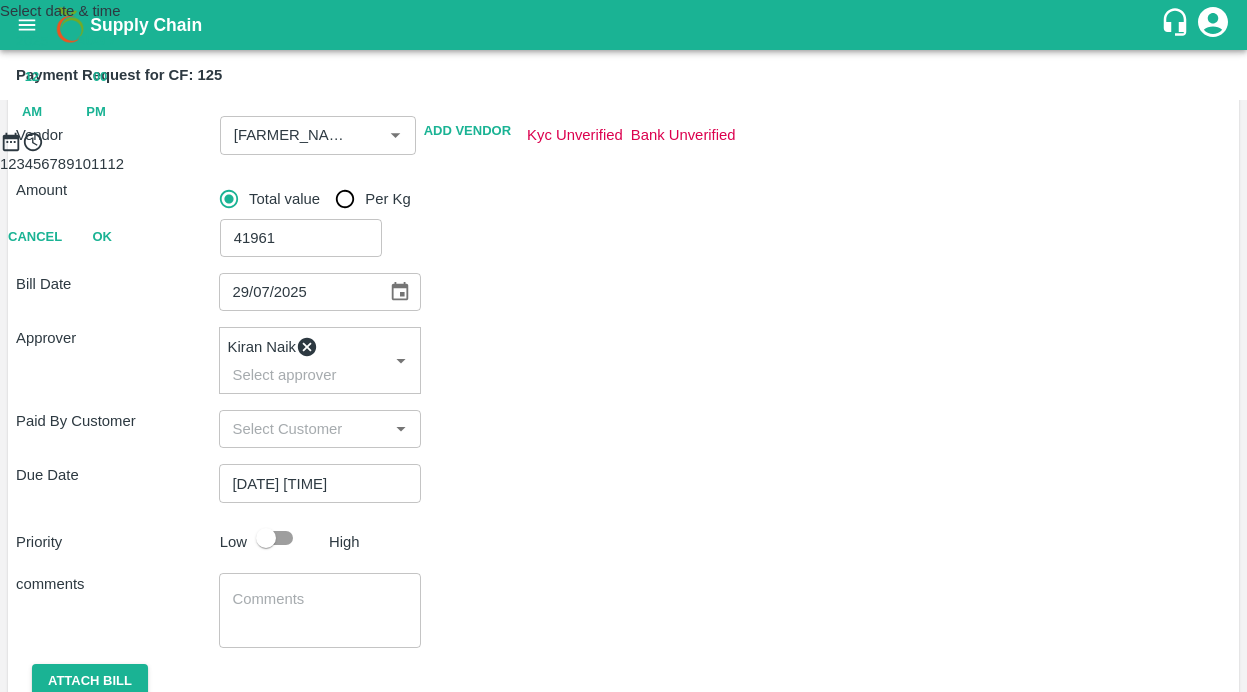 click at bounding box center (623, 153) 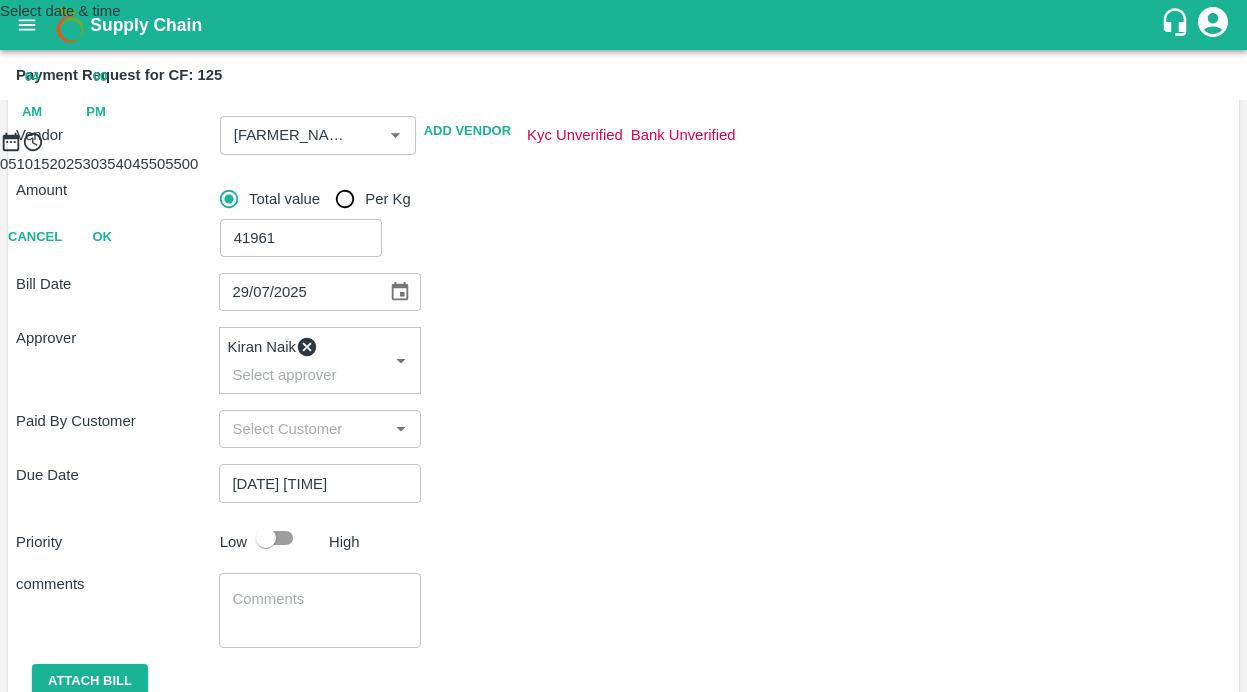 click at bounding box center (623, 153) 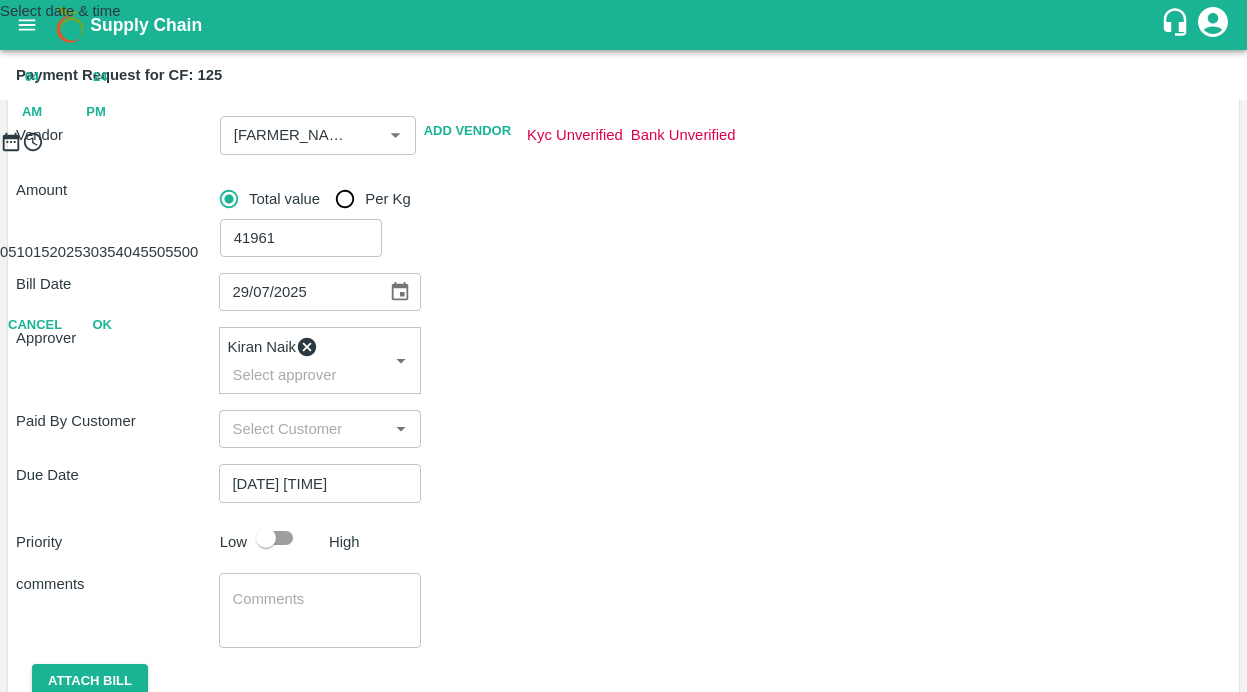 click on "OK" at bounding box center (102, 325) 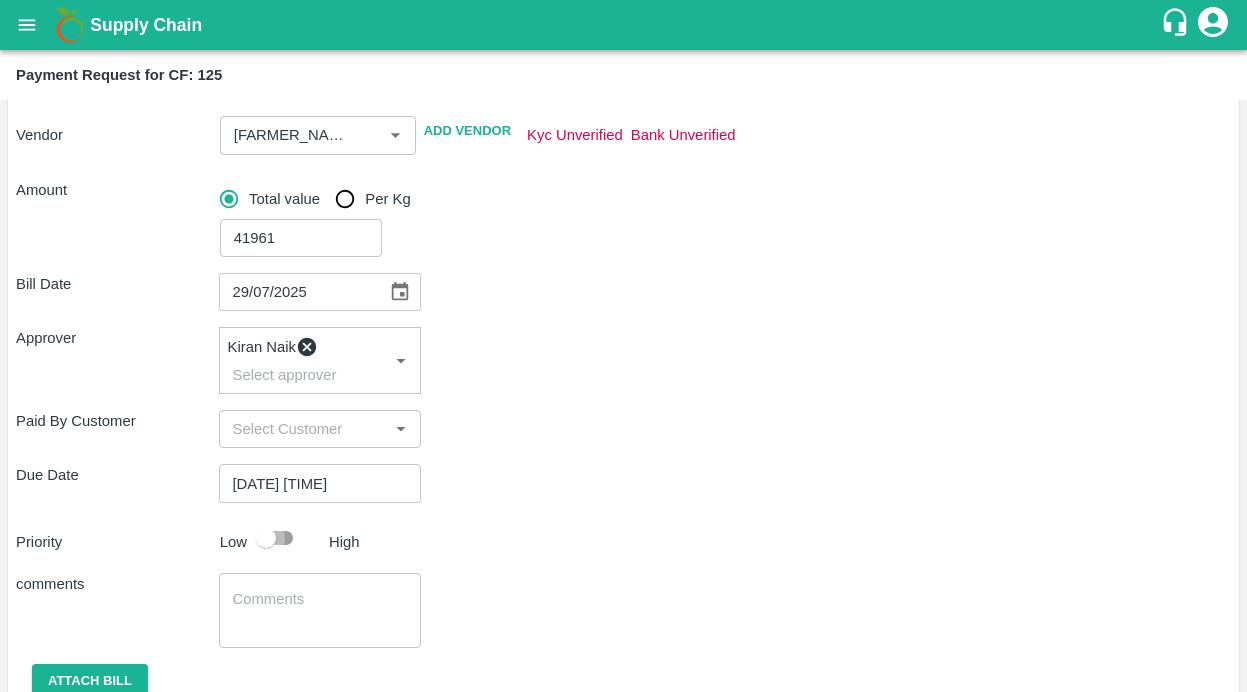 click at bounding box center [266, 538] 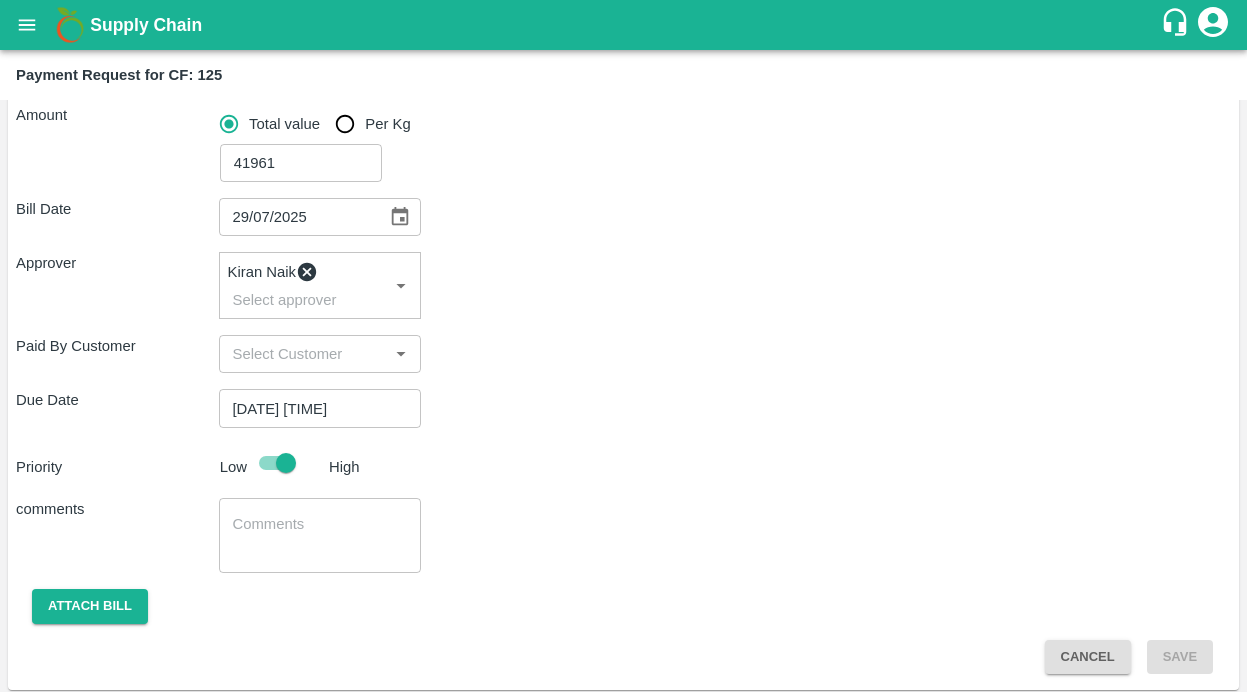 scroll, scrollTop: 300, scrollLeft: 0, axis: vertical 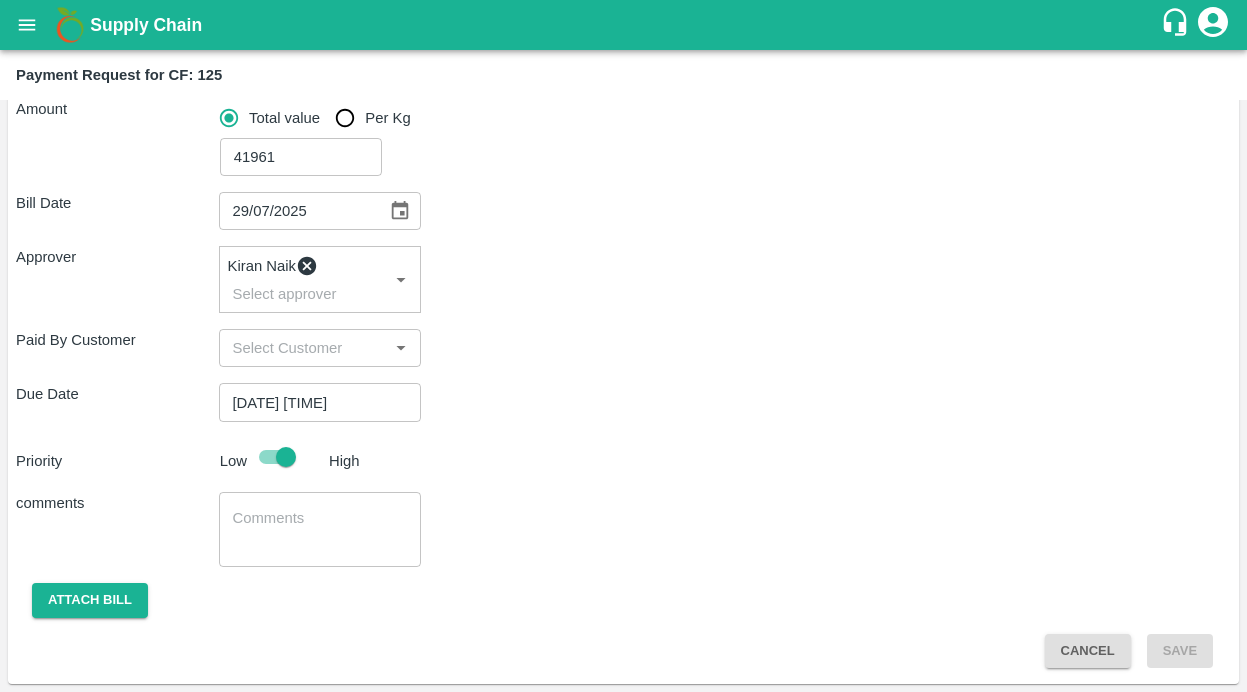 click at bounding box center (320, 529) 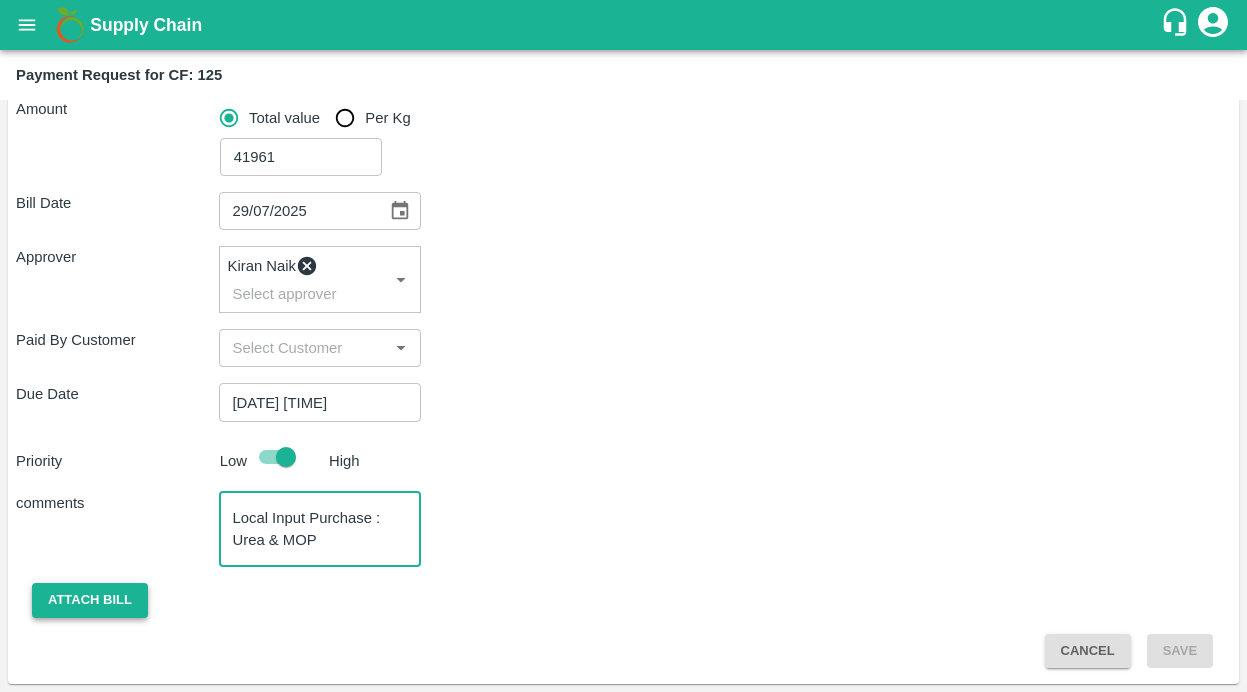 type on "Local Input Purchase : Urea & MOP" 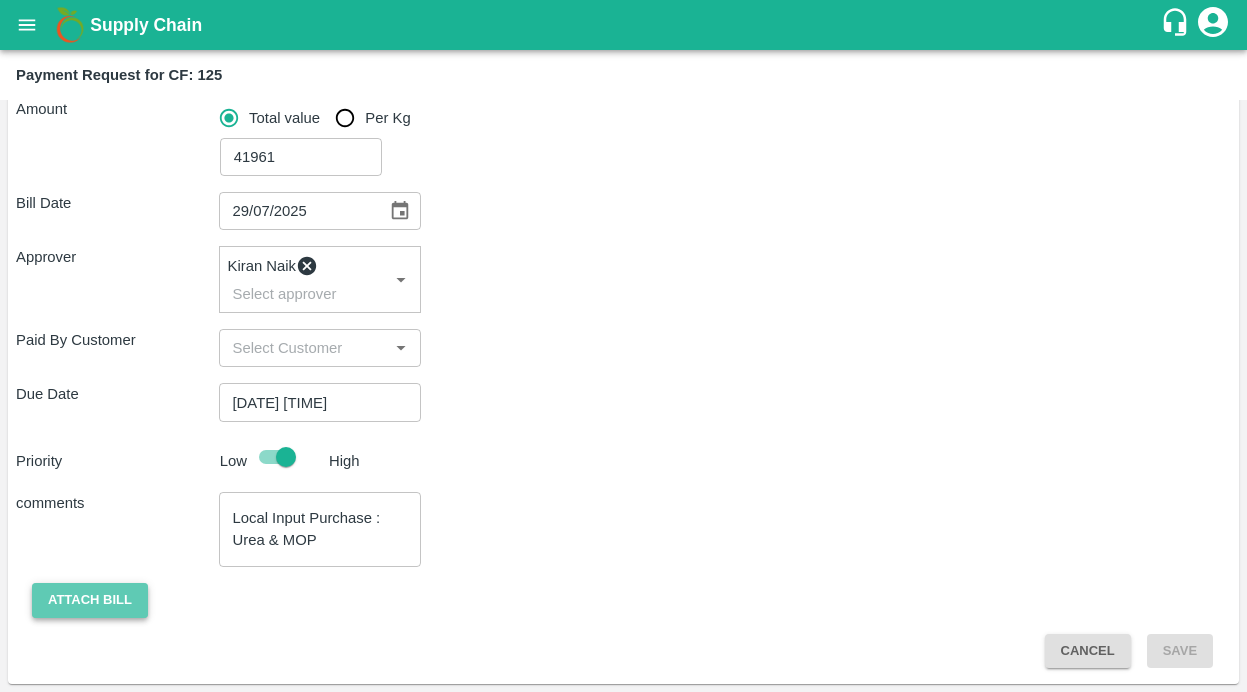 click on "Attach bill" at bounding box center [90, 600] 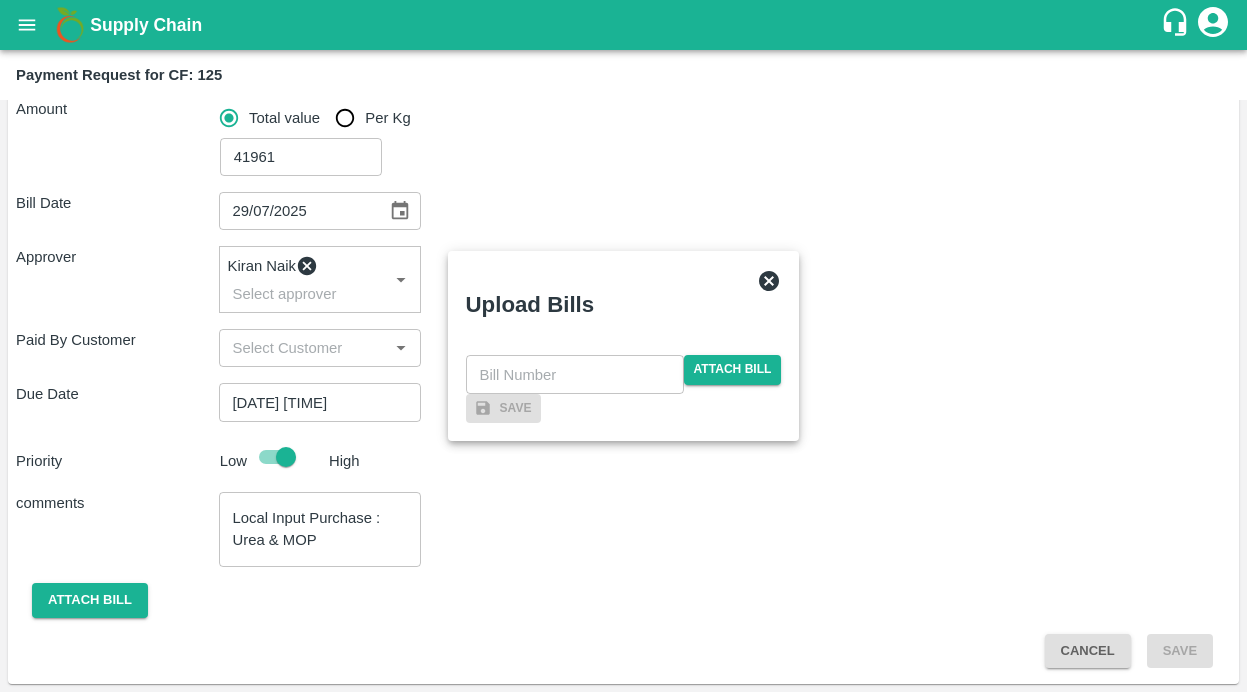 click on "​ Attach bill" at bounding box center (624, 374) 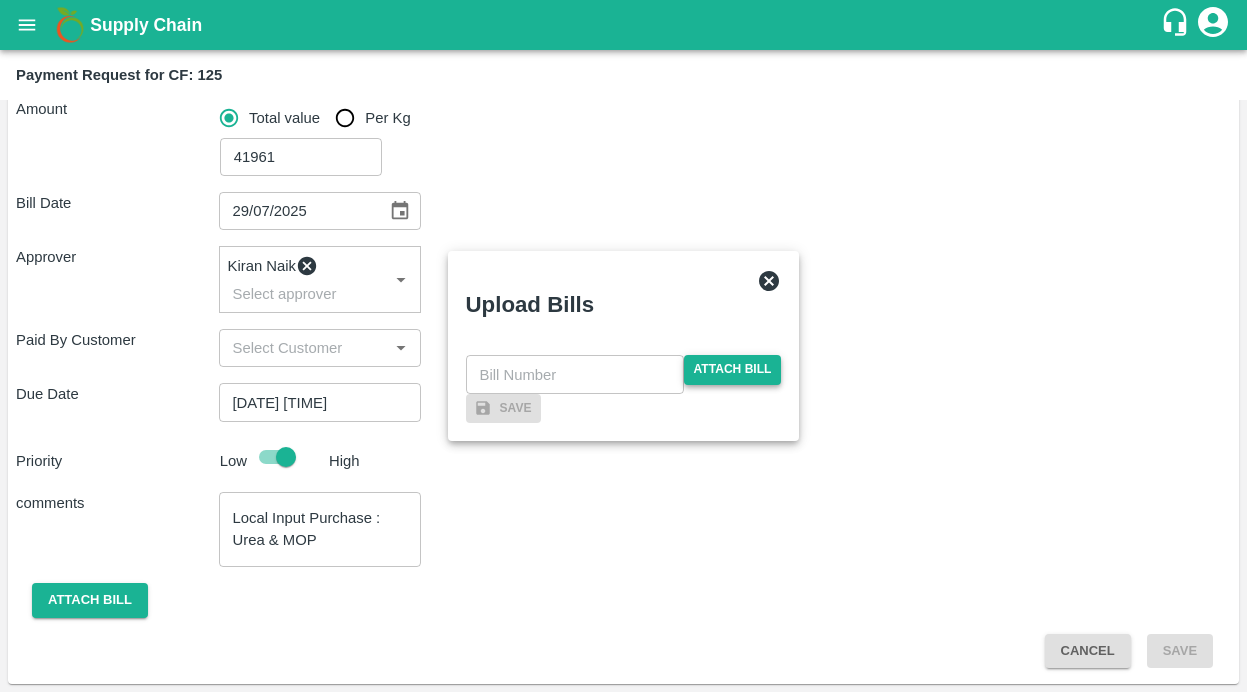 click on "Attach bill" at bounding box center (733, 369) 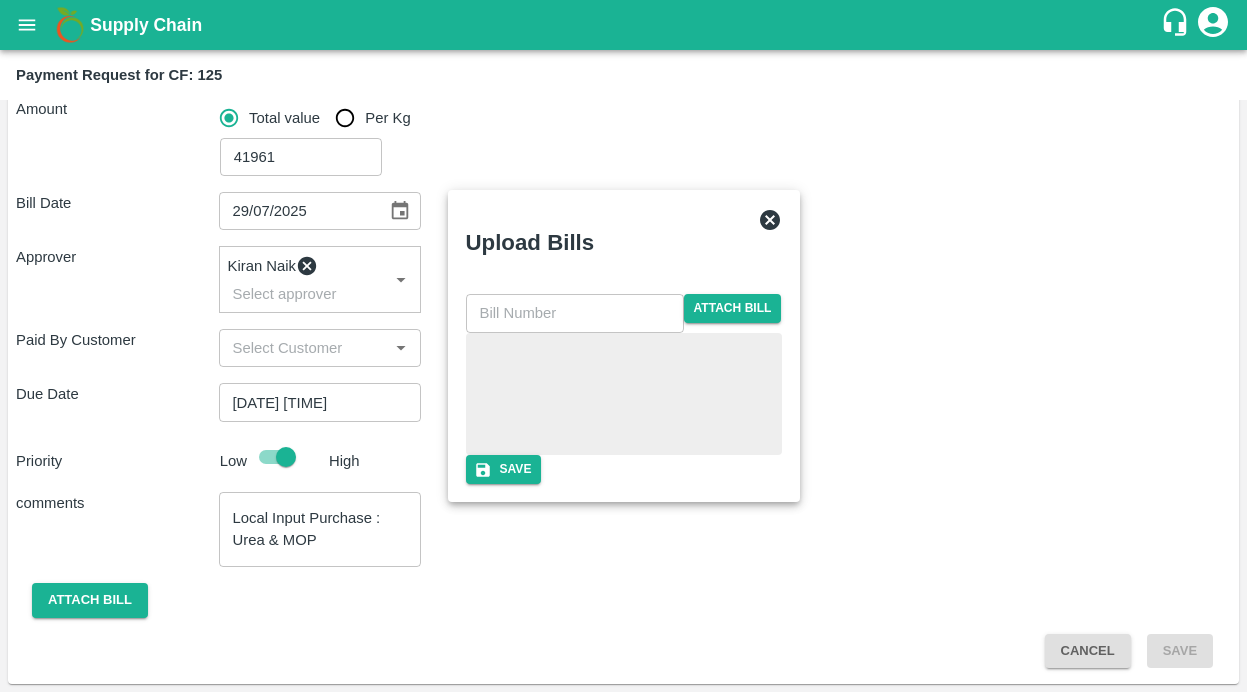 click at bounding box center (624, 394) 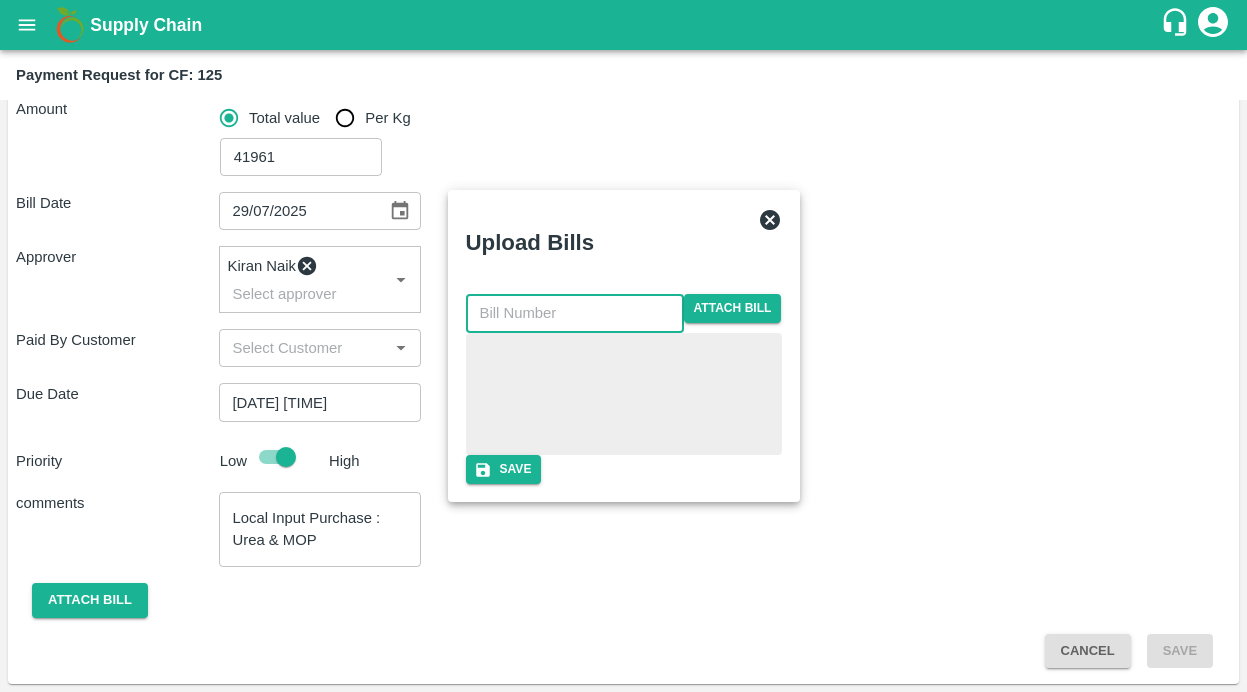 click at bounding box center [575, 313] 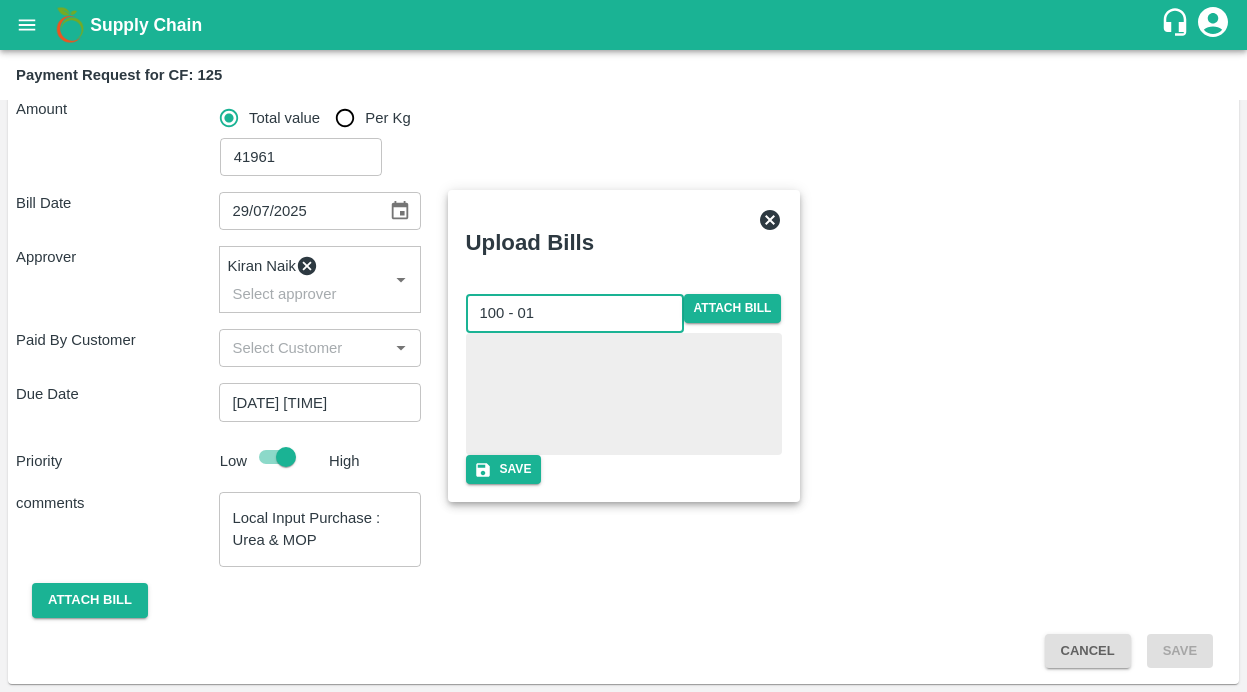 type on "100 - 01" 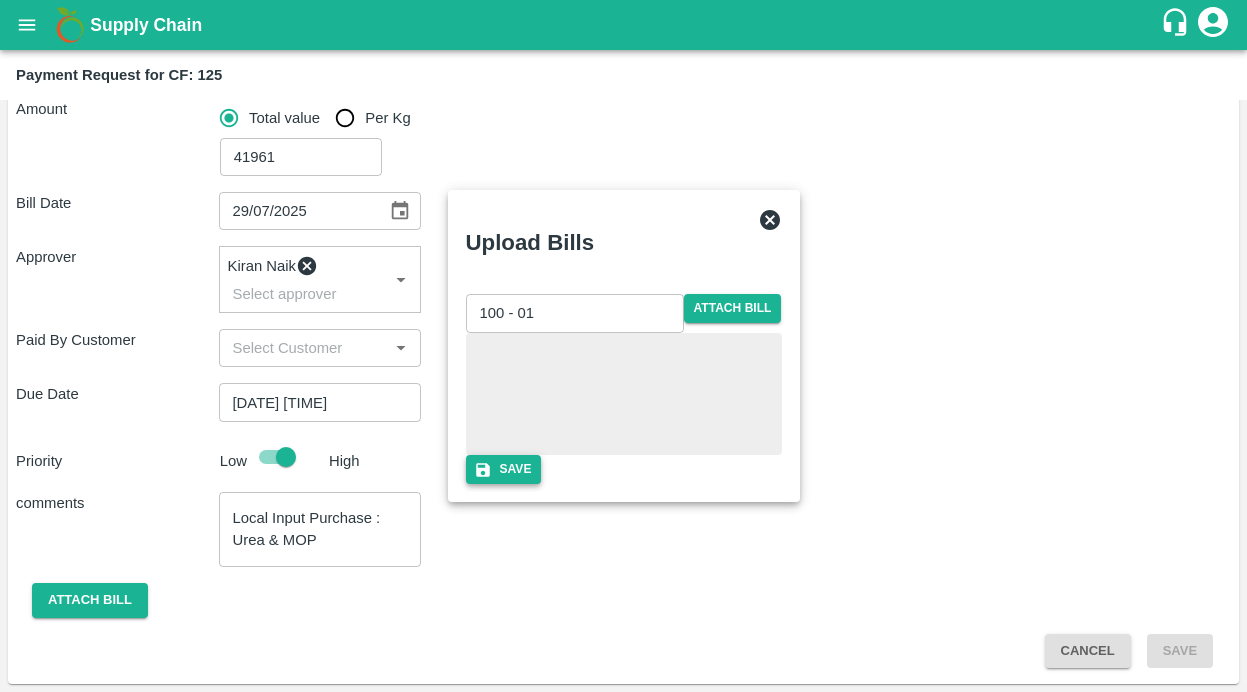 click 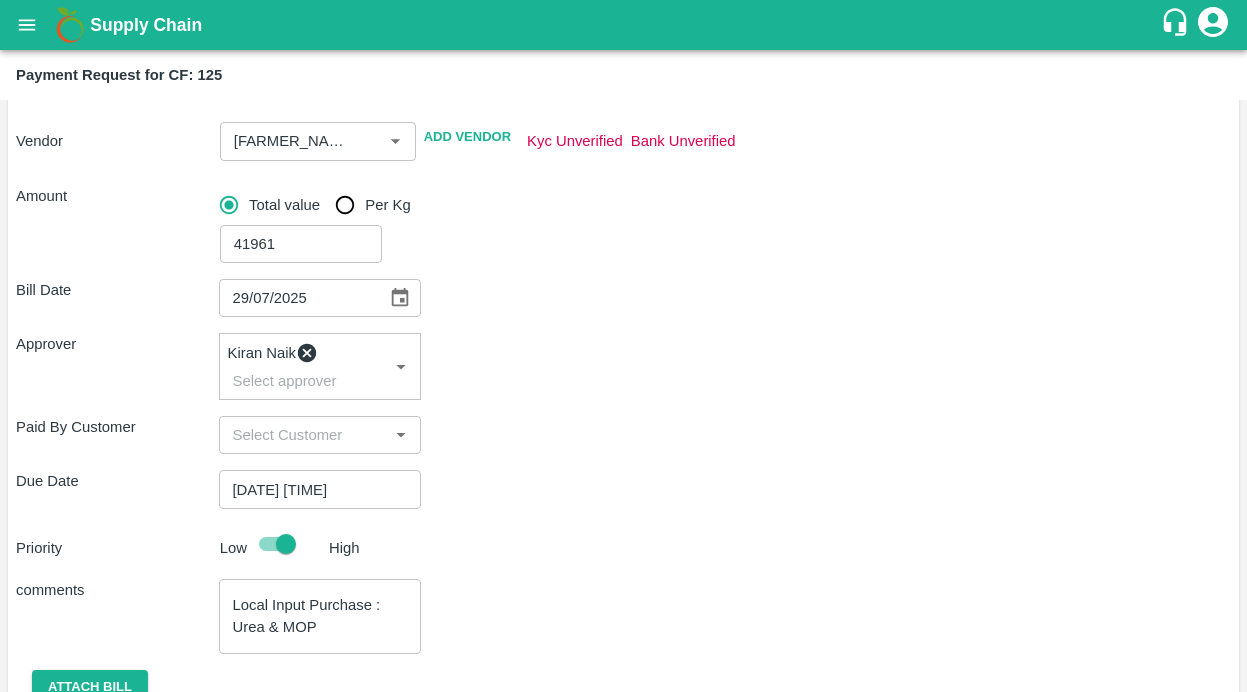 scroll, scrollTop: 406, scrollLeft: 0, axis: vertical 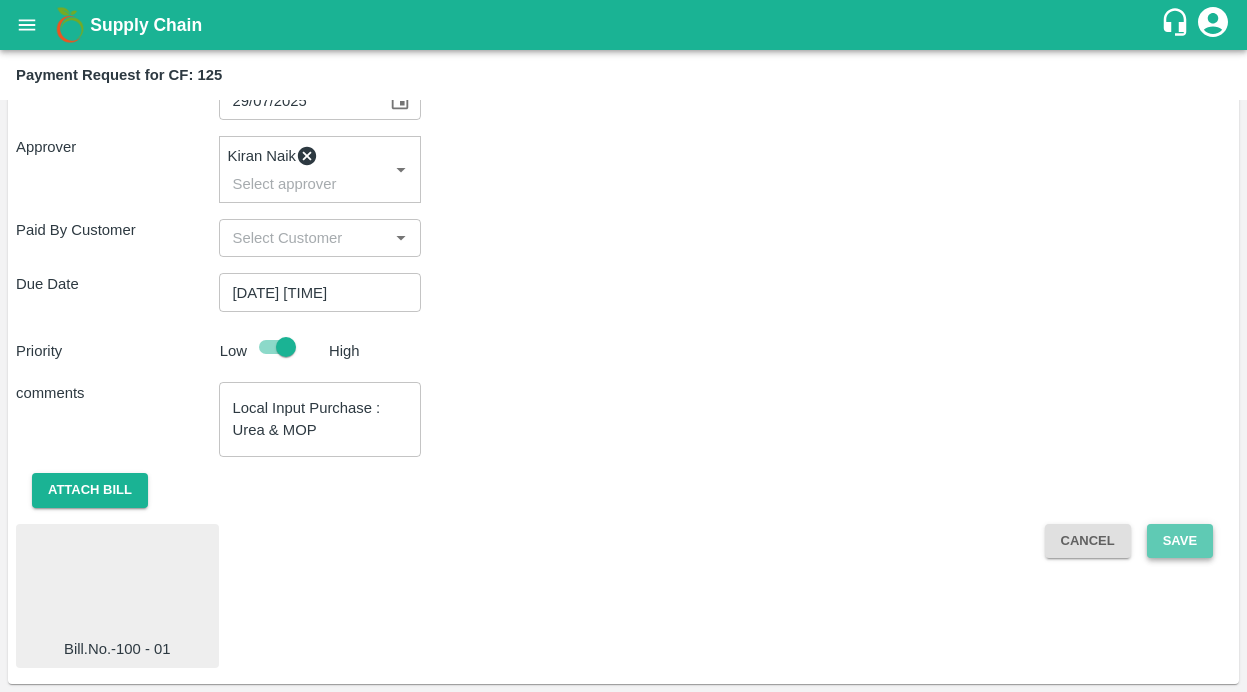 click on "Save" at bounding box center (1180, 541) 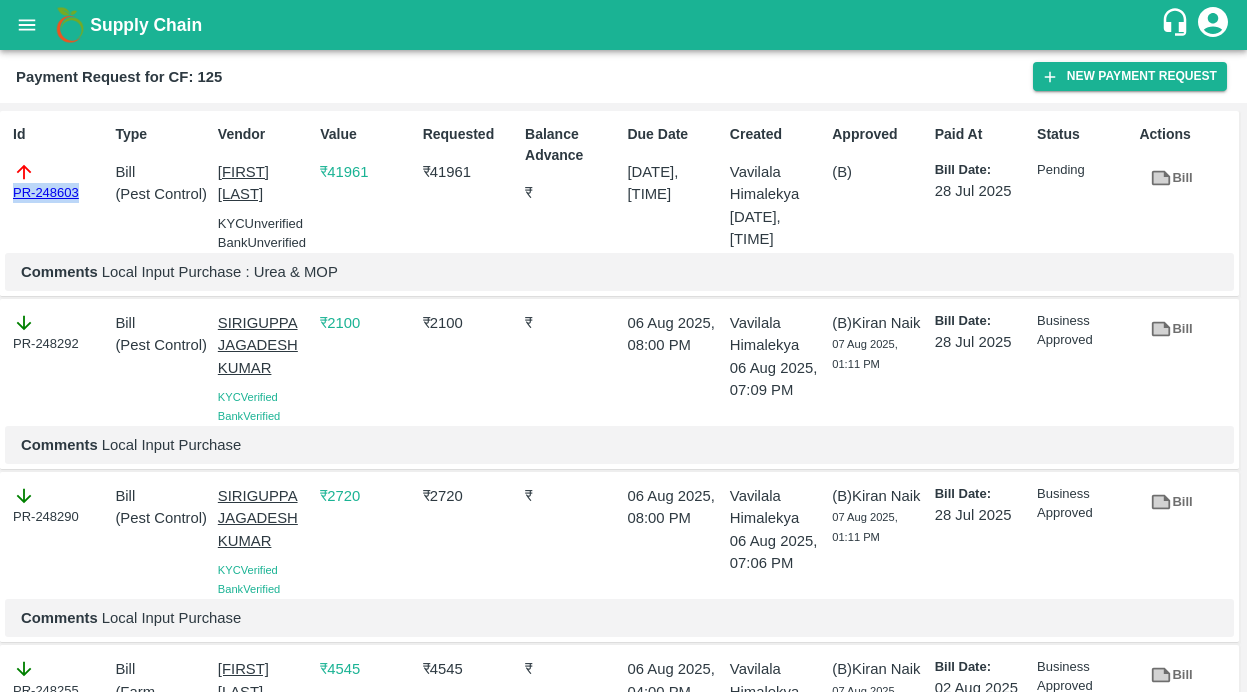 drag, startPoint x: 91, startPoint y: 194, endPoint x: -61, endPoint y: 194, distance: 152 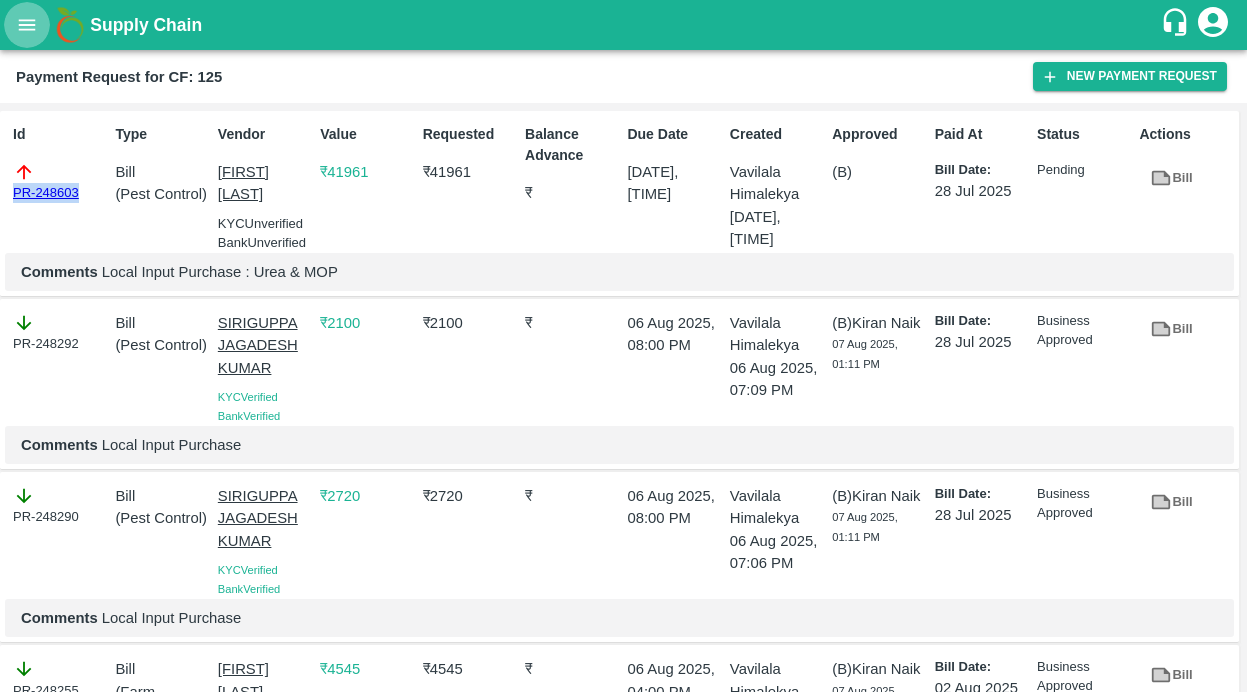 click at bounding box center [27, 25] 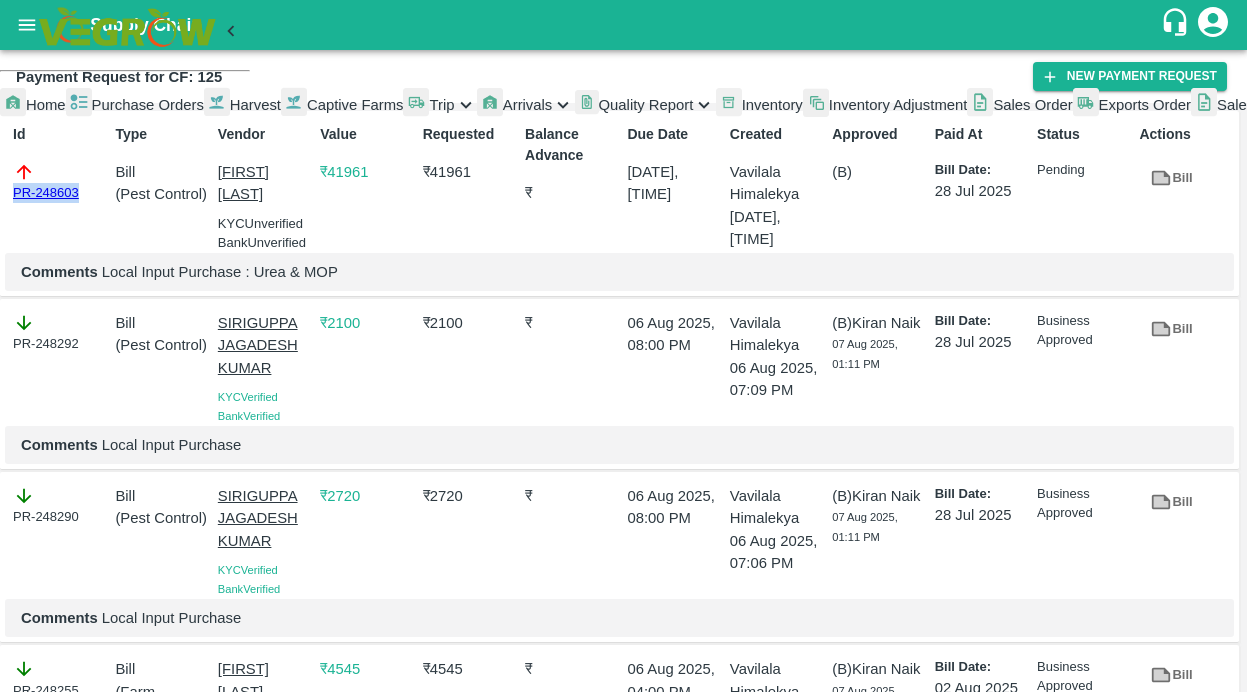 click on "Captive Farms" at bounding box center (342, 105) 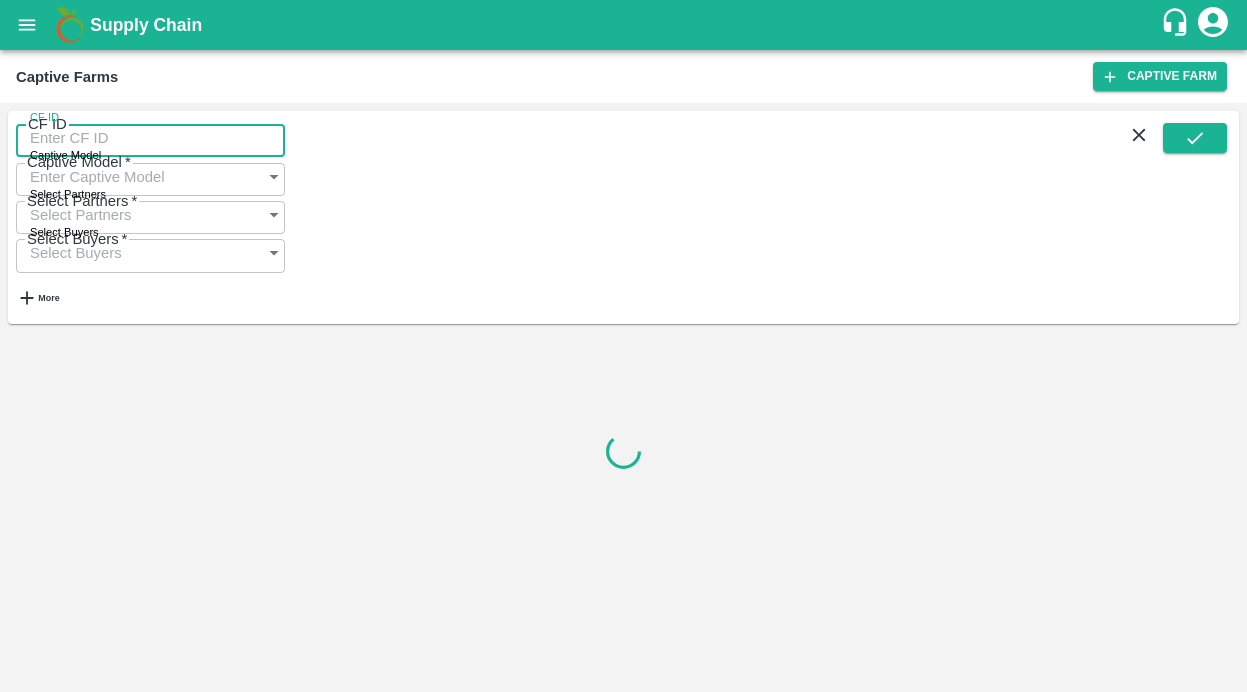 click on "CF ID" at bounding box center (150, 138) 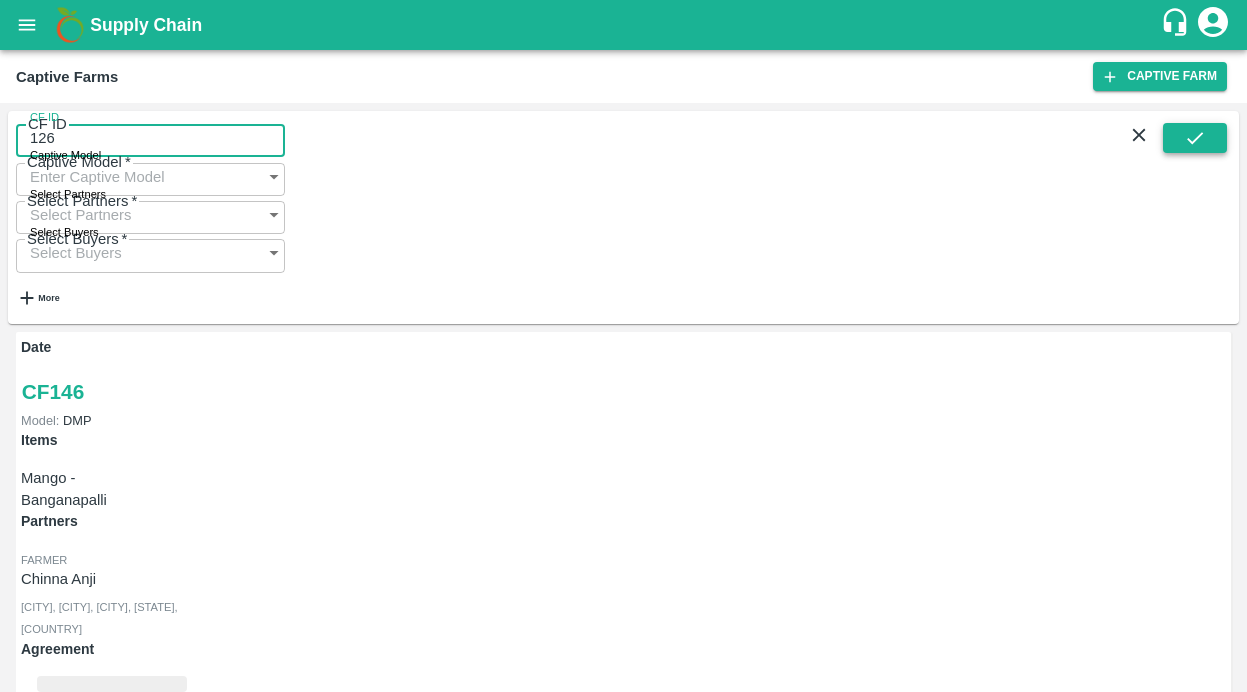 type on "126" 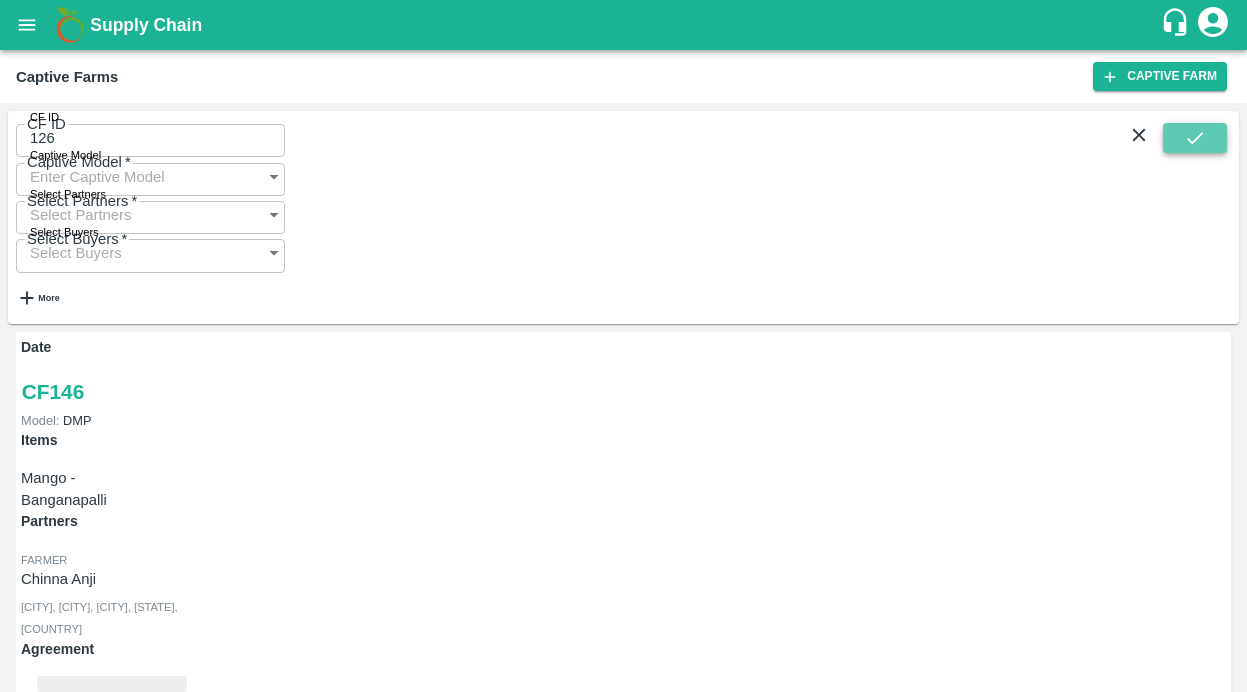 click at bounding box center [1195, 138] 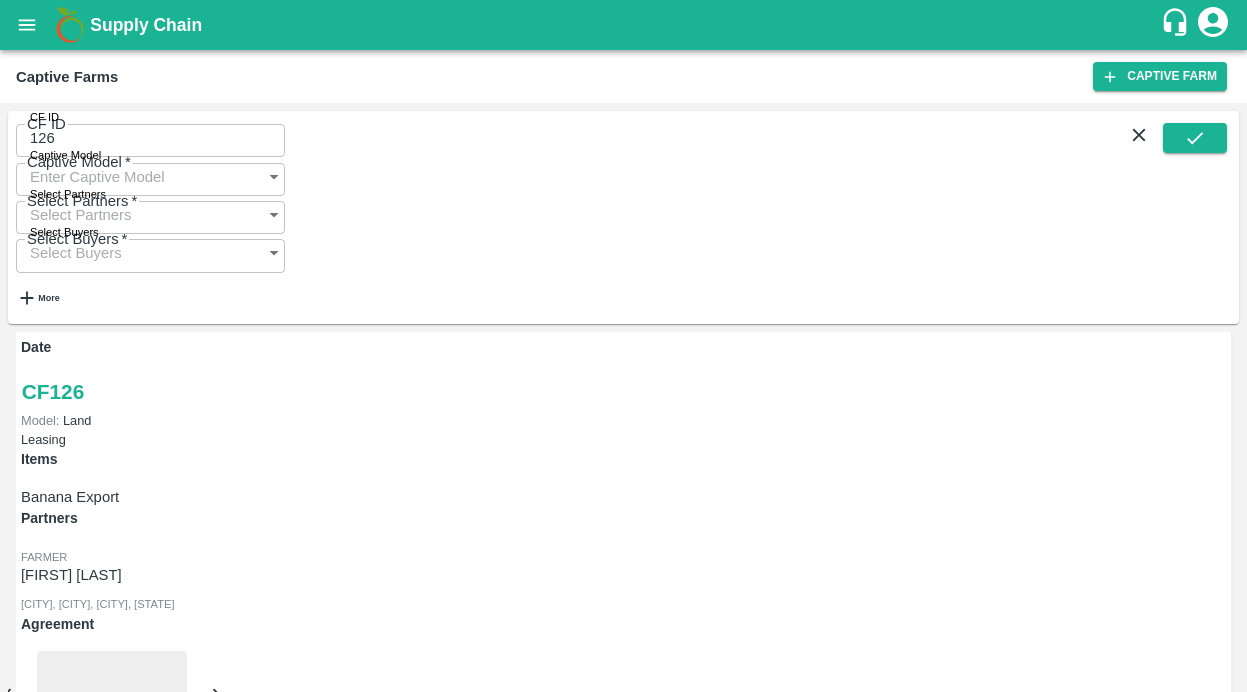 click on "Payment Requests   (20)" at bounding box center (99, 1035) 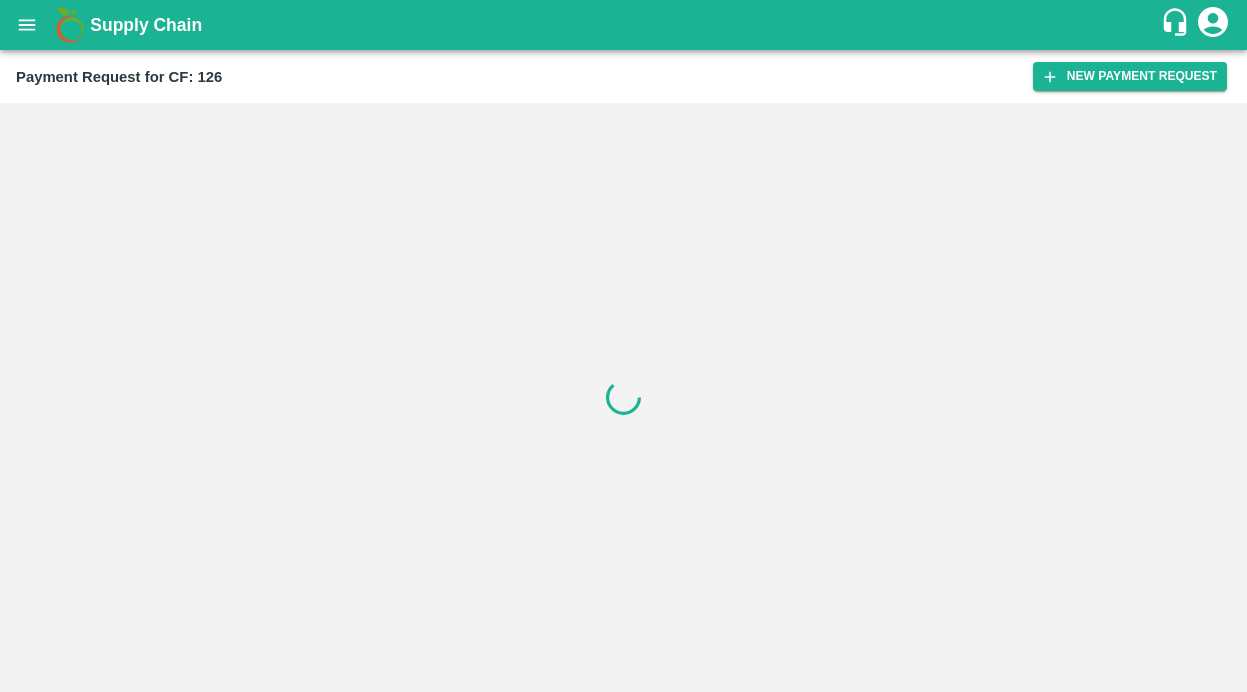 scroll, scrollTop: 0, scrollLeft: 0, axis: both 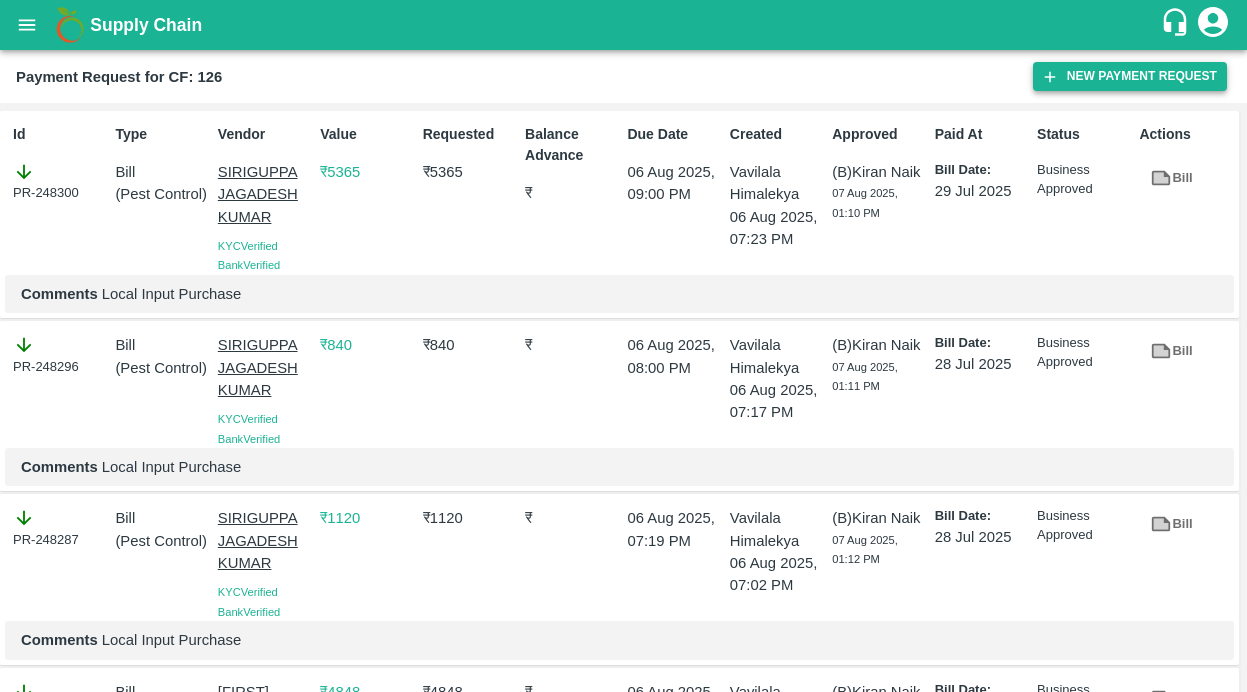click on "New Payment Request" at bounding box center (1130, 76) 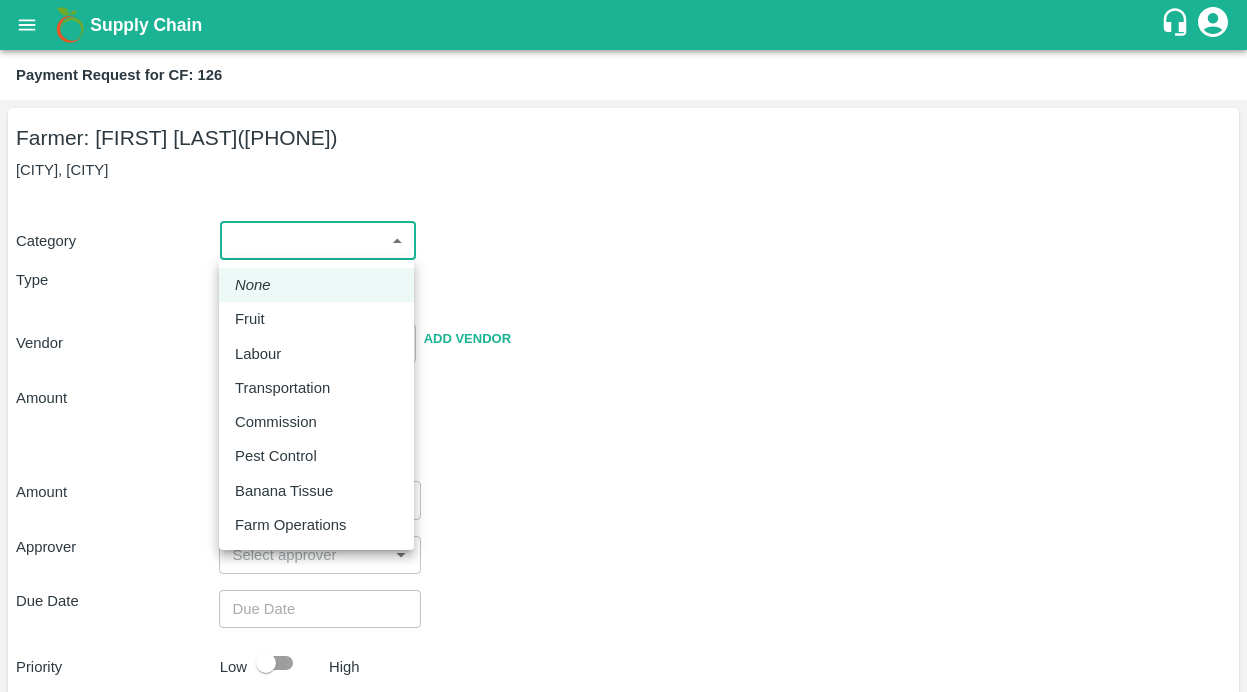 click on "Supply Chain Payment Request for CF: 126 Farmer:    G Venkataramudu  (93466661664) OC Colony, anantapur Category ​ ​ Type Advance Bill Vendor ​ Add Vendor Amount Total value Per Kg ​ Amount ​ Approver ​ Due Date ​  Priority  Low  High Comment x ​ Attach bill Cancel Save Bangalore DC Direct Customer Hyderabad DC B2R Bangalore  Tembhurni Virtual Captive PH Ananthapur Virtual Captive PH Kothakota Virtual Captive PH Chittoor Virtual Captive PH Vavilala Himalekya Logout None Fruit Labour Transportation Commission Pest Control Banana Tissue Farm Operations" at bounding box center (623, 346) 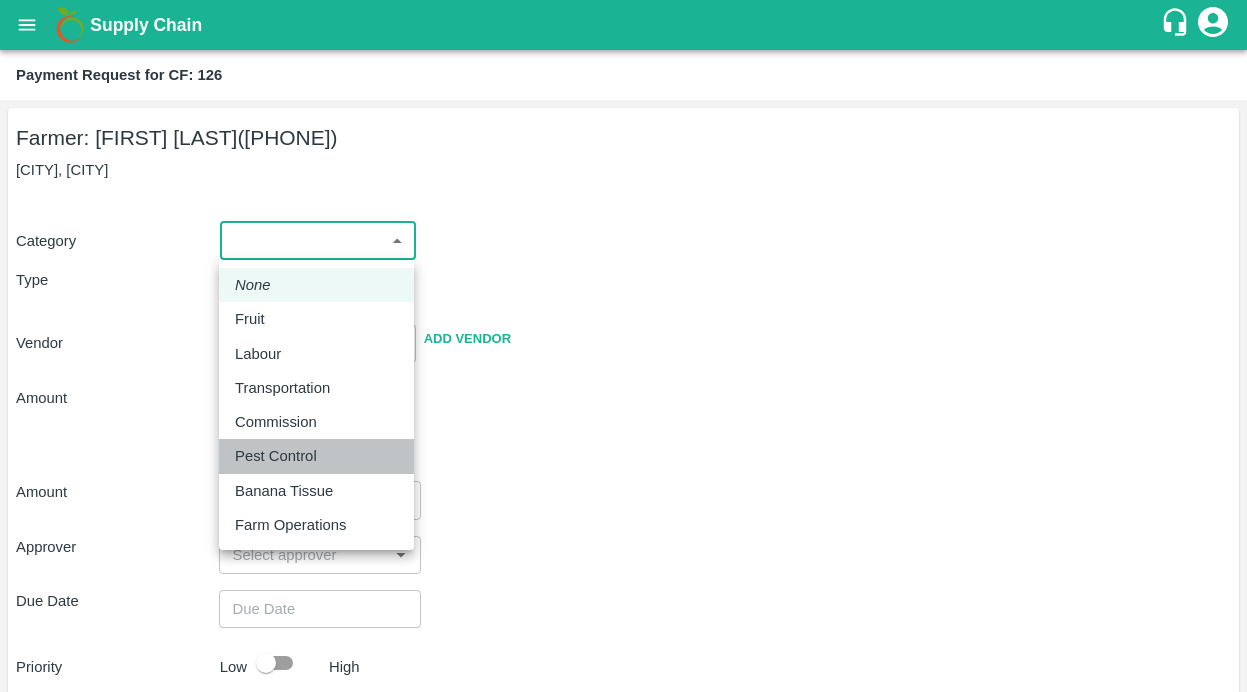 click on "Pest Control" at bounding box center (276, 456) 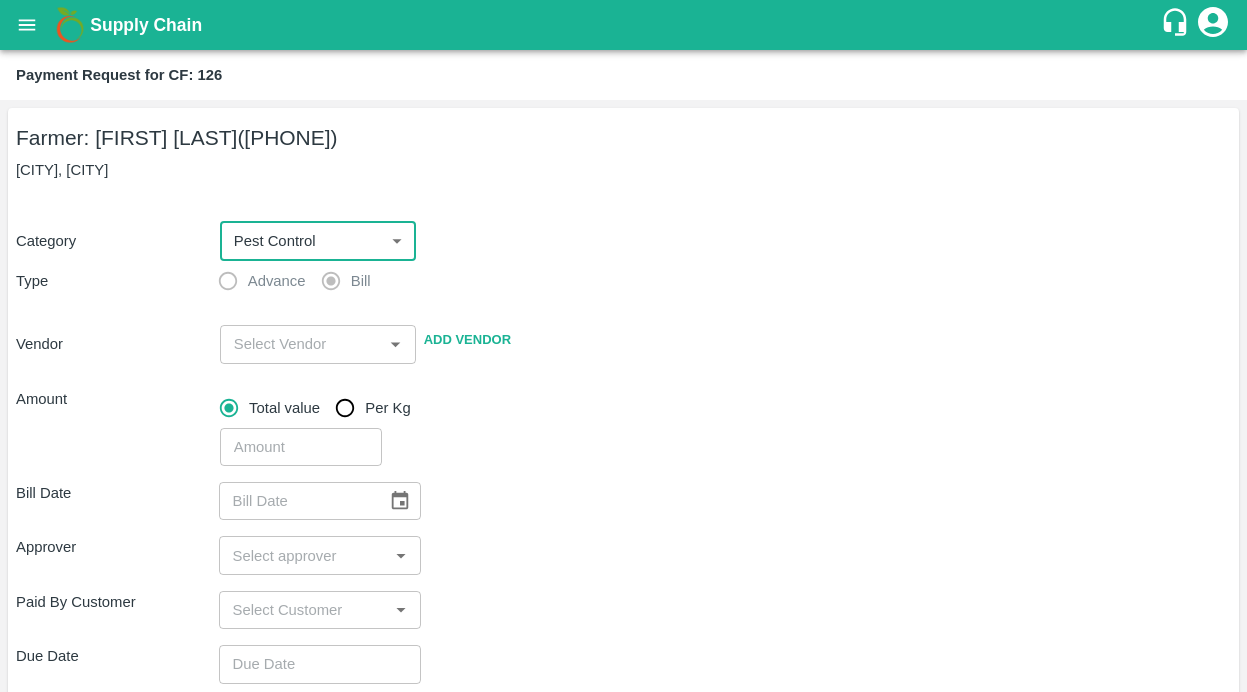 click at bounding box center (301, 344) 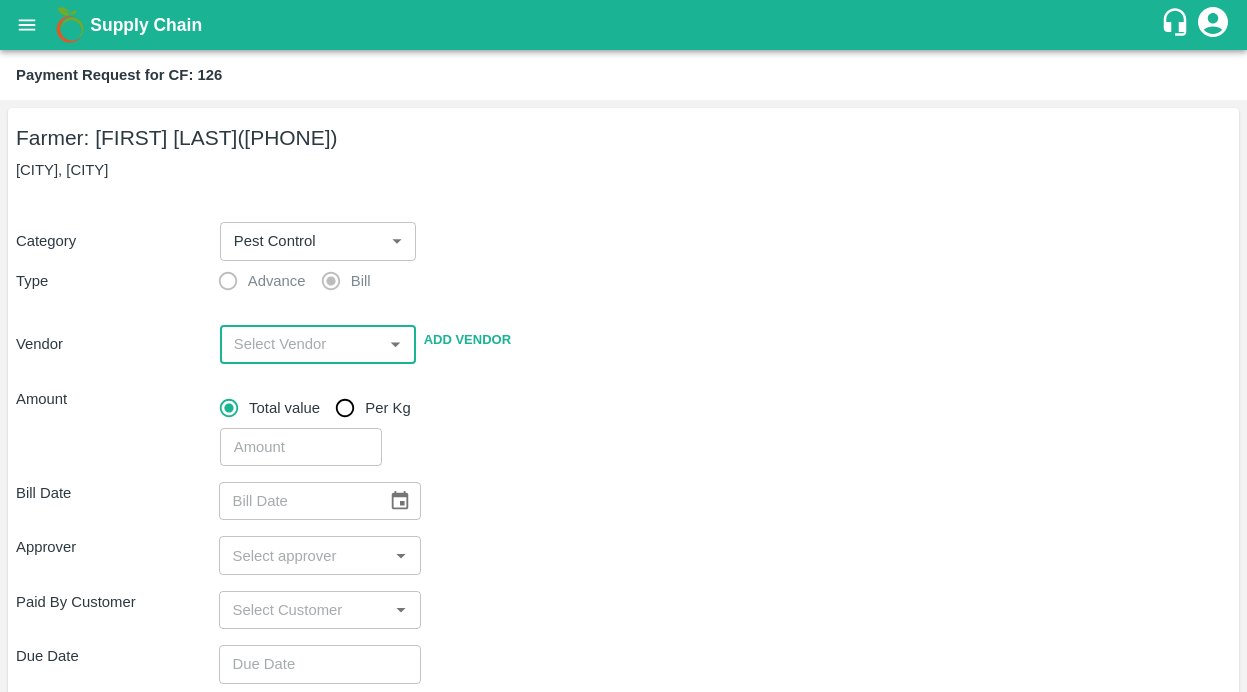 paste on "[FIRST] [LAST]" 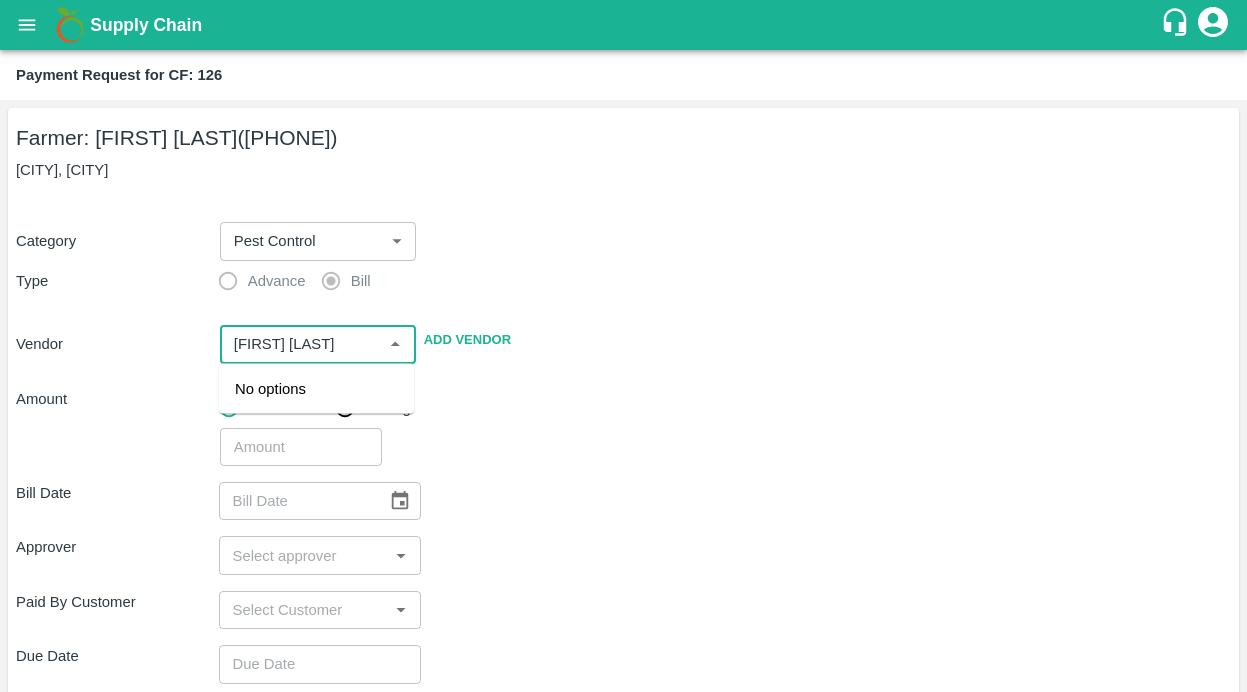 scroll, scrollTop: 0, scrollLeft: 82, axis: horizontal 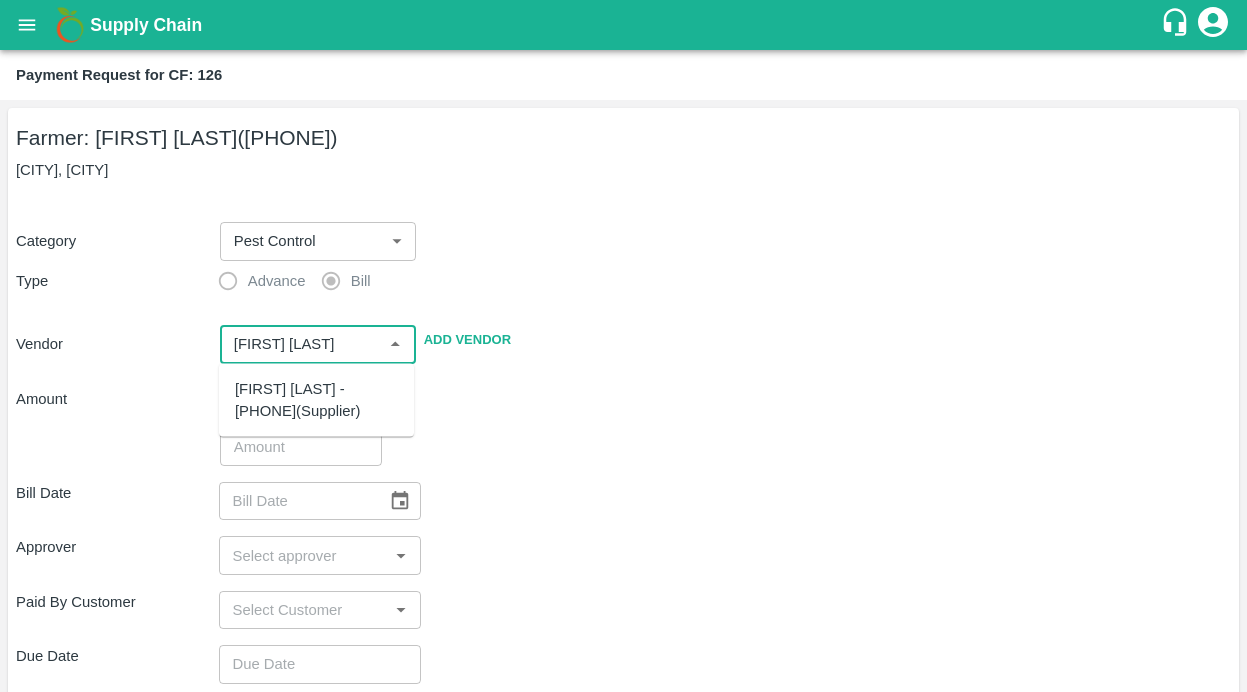 click on "[FARMER_NAME] - [PHONE](Supplier)" at bounding box center [316, 400] 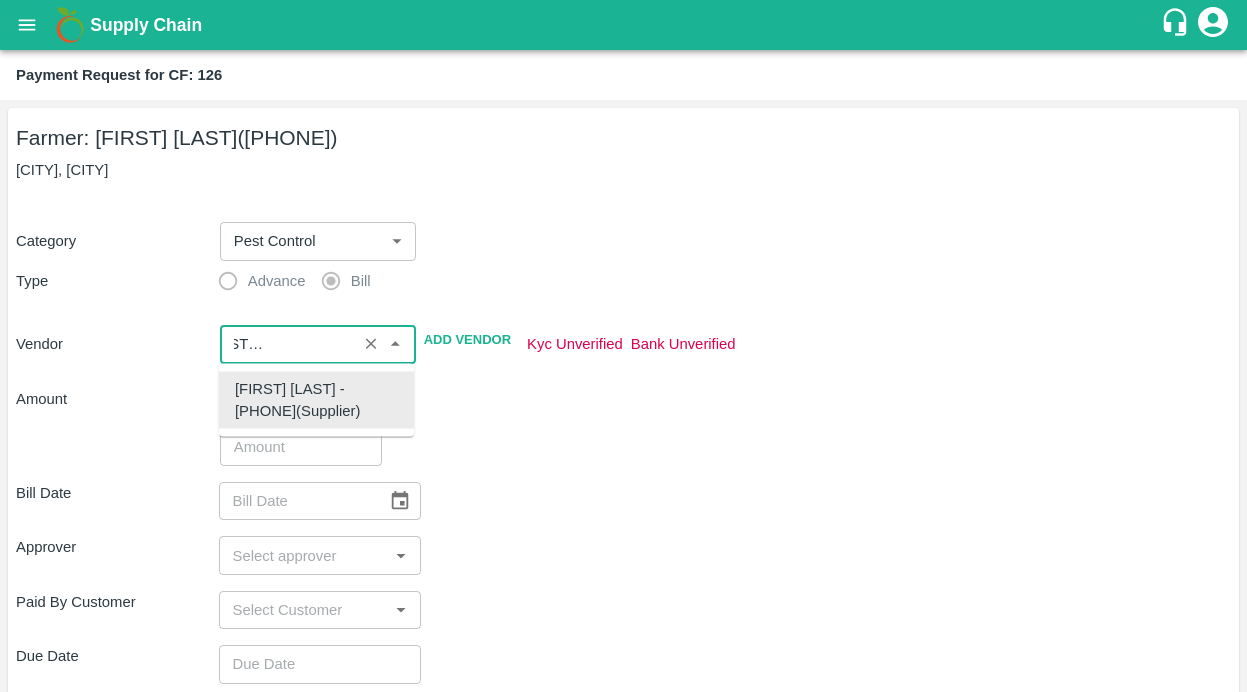 type on "[FARMER_NAME] - [PHONE](Supplier)" 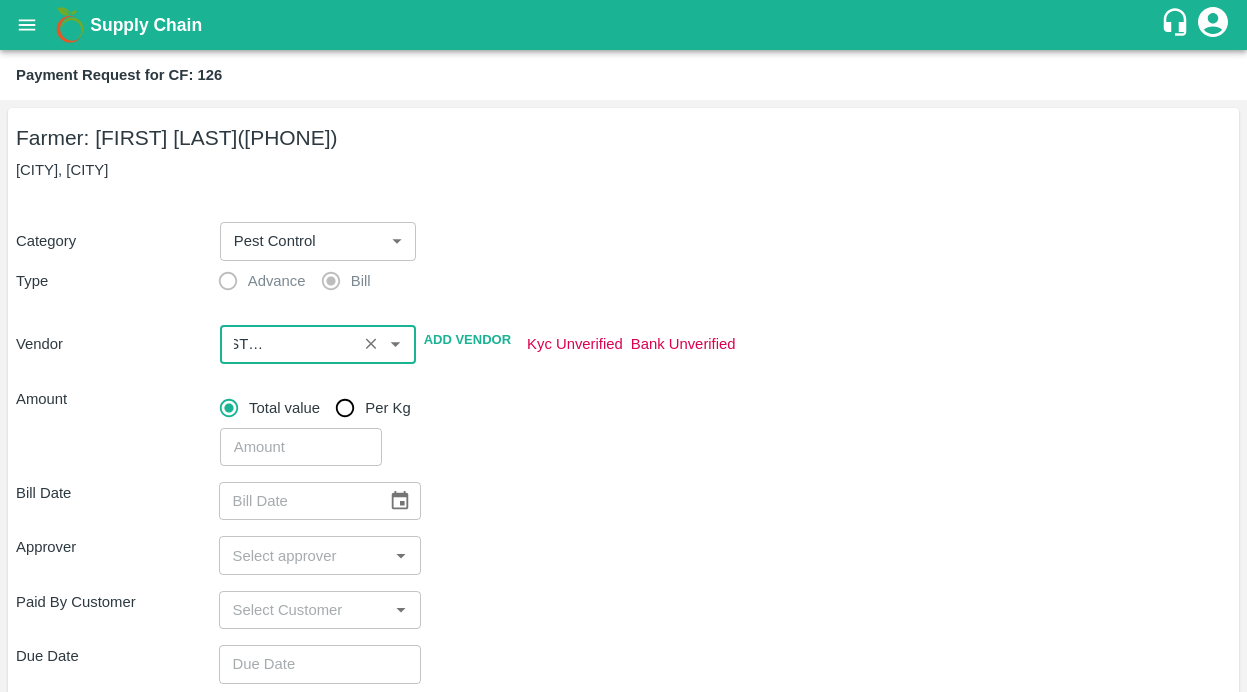 scroll, scrollTop: 0, scrollLeft: 0, axis: both 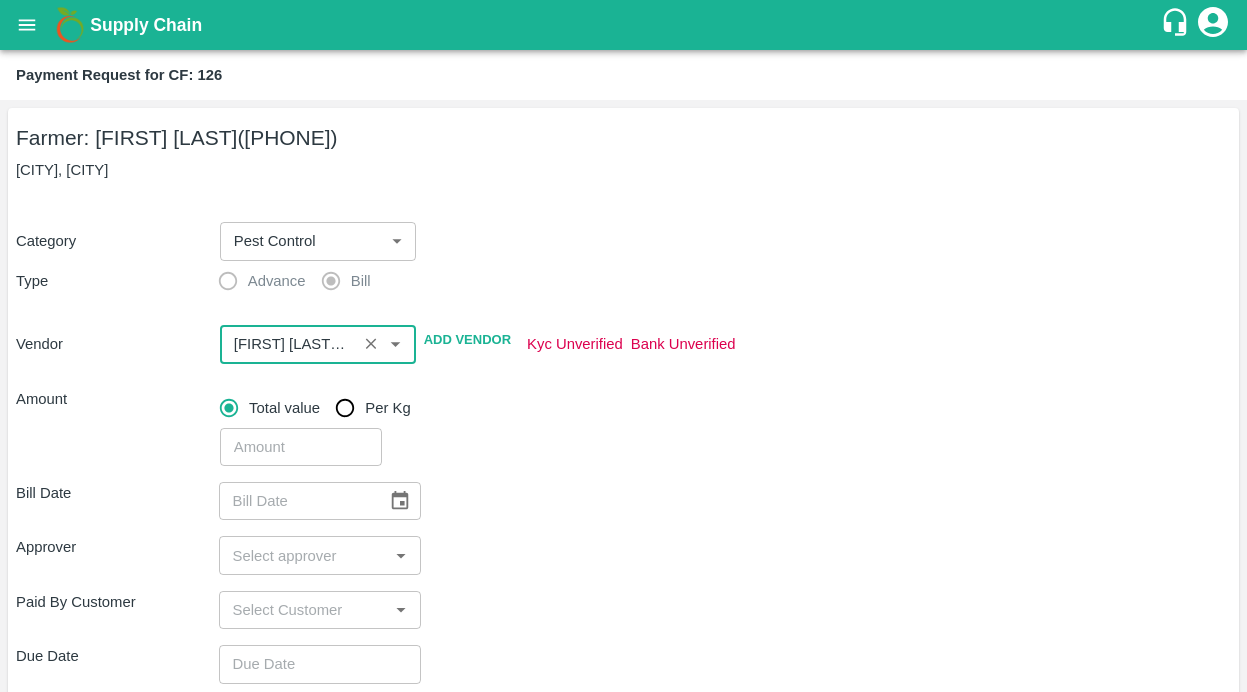 click on "Bill Date ​ Approver ​ Paid By Customer ​ Due Date ​  Priority  Low  High comments x ​ Attach bill Cancel Save" at bounding box center [623, 698] 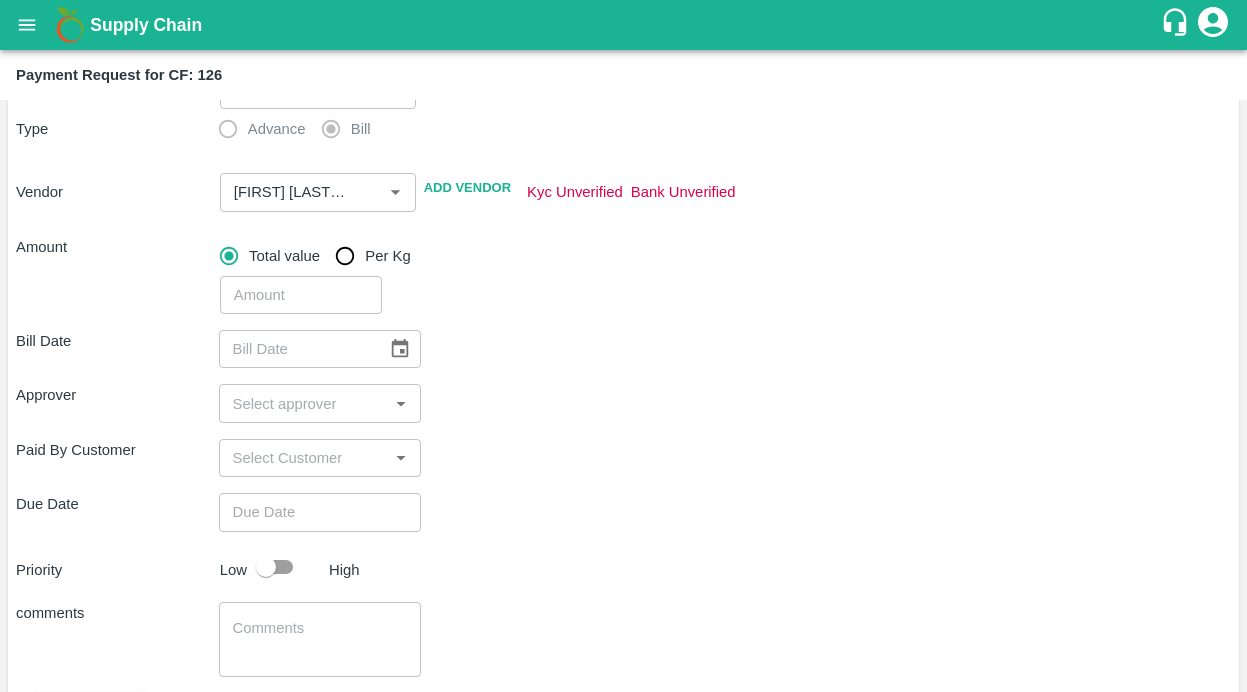 scroll, scrollTop: 200, scrollLeft: 0, axis: vertical 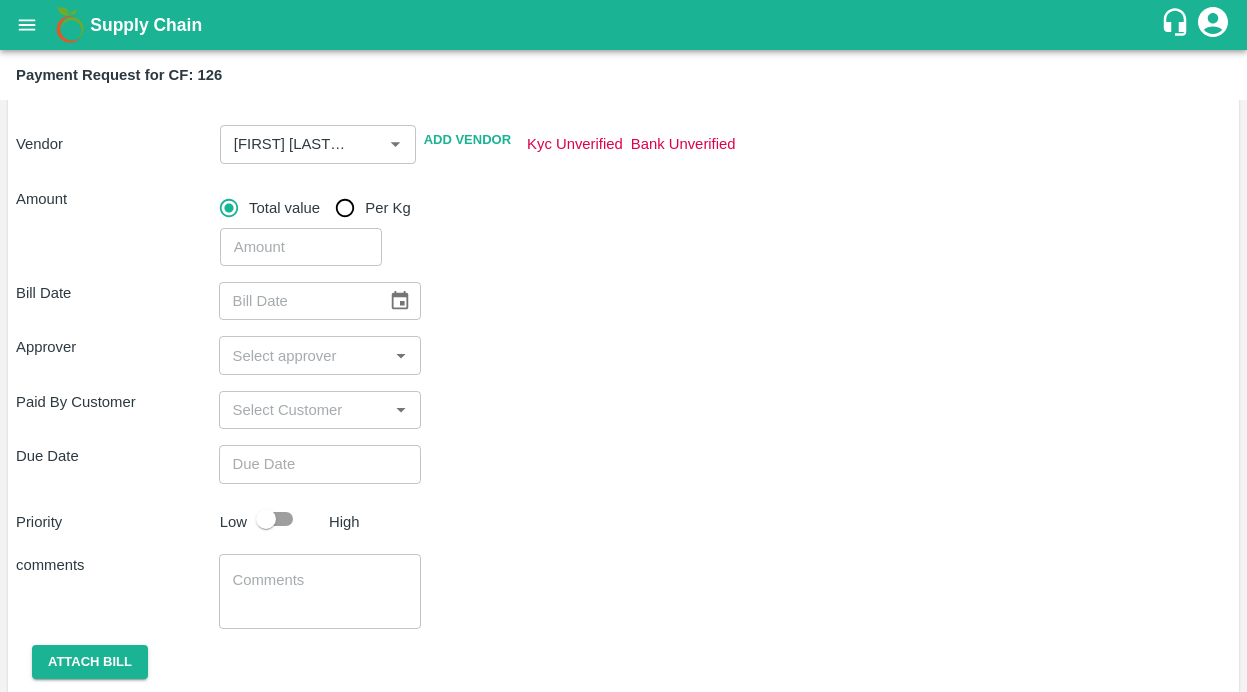 click at bounding box center (301, 247) 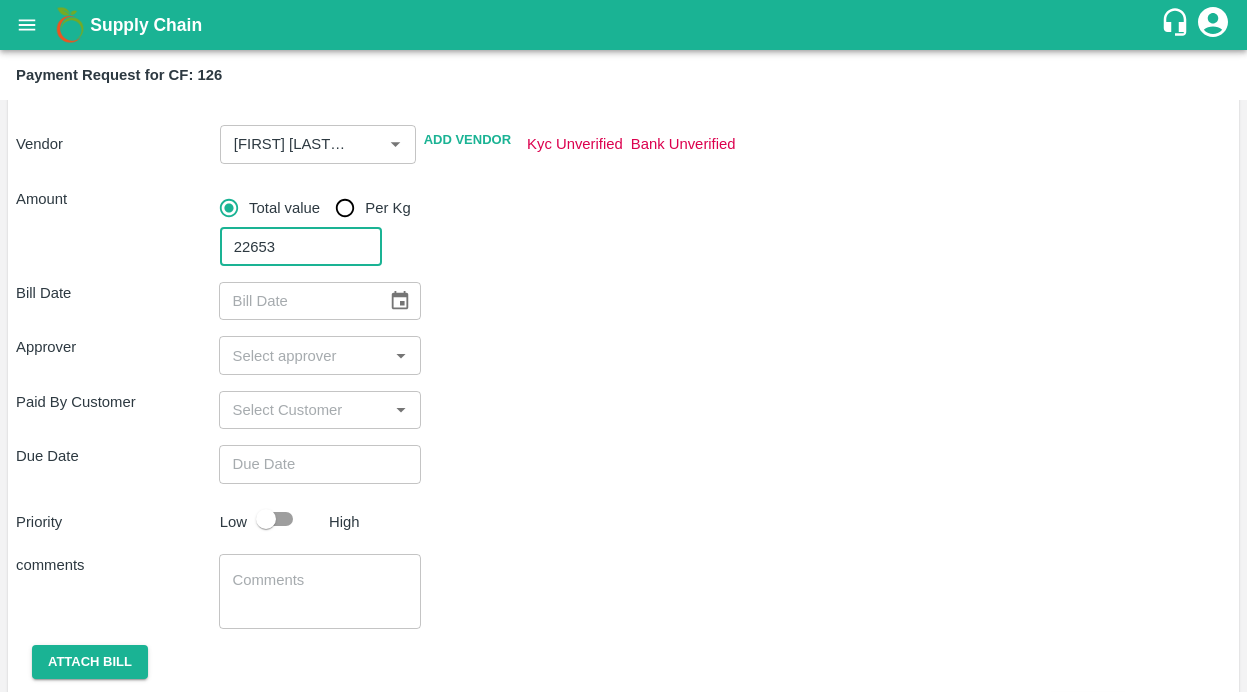 type on "22653" 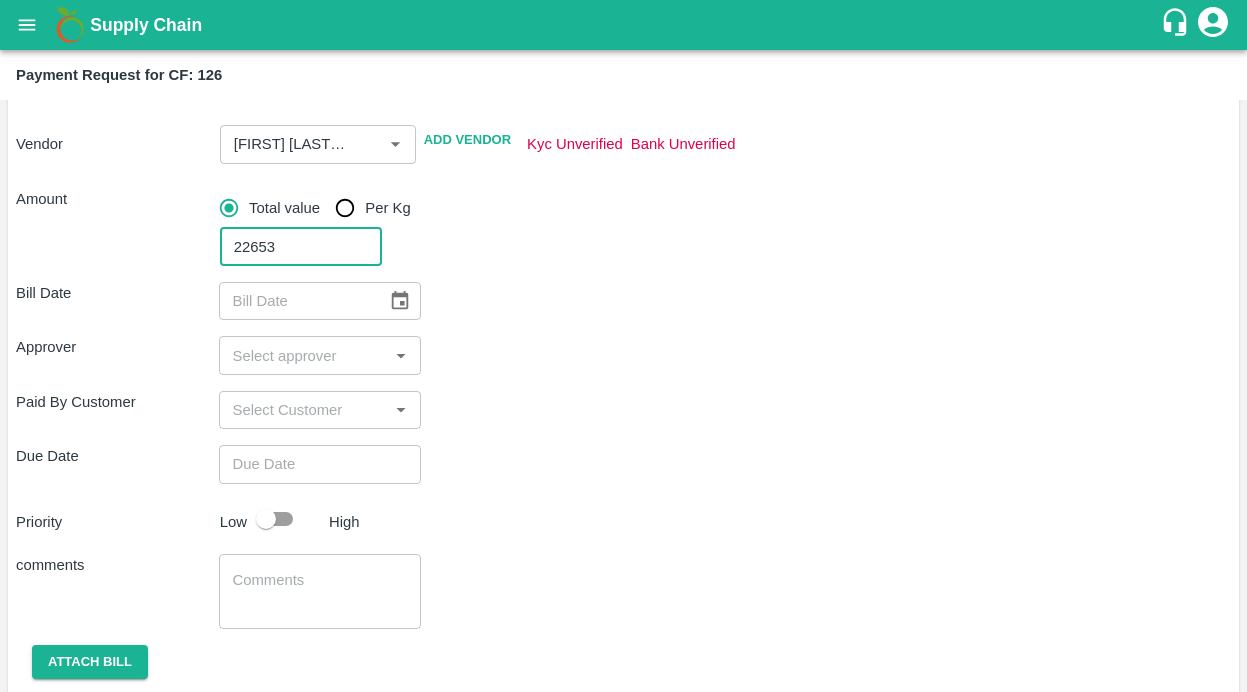 click 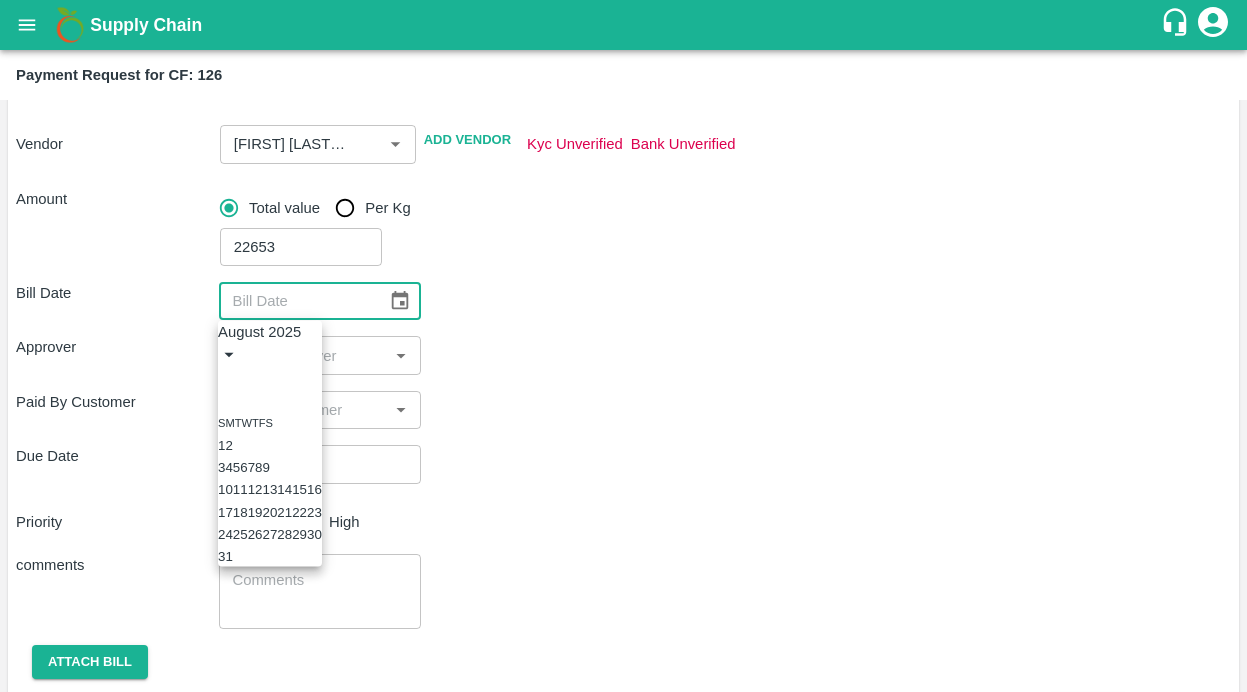 click 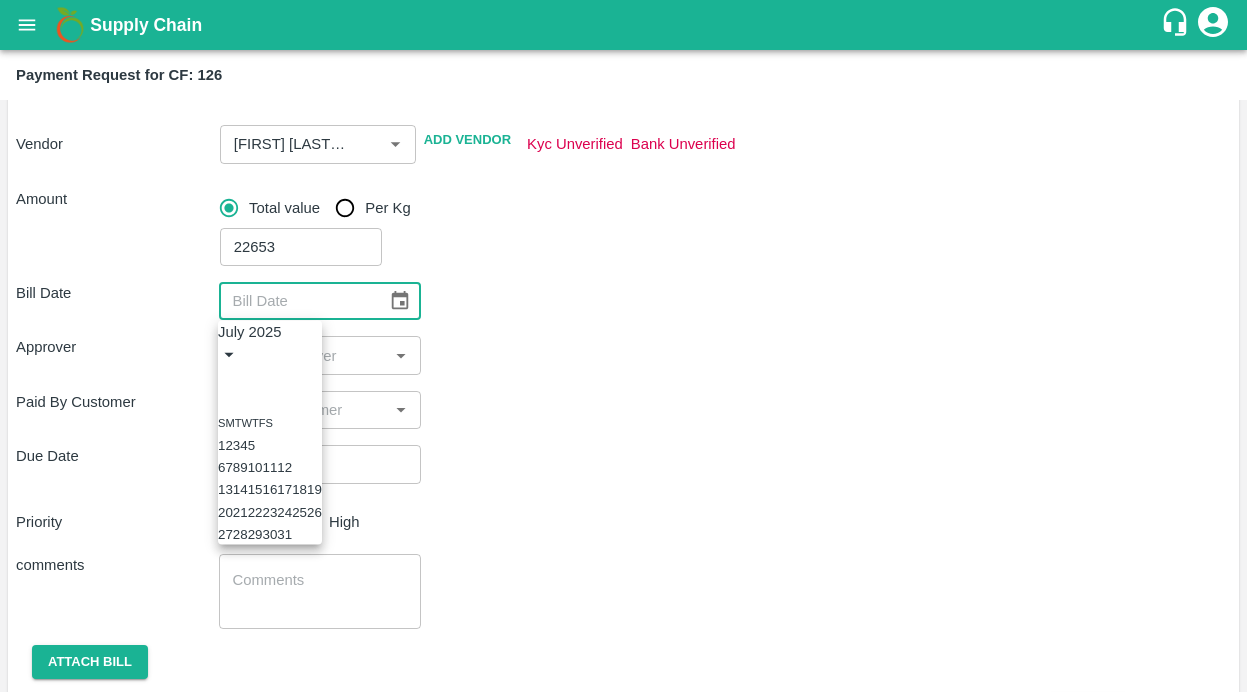 click on "29" at bounding box center [255, 534] 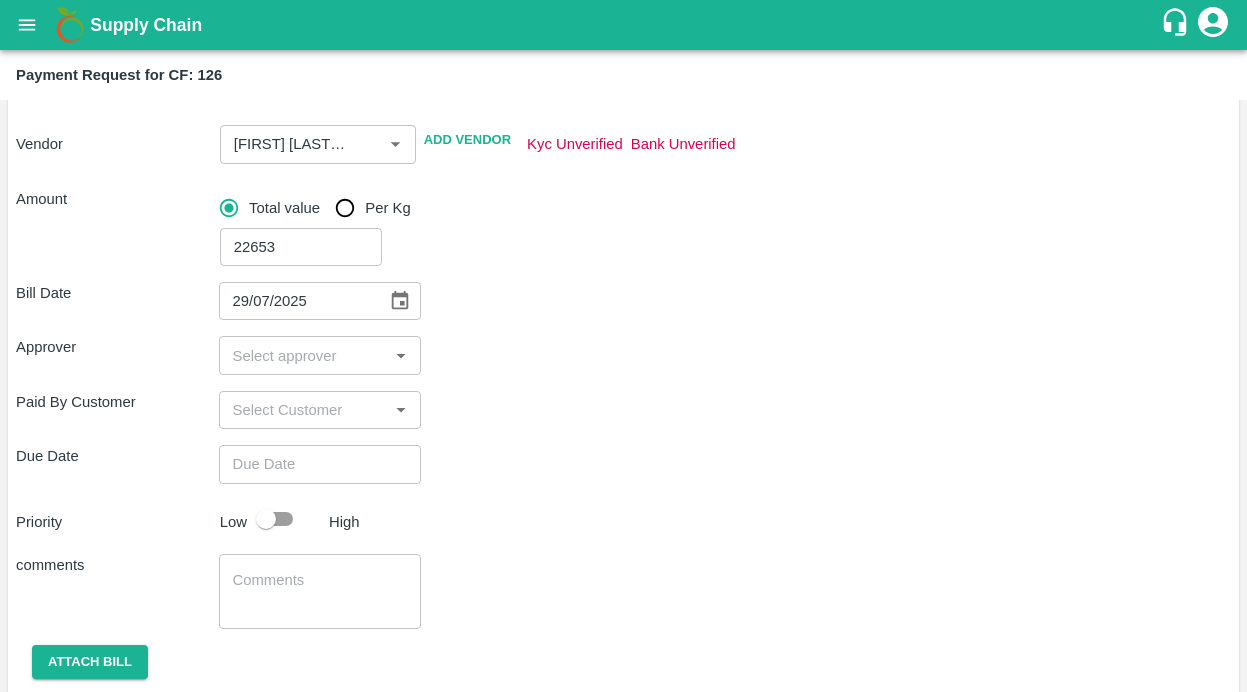 click on "Due Date ​" at bounding box center [623, 464] 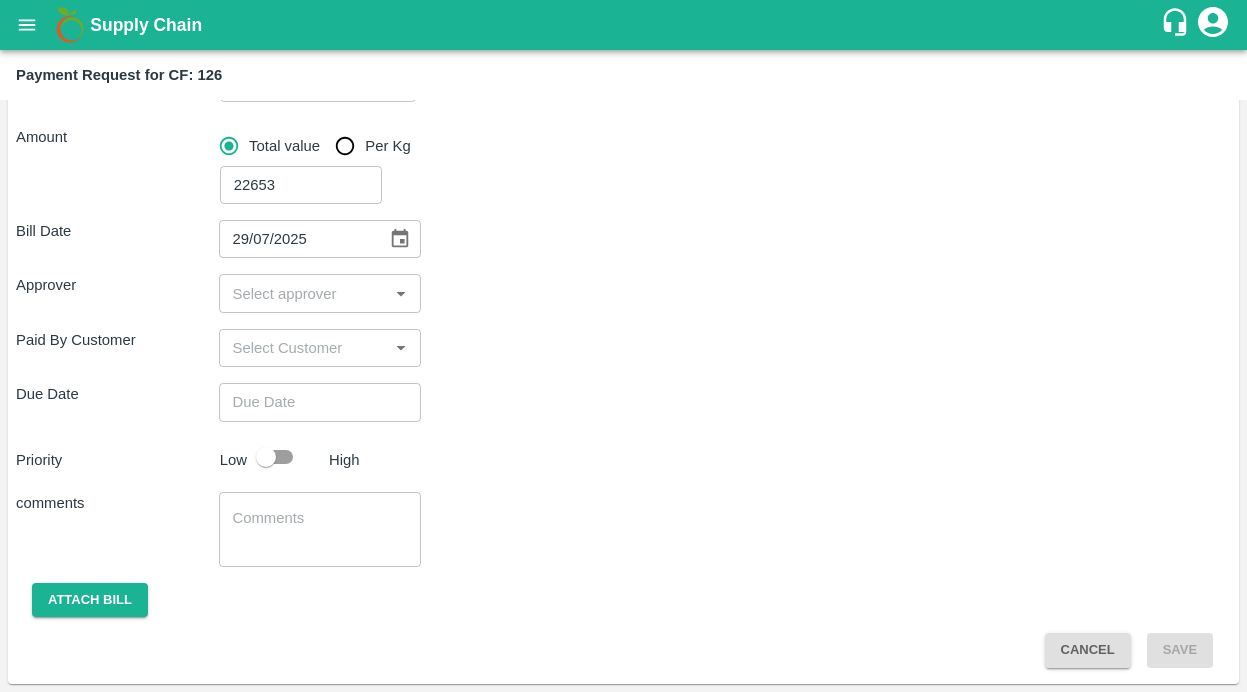 click at bounding box center (304, 293) 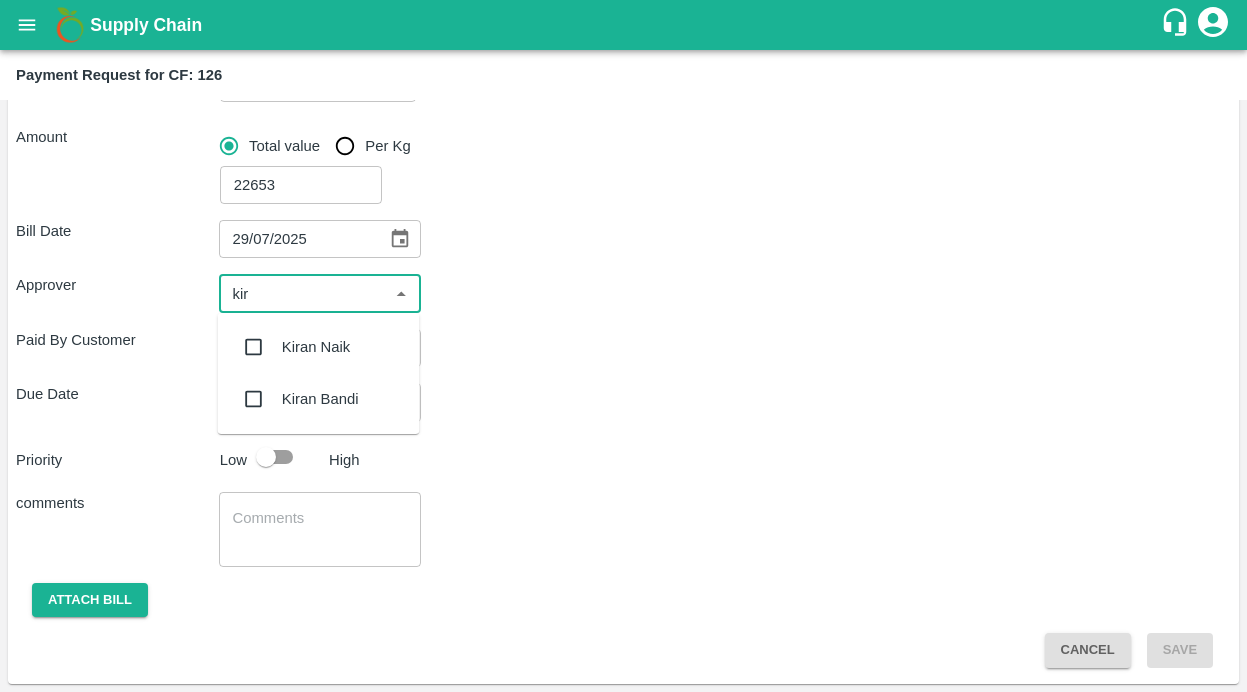 type on "kira" 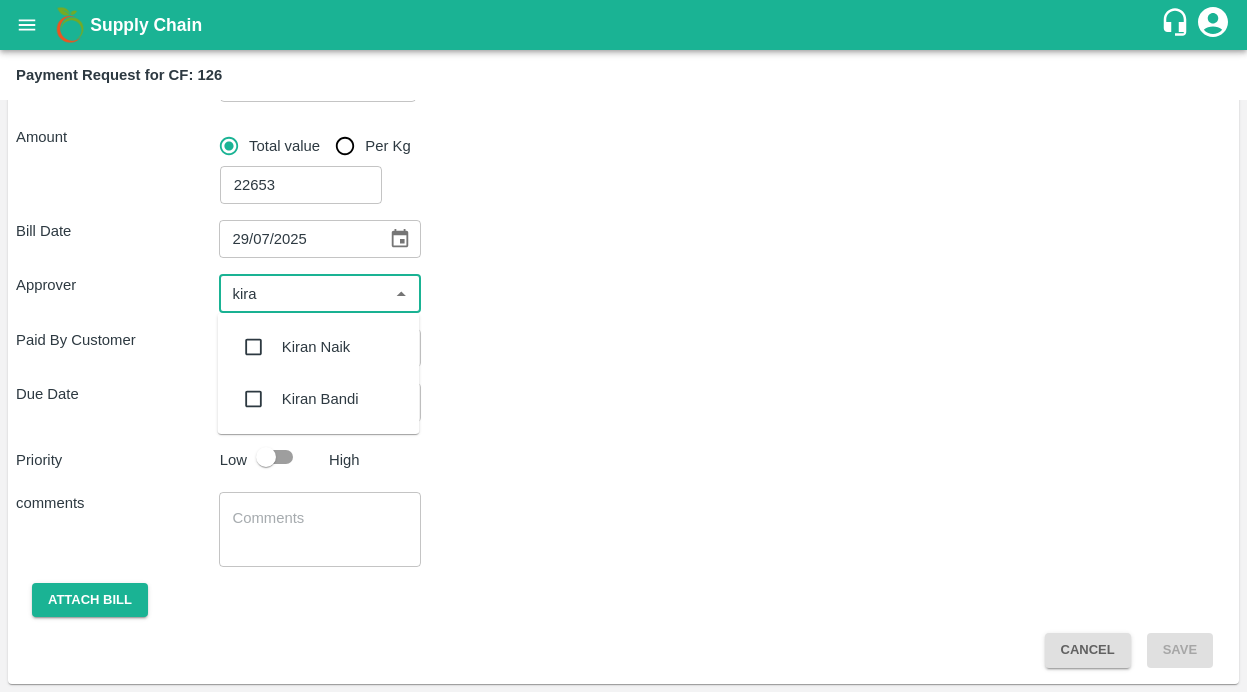 click at bounding box center [254, 347] 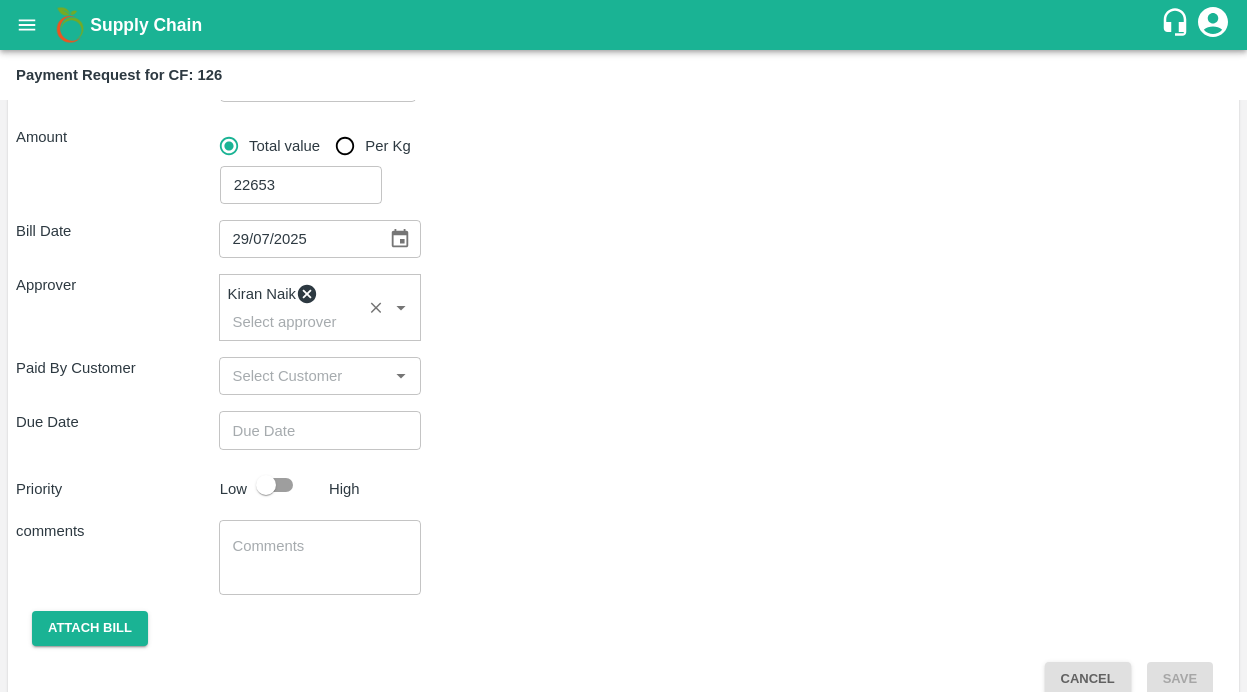 click on "Priority  Low  High" at bounding box center [619, 485] 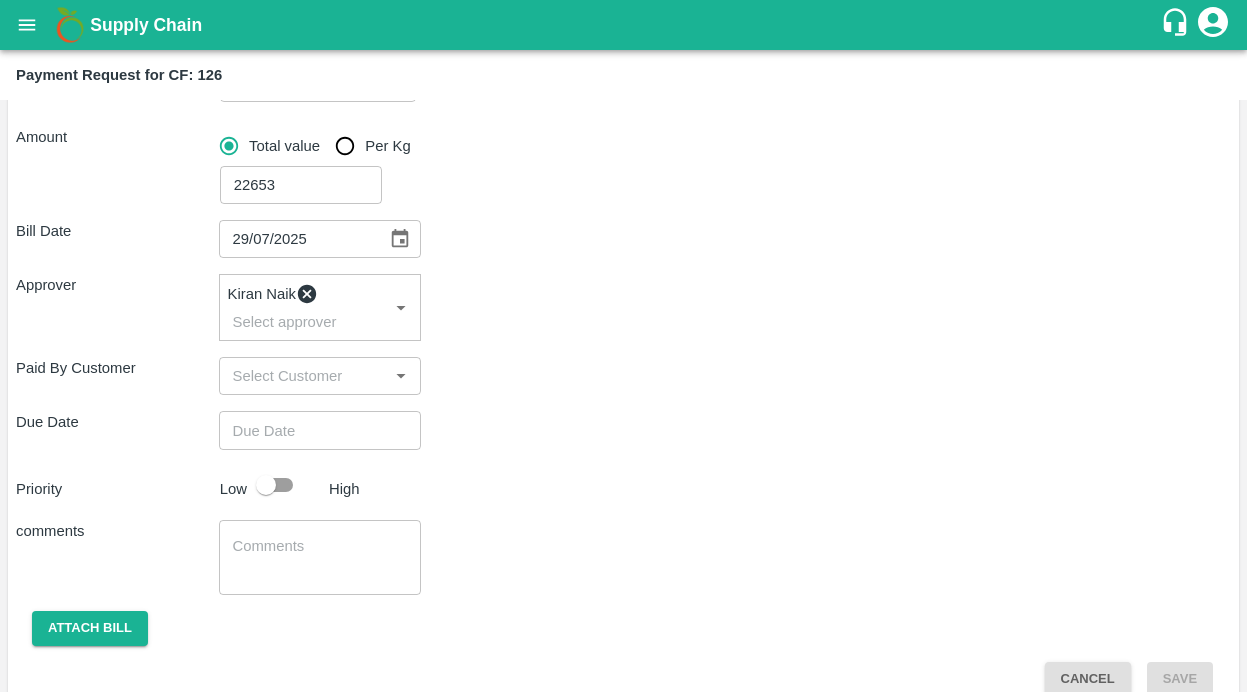 scroll, scrollTop: 300, scrollLeft: 0, axis: vertical 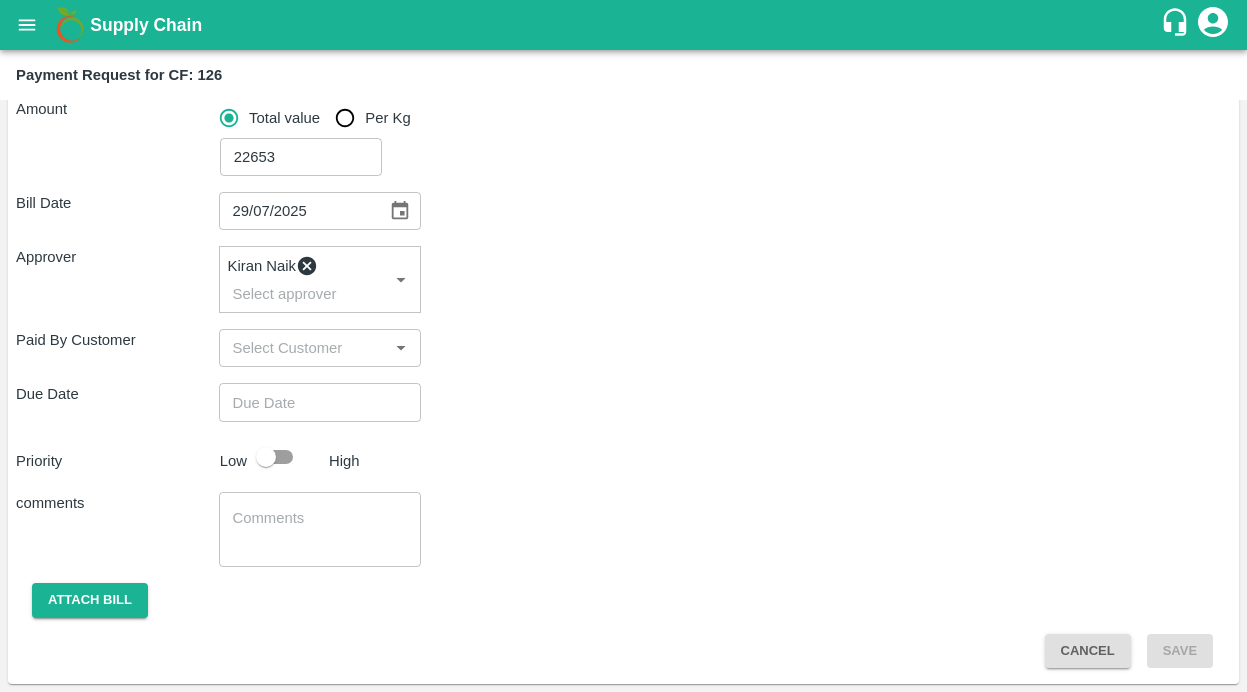 type on "DD/MM/YYYY hh:mm aa" 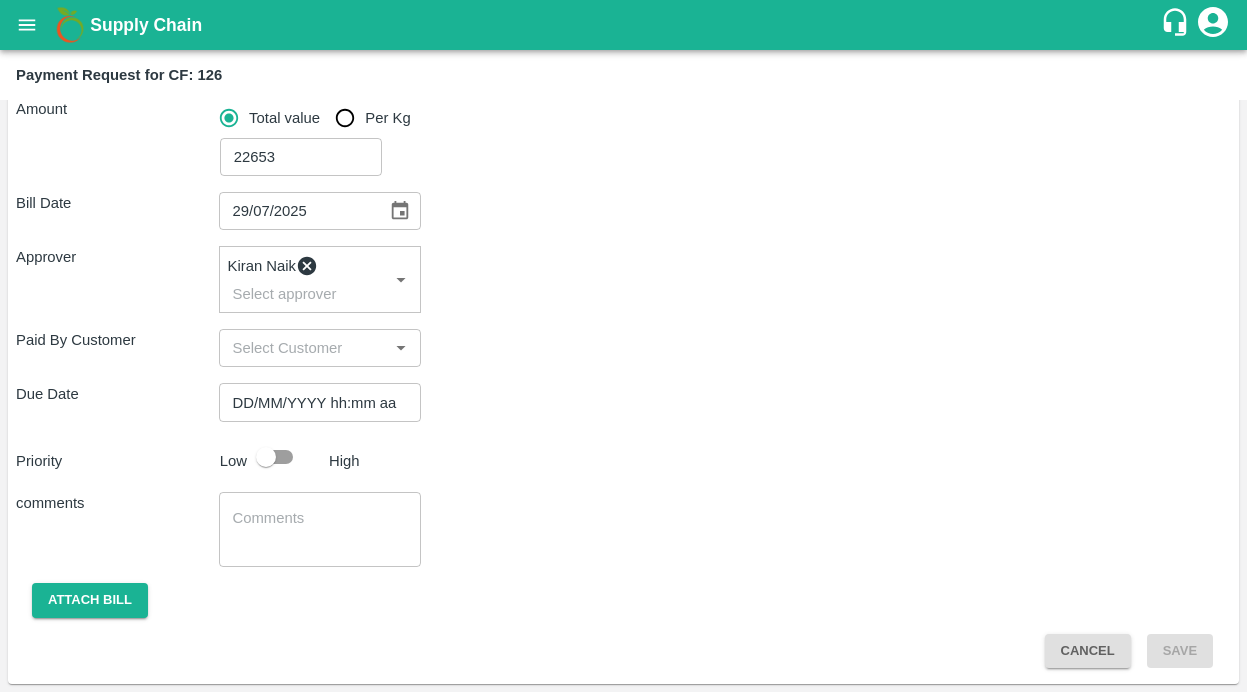 click on "DD/MM/YYYY hh:mm aa" at bounding box center (313, 402) 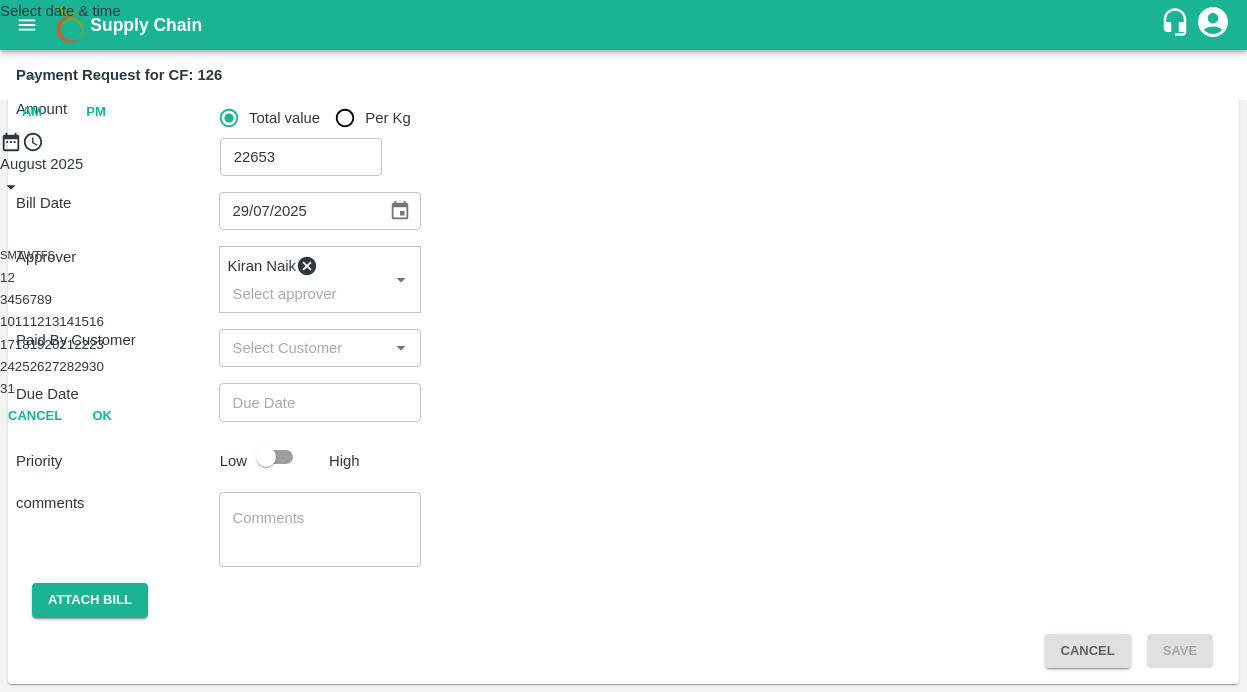 click on "7" at bounding box center [33, 299] 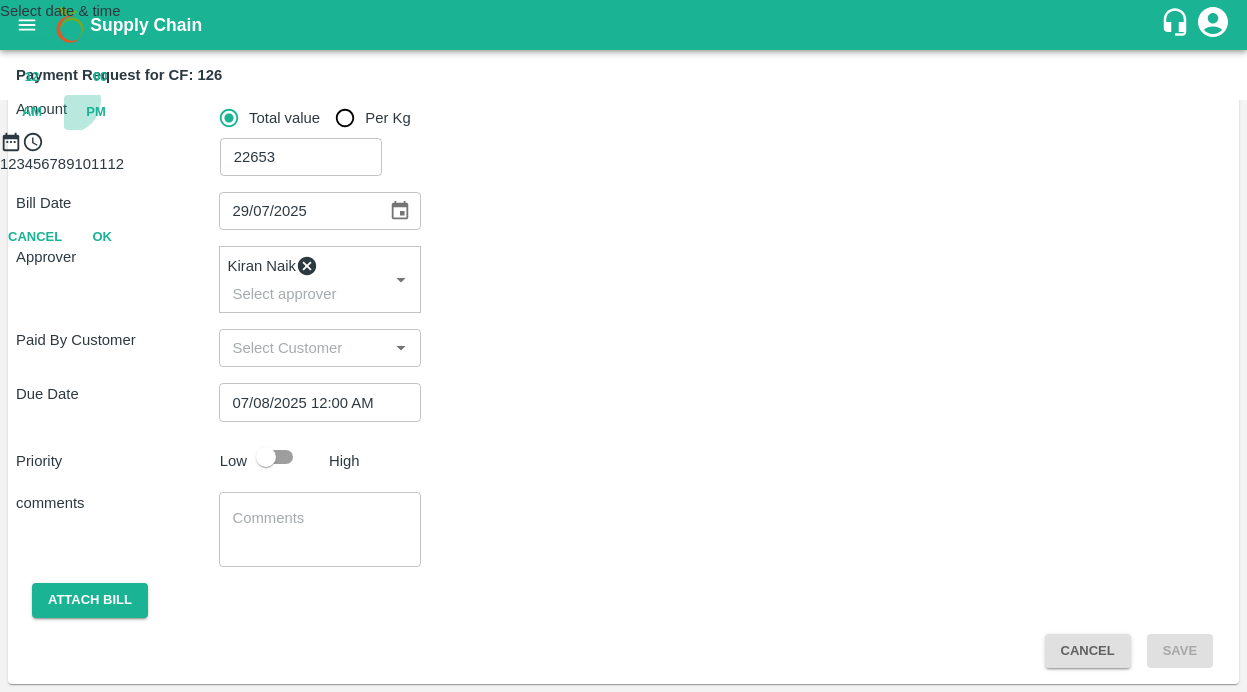 click on "PM" at bounding box center (96, 112) 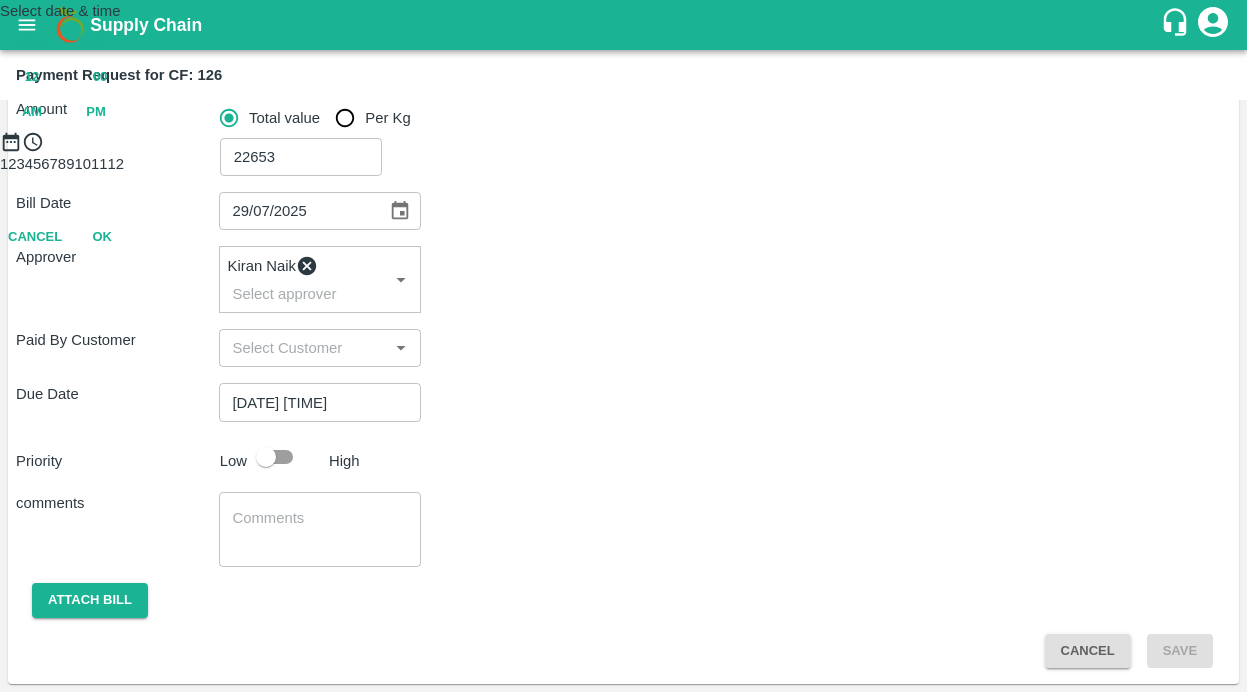 click at bounding box center (623, 153) 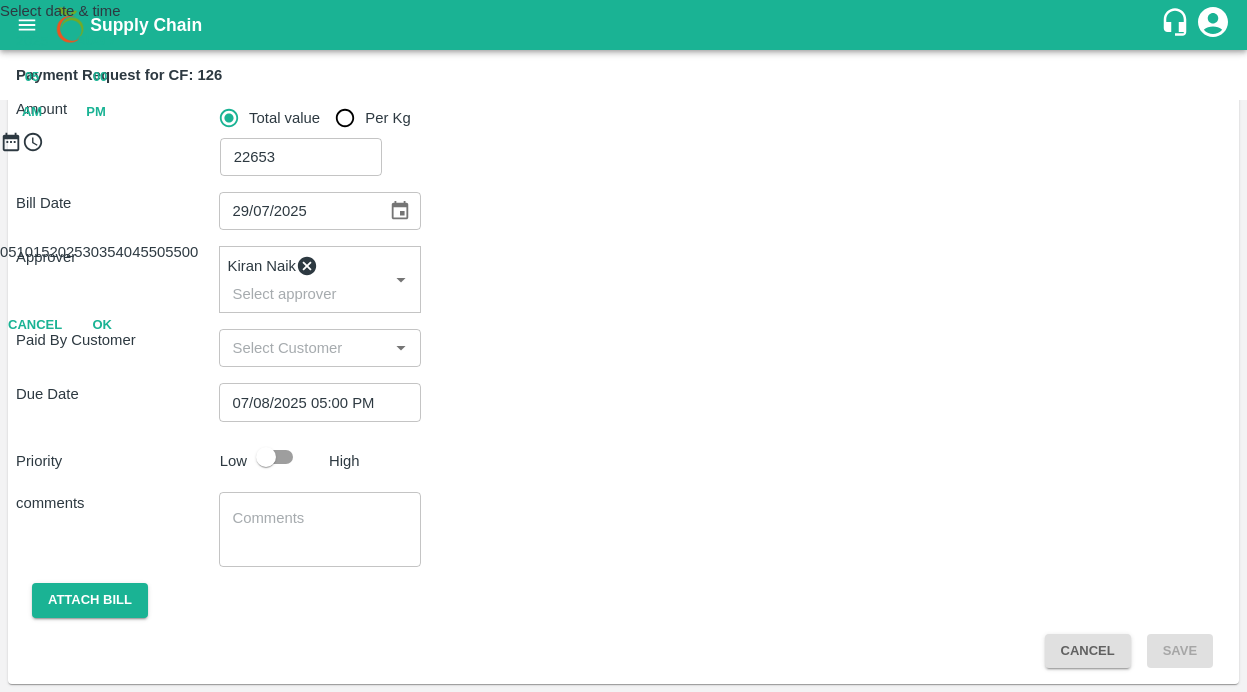 click on "OK" at bounding box center [102, 325] 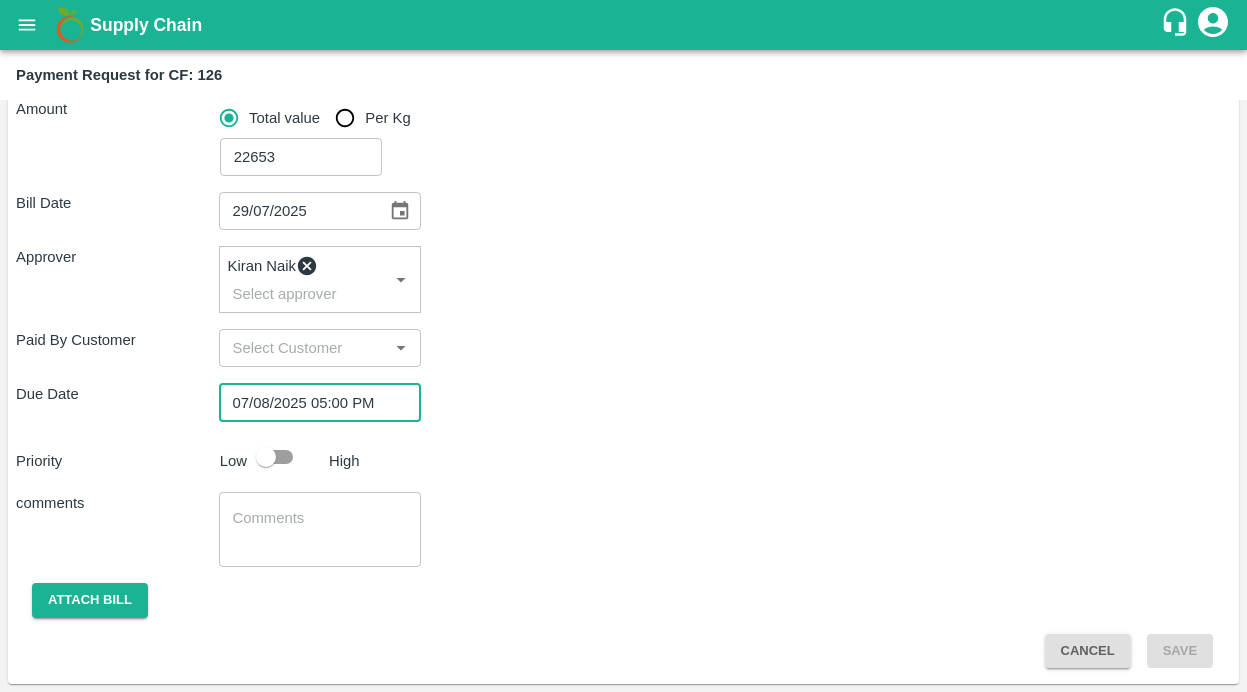 click at bounding box center (266, 457) 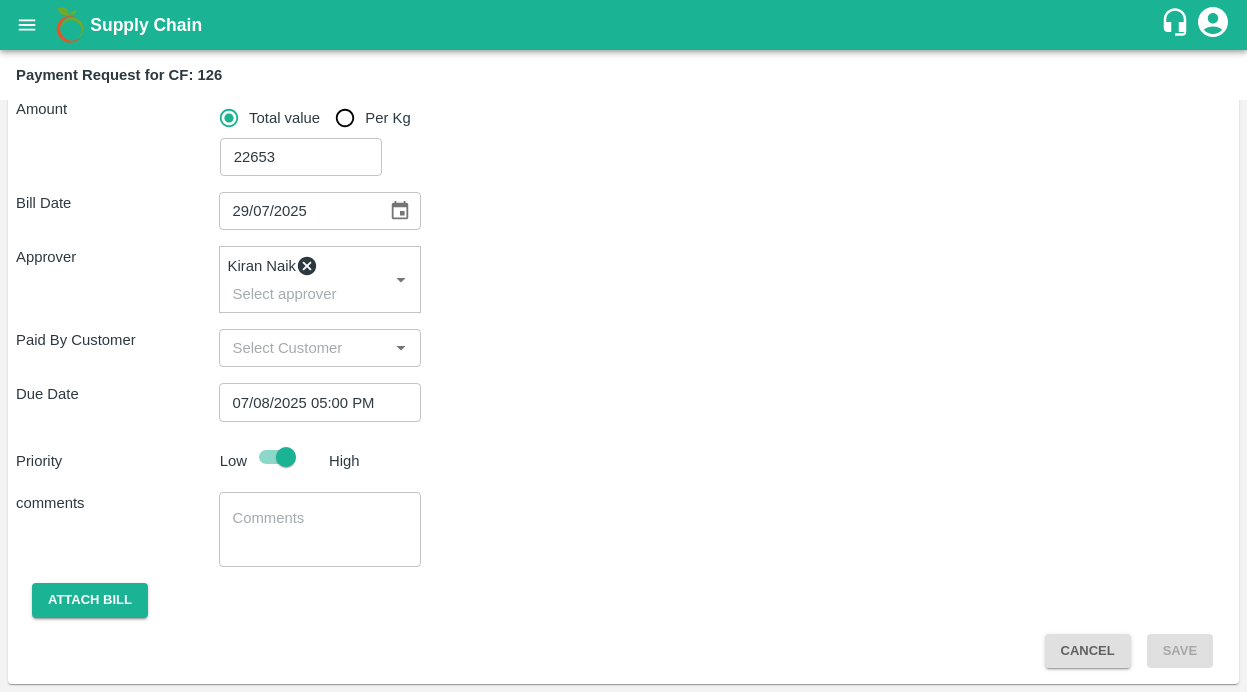 click at bounding box center [320, 529] 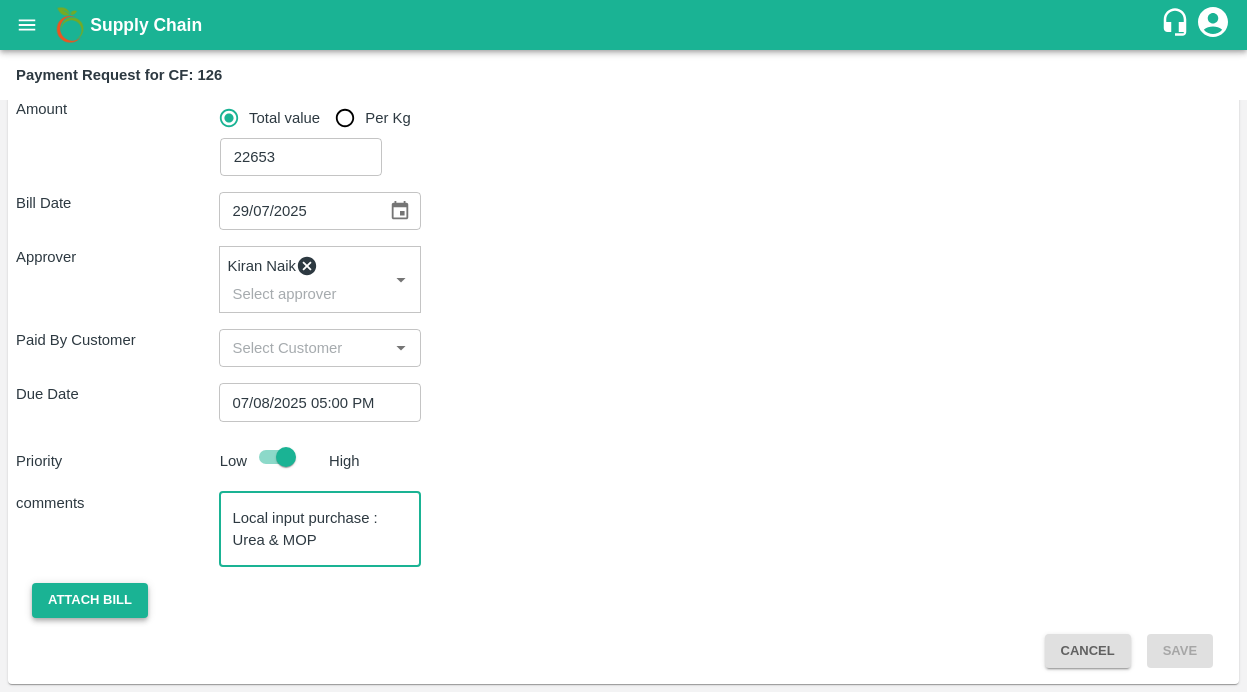 type on "Local input purchase : Urea & MOP" 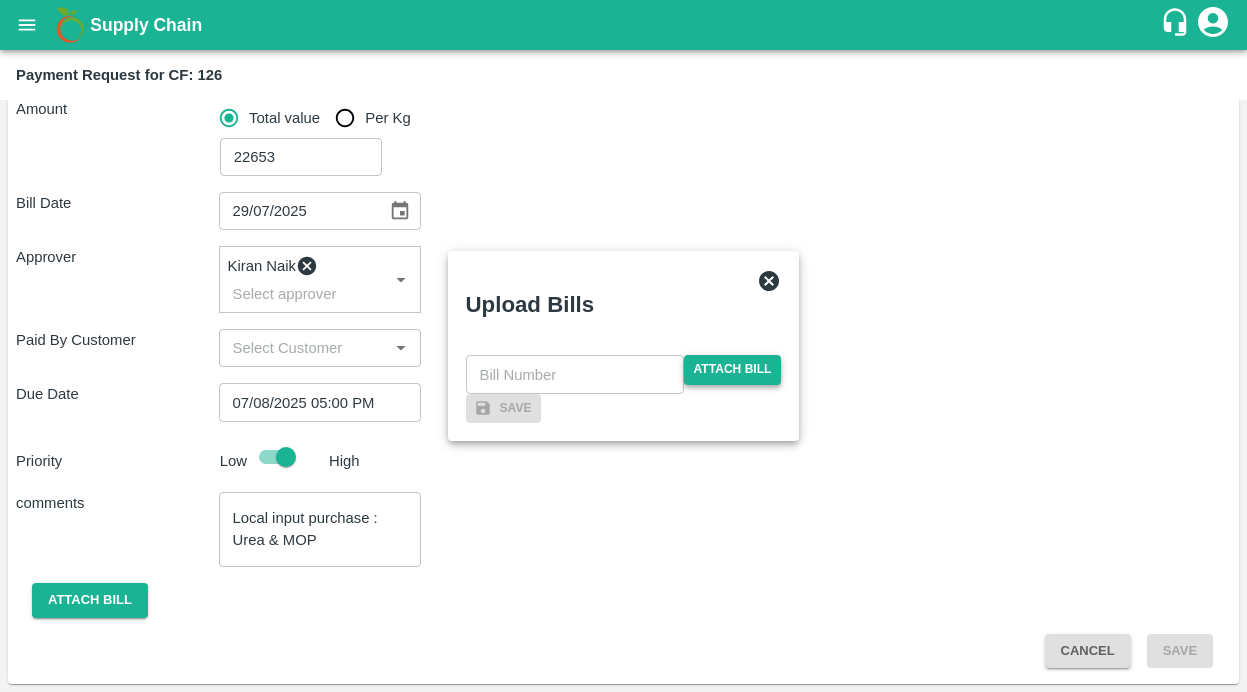 click on "Attach bill" at bounding box center [733, 369] 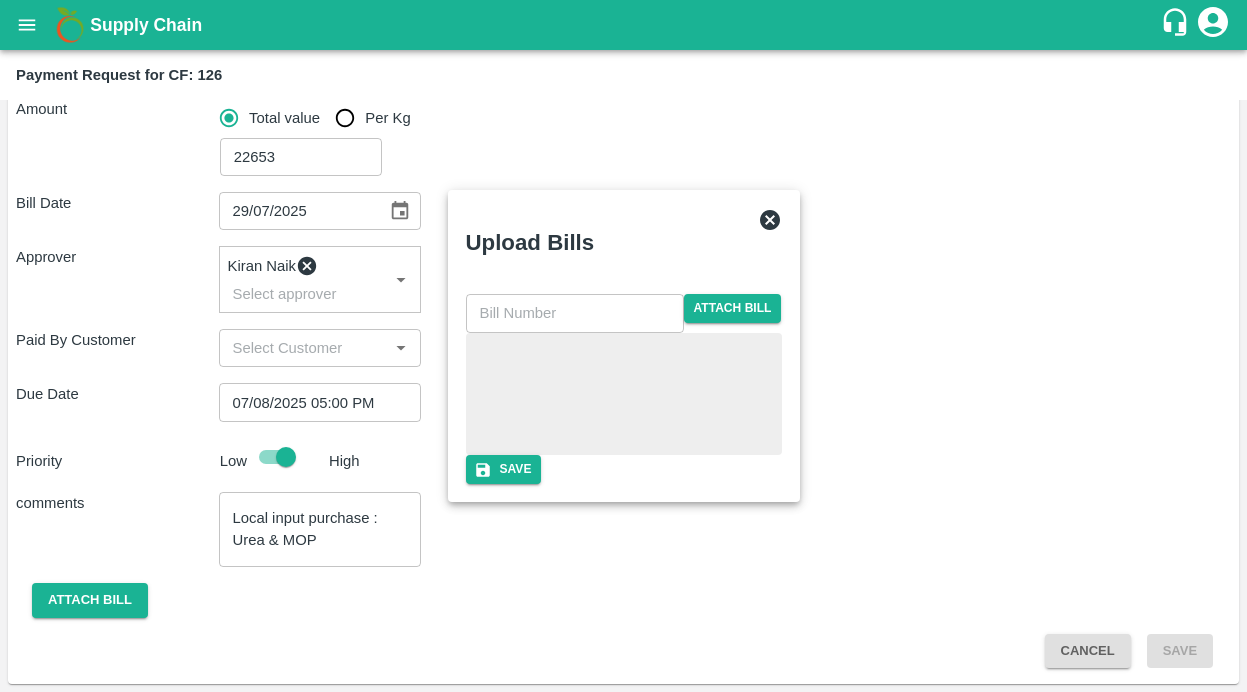 click at bounding box center [575, 313] 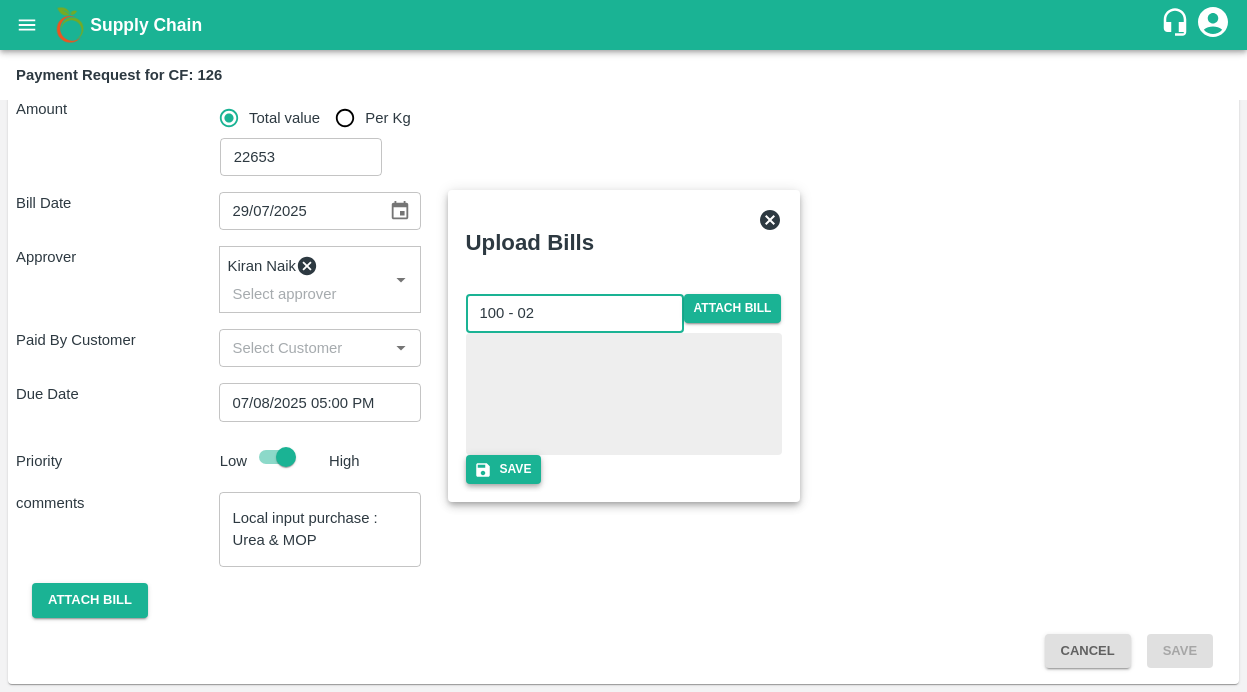 type on "100 - 02" 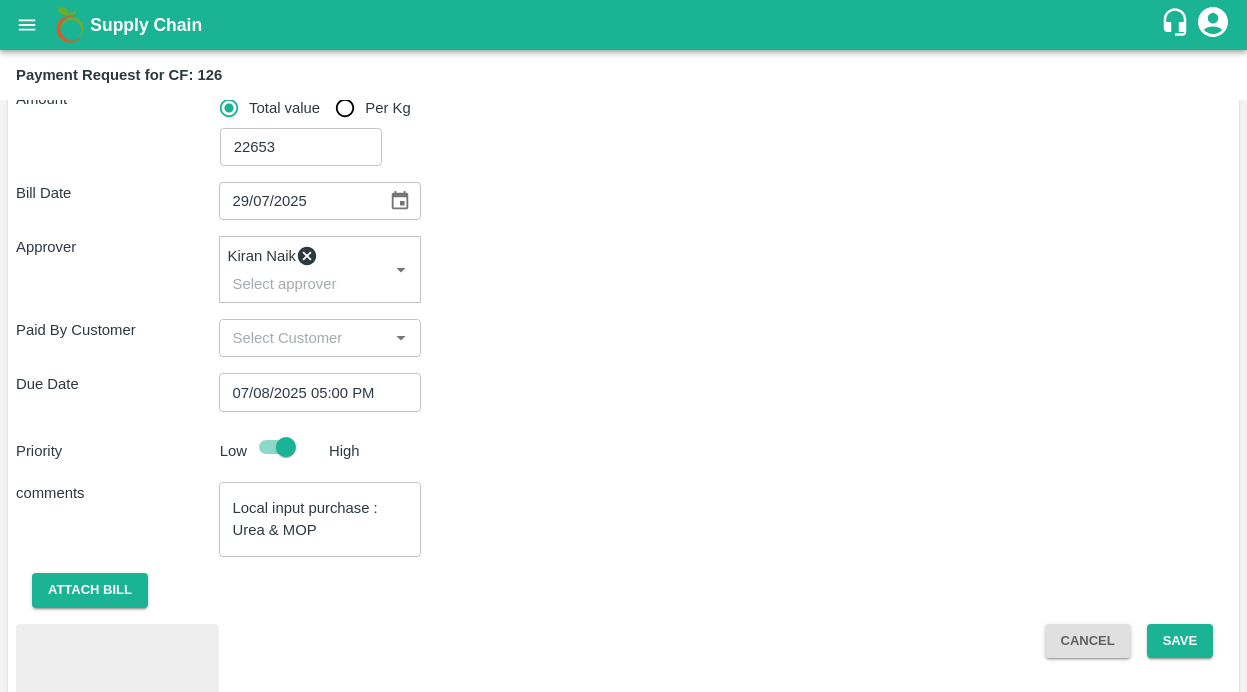 scroll, scrollTop: 406, scrollLeft: 0, axis: vertical 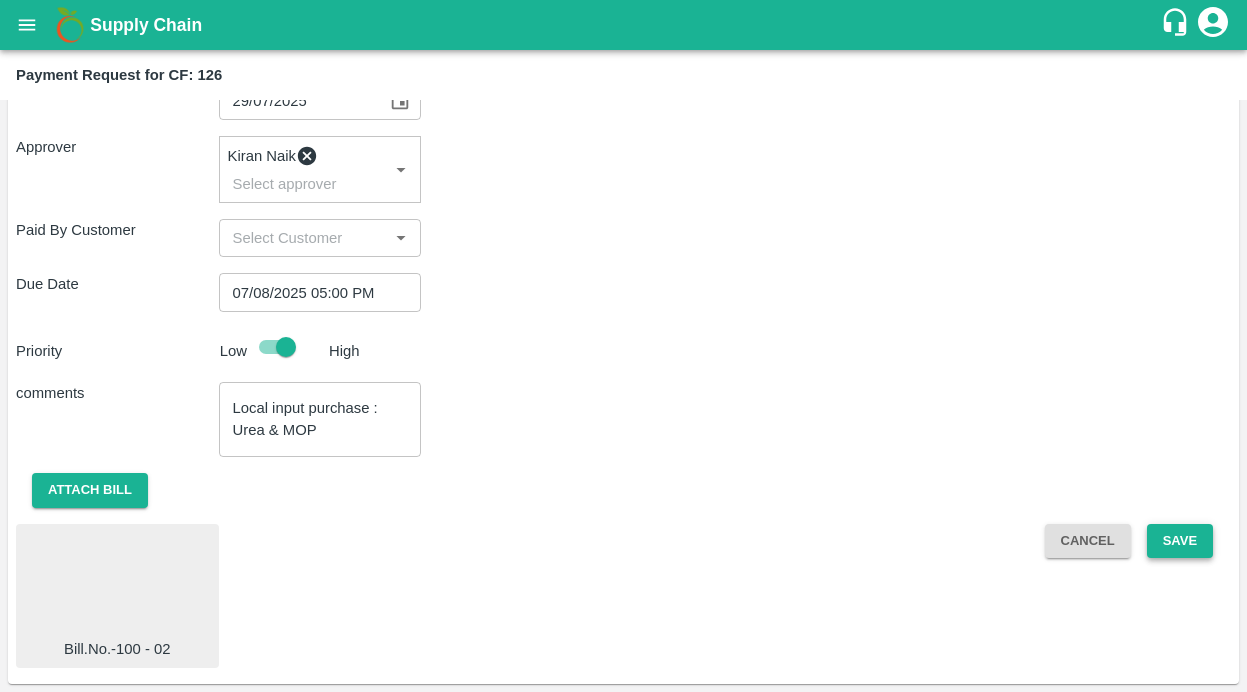 click on "Save" at bounding box center (1180, 541) 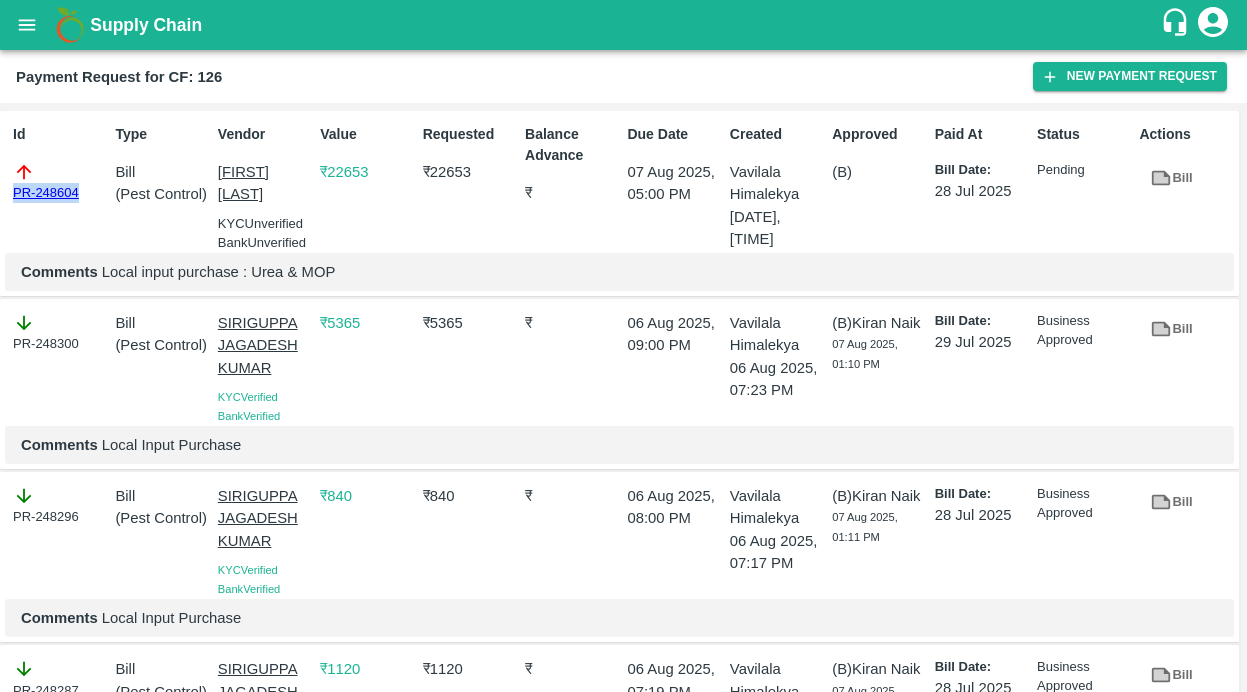 drag, startPoint x: 87, startPoint y: 194, endPoint x: -31, endPoint y: 194, distance: 118 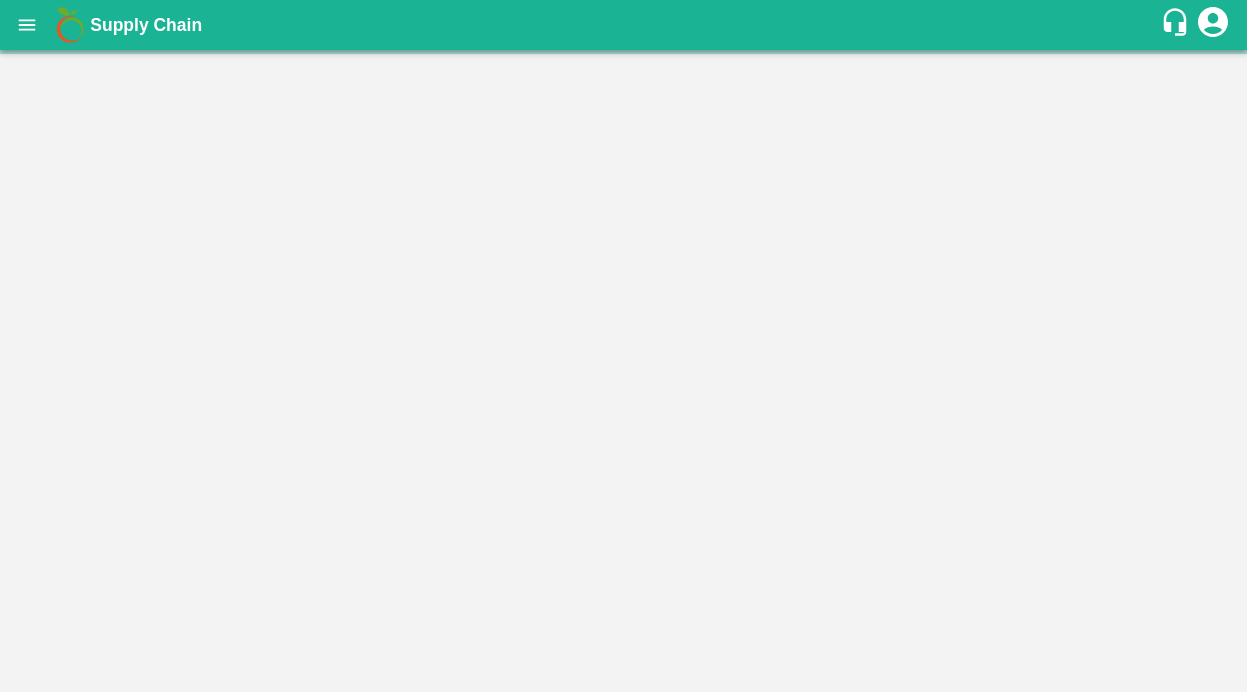scroll, scrollTop: 0, scrollLeft: 0, axis: both 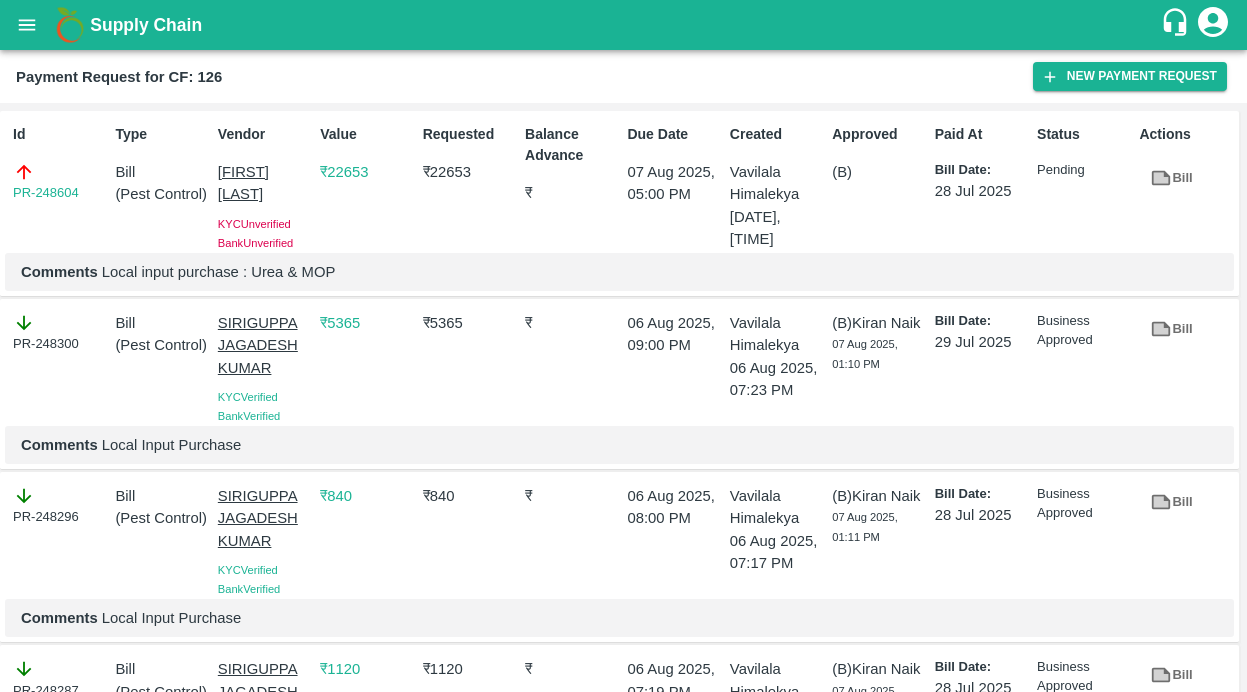click 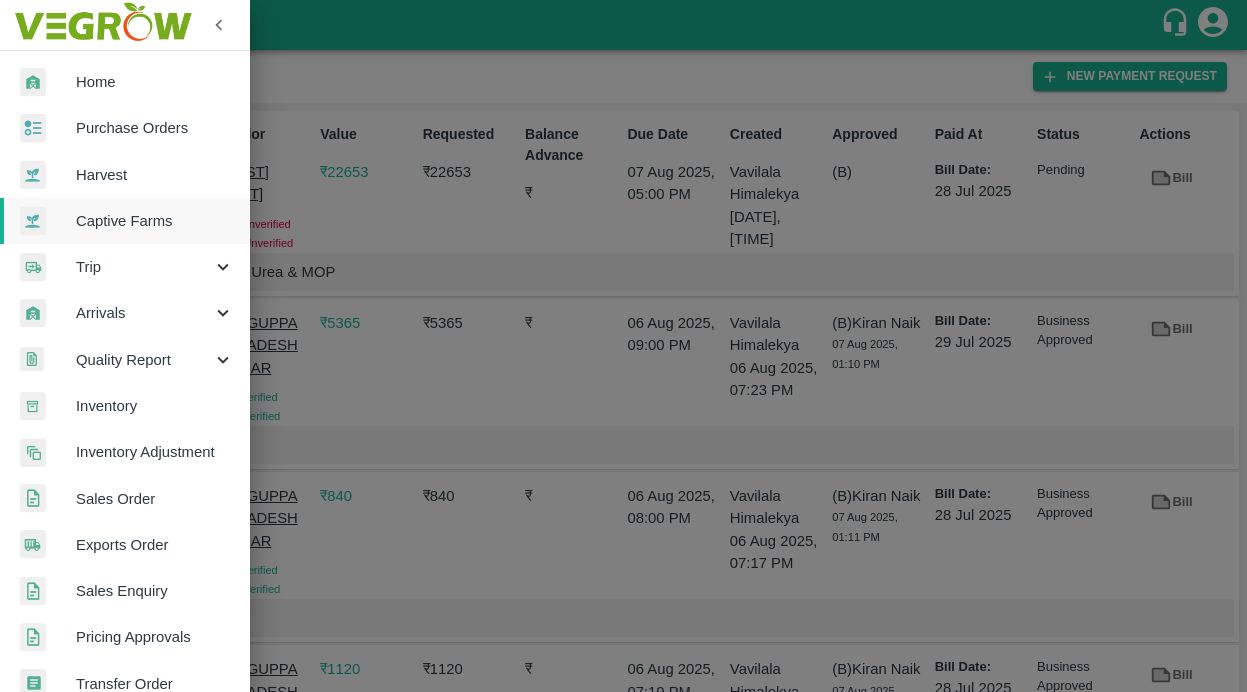 click at bounding box center (623, 346) 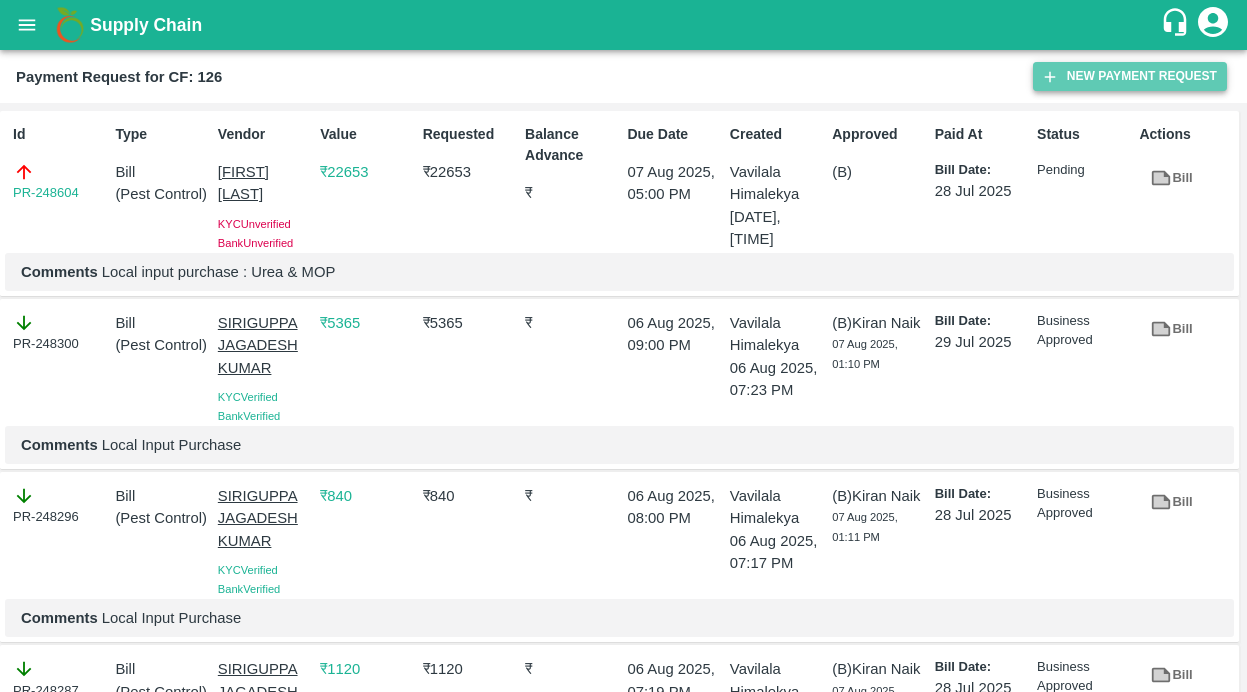 click on "New Payment Request" at bounding box center (1130, 76) 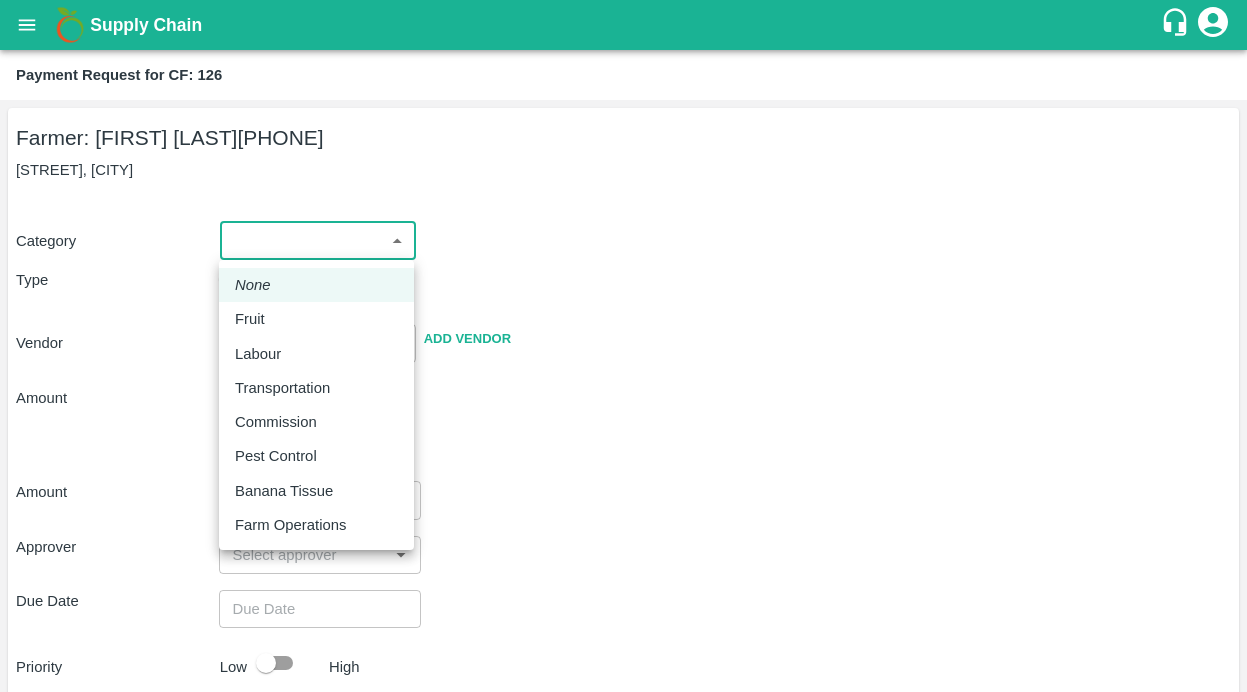 click on "Supply Chain Payment Request for CF: 126 Farmer:    [FIRST] [LAST]  ([PHONE]) [STREET], [CITY] Category ​ ​ Type Advance Bill Vendor ​ Add Vendor Amount Total value Per Kg ​ Amount ​ Approver ​ Due Date ​  Priority  Low  High Comment x ​ Attach bill Cancel Save [CITY] DC Direct Customer [CITY] DC B2R [CITY]  Tembhurni Virtual Captive PH Ananthapur Virtual Captive PH Kothakota Virtual Captive PH Chittoor Virtual Captive PH Vavilala Himalekya Logout None Fruit Labour Transportation Commission Pest Control Banana Tissue Farm Operations" at bounding box center (623, 346) 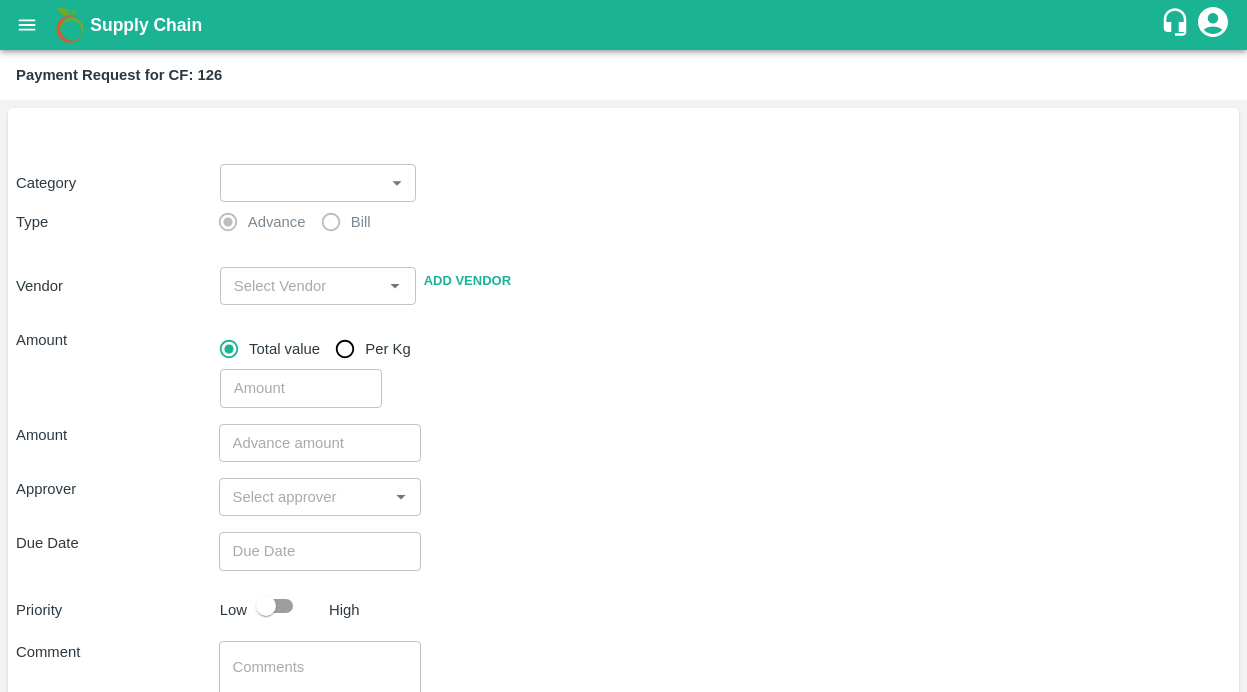 scroll, scrollTop: 0, scrollLeft: 0, axis: both 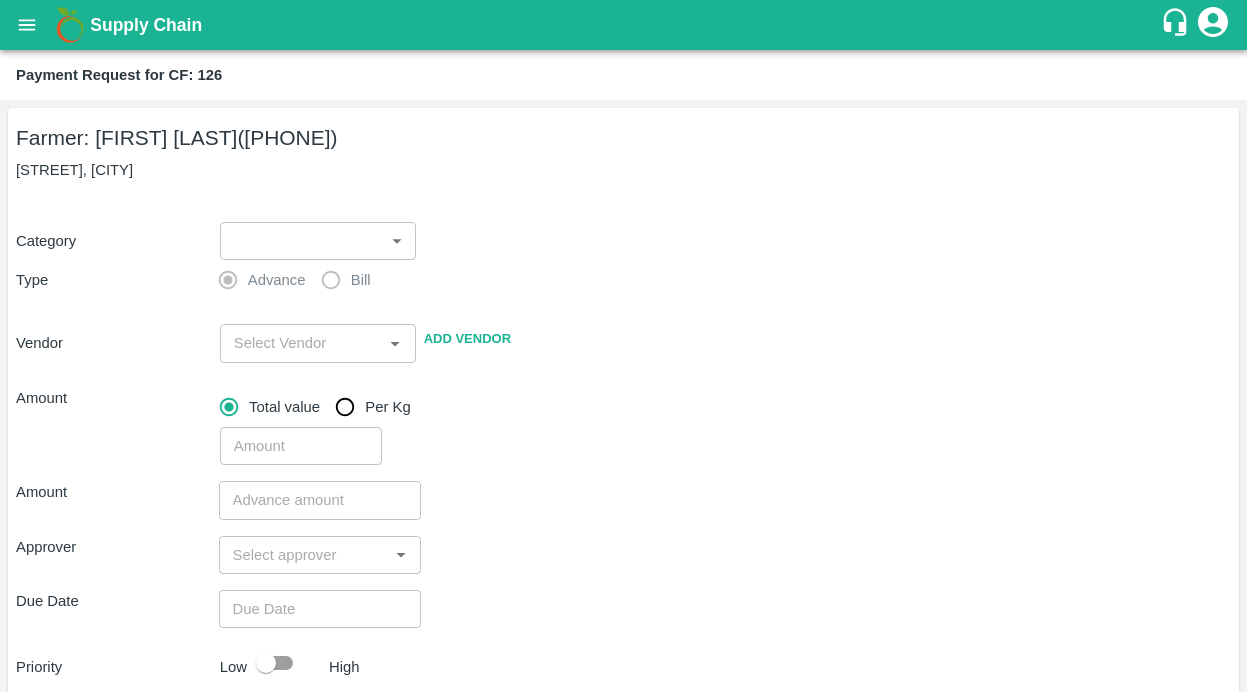 click on "Supply Chain Payment Request for CF: 126 Farmer:    G Venkataramudu  (93466661664) OC Colony, anantapur Category ​ ​ Type Advance Bill Vendor ​ Add Vendor Amount Total value Per Kg ​ Amount ​ Approver ​ Due Date ​  Priority  Low  High Comment x ​ Attach bill Cancel Save Bangalore DC Direct Customer Hyderabad DC B2R Bangalore  Tembhurni Virtual Captive PH Ananthapur Virtual Captive PH Kothakota Virtual Captive PH Chittoor Virtual Captive PH Vavilala Himalekya Logout" at bounding box center (623, 346) 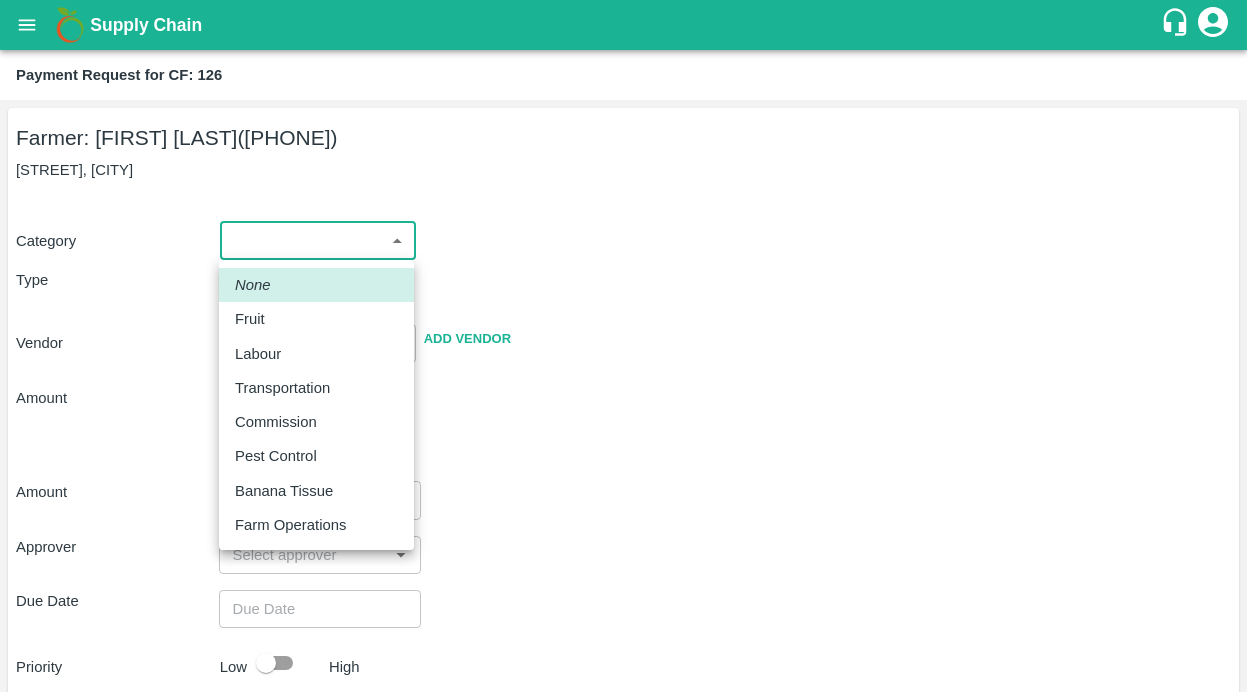 type 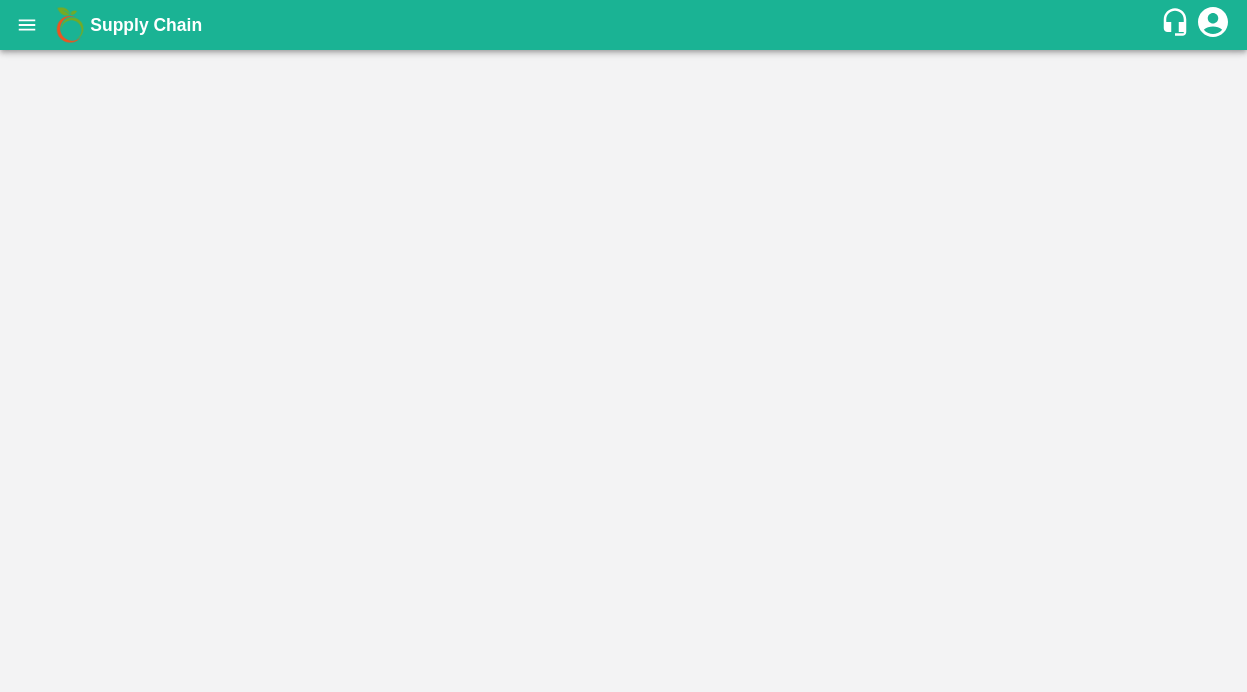 scroll, scrollTop: 0, scrollLeft: 0, axis: both 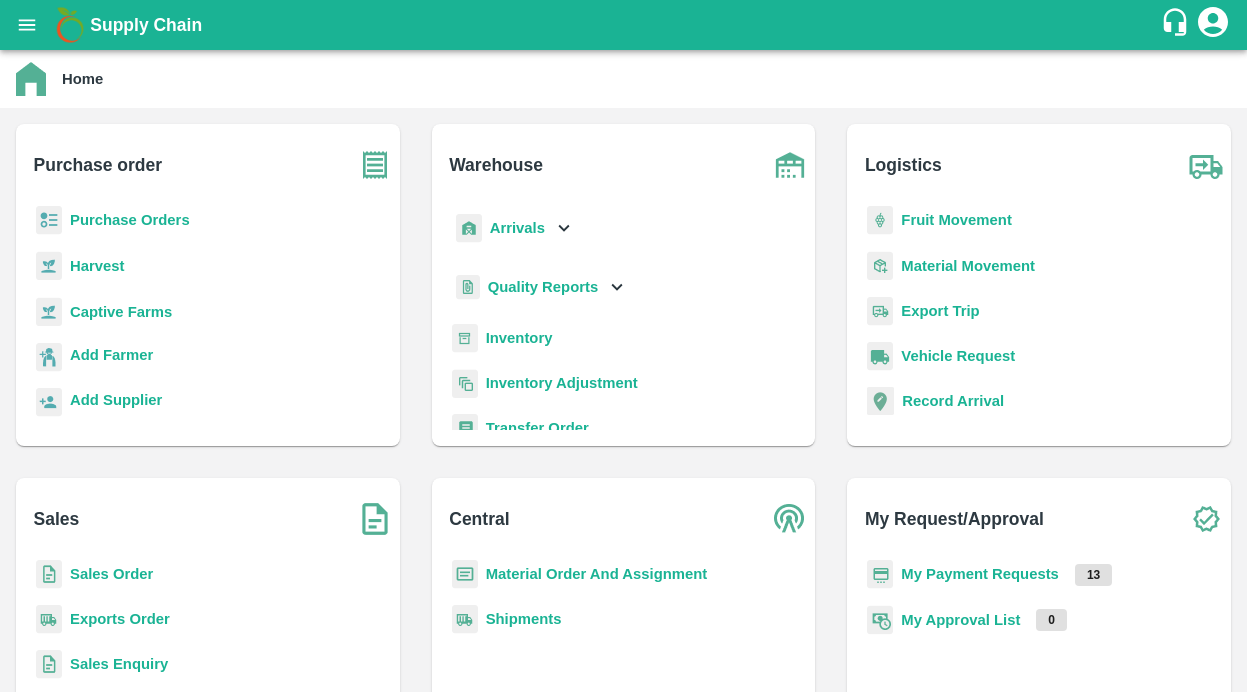 click on "Purchase Orders" at bounding box center (130, 220) 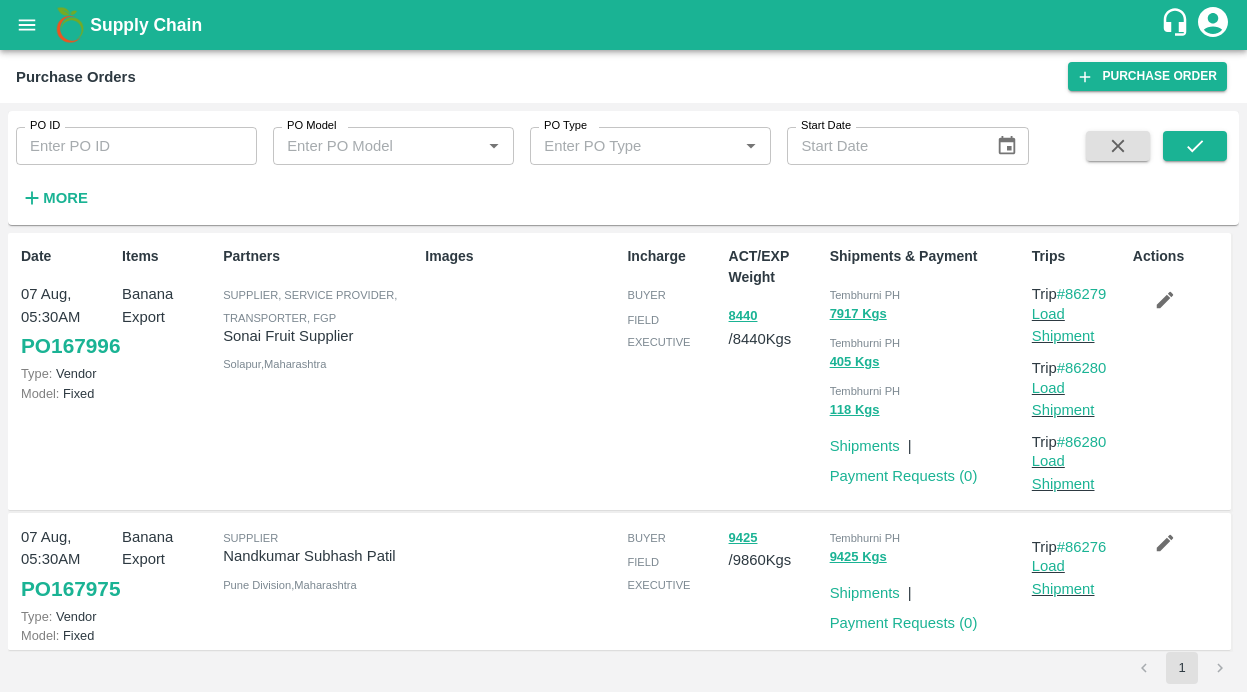 click on "PO  167996" at bounding box center [70, 346] 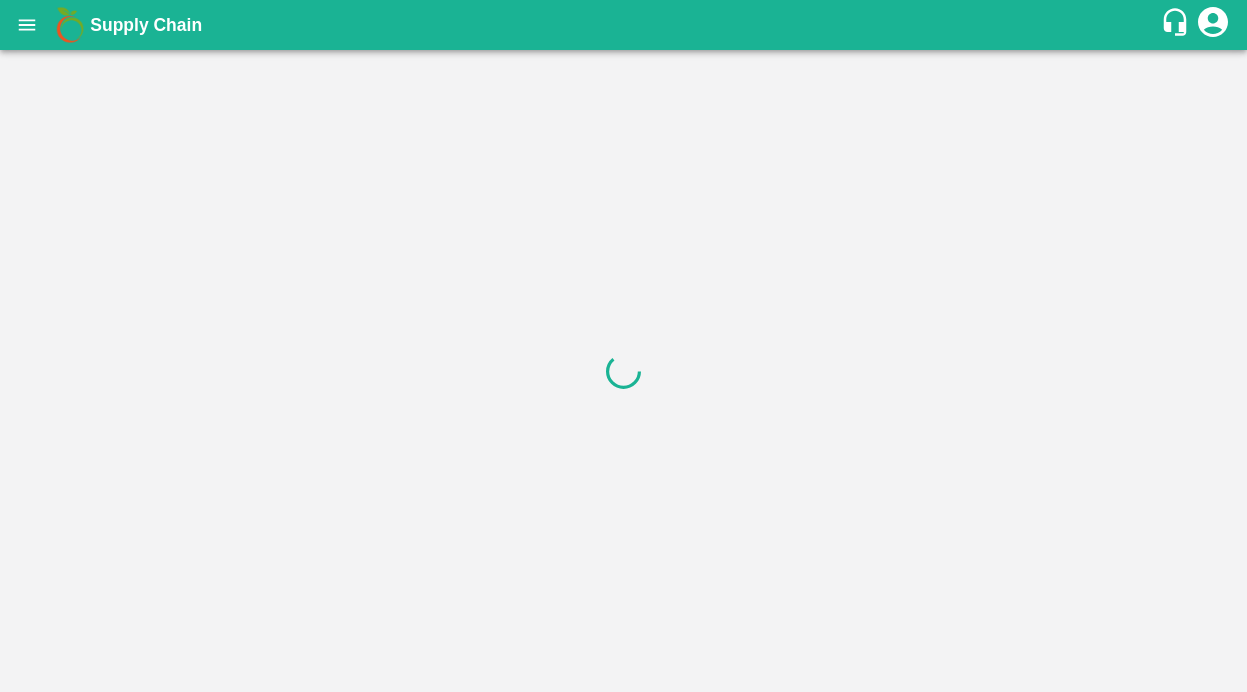 scroll, scrollTop: 0, scrollLeft: 0, axis: both 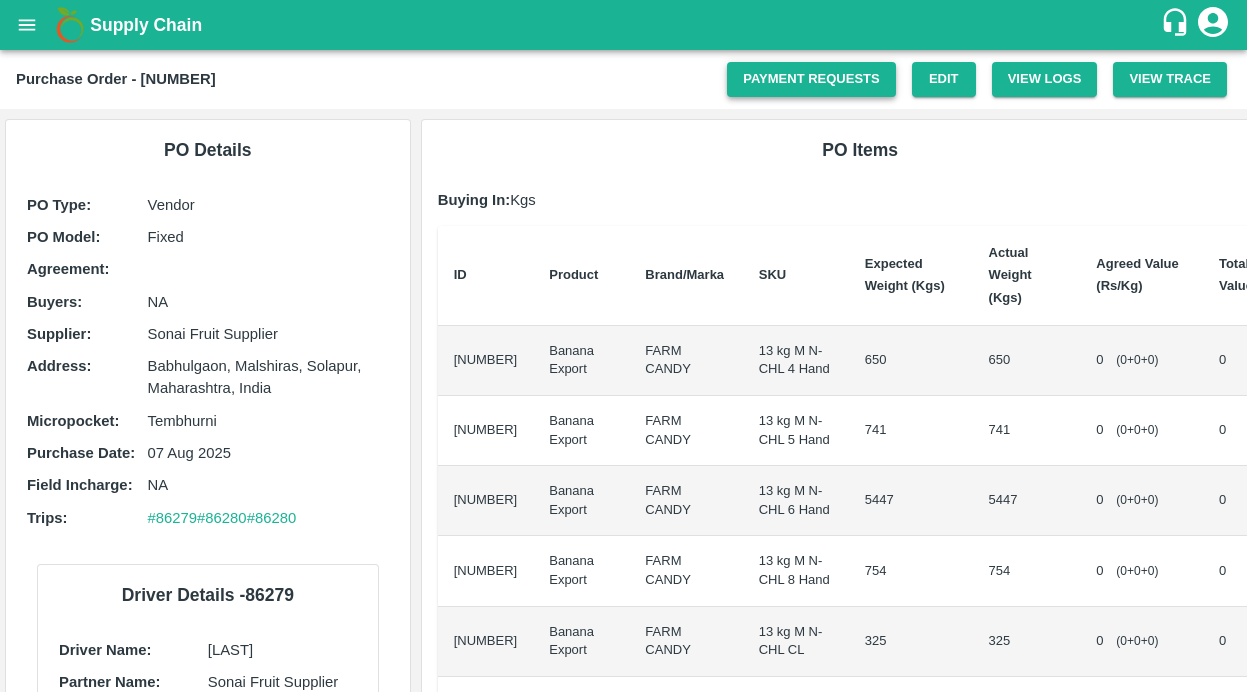 click on "Payment Requests" at bounding box center [811, 79] 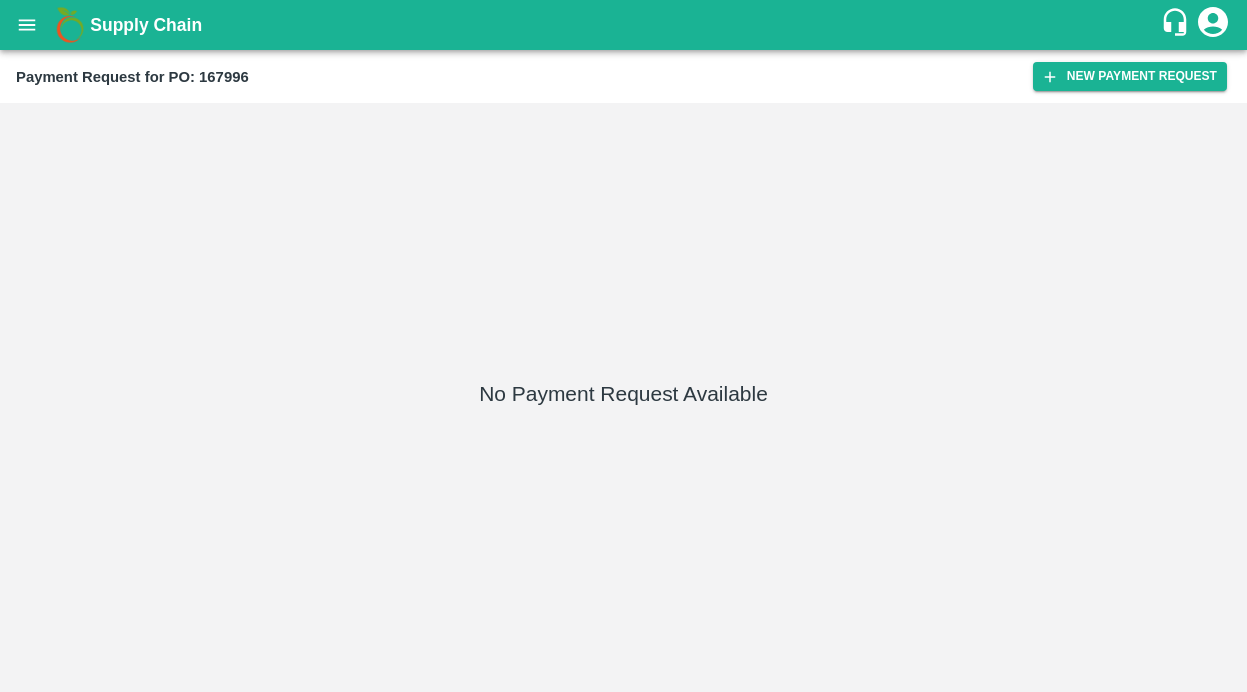 scroll, scrollTop: 0, scrollLeft: 0, axis: both 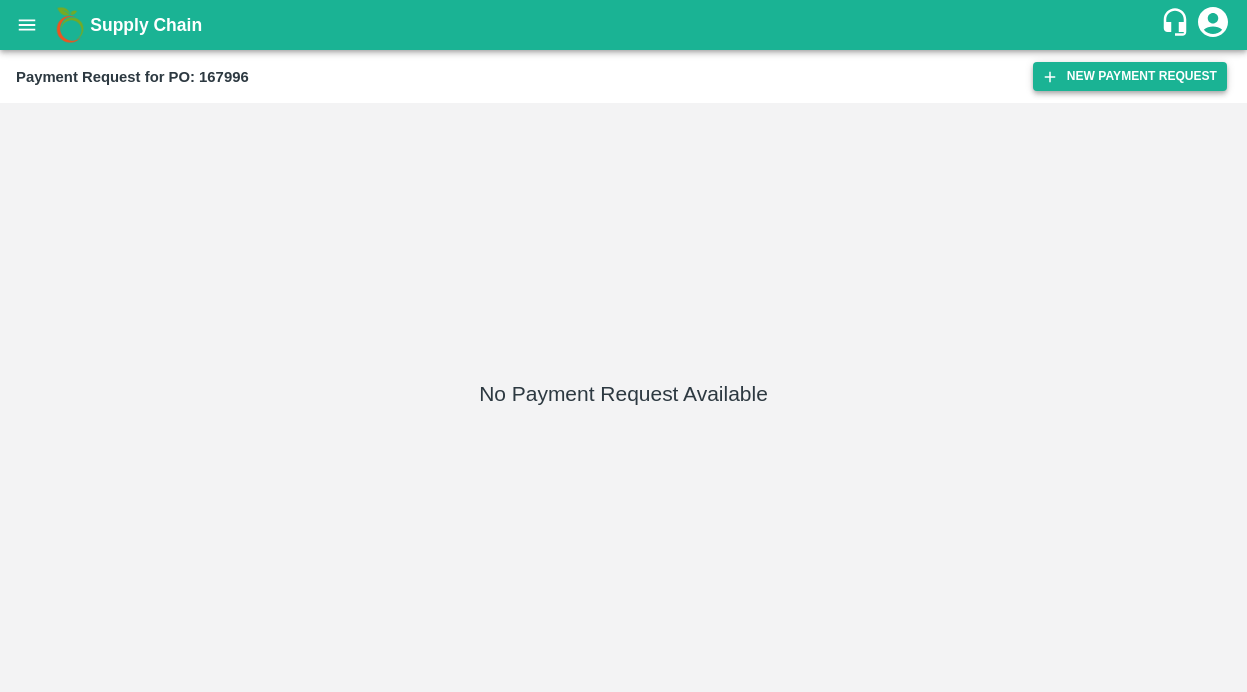 click on "New Payment Request" at bounding box center (1130, 76) 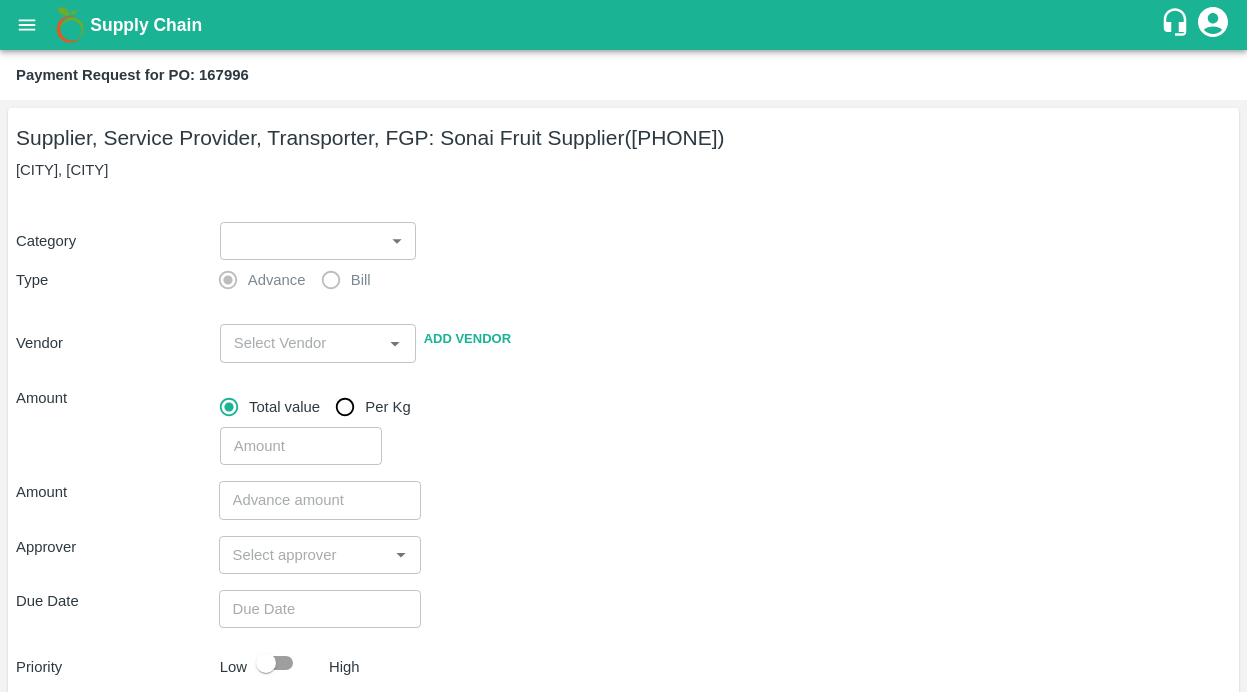 click on "Supply Chain Payment Request for PO: 167996 Supplier, Service Provider, Transporter, FGP:    [PERSON]  ([PHONE]) [CITY], [CITY] Category ​ ​ Type Advance Bill Vendor ​ Add Vendor Amount Total value Per Kg ​ Amount ​ Approver ​ Due Date ​  Priority  Low  High Comment x ​ Attach bill Cancel Save [CITY] DC Direct Customer [CITY] DC B2R [CITY]  Tembhurni Virtual Captive PH Ananthapur Virtual Captive PH Kothakota Virtual Captive PH Chittoor Virtual Captive PH Vavilala [PERSON] Logout" at bounding box center (623, 346) 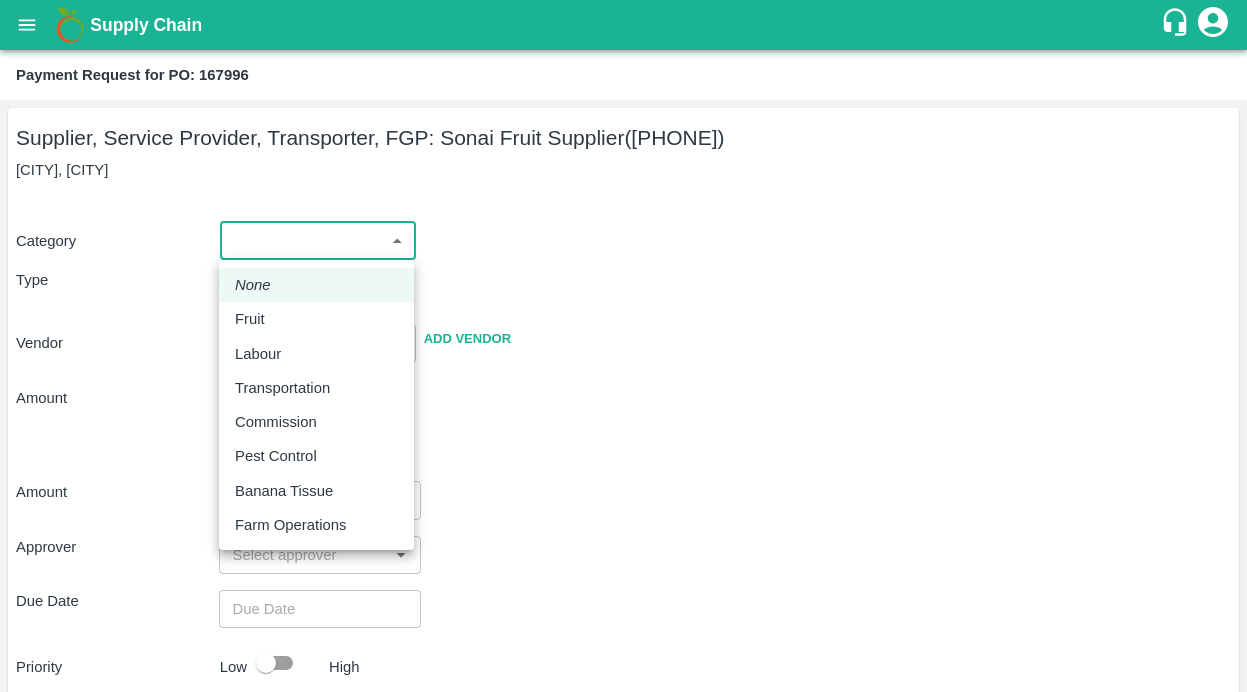 click at bounding box center (623, 346) 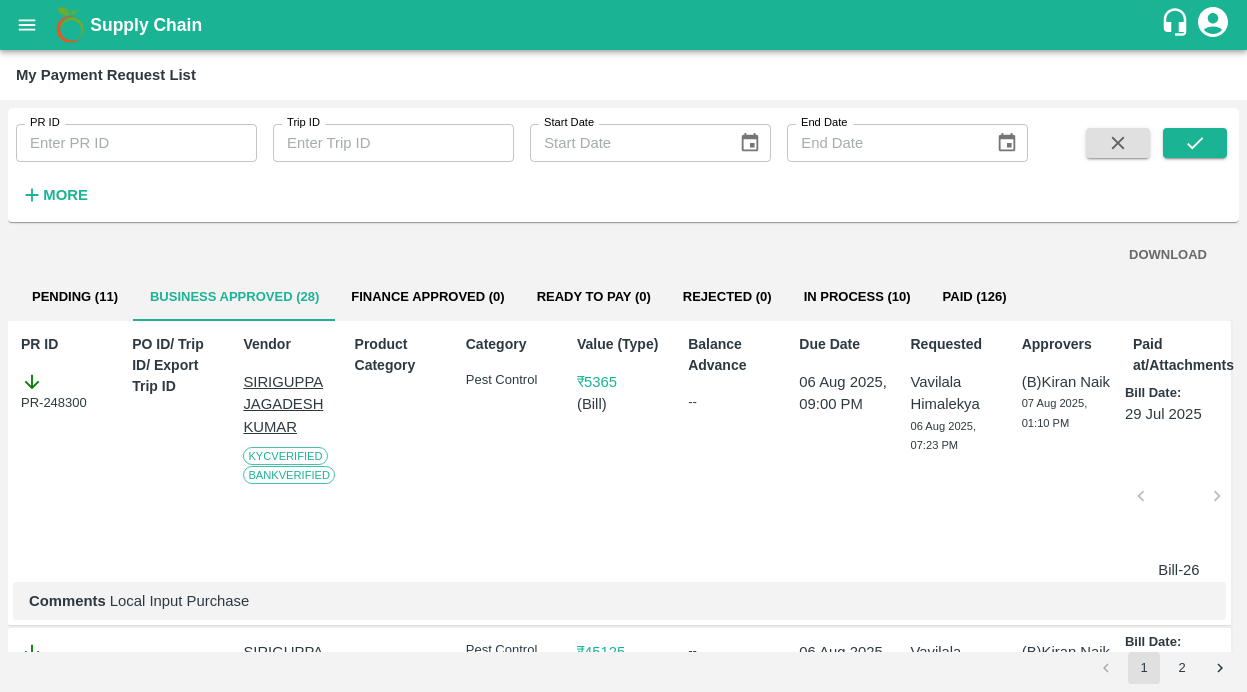 scroll, scrollTop: 0, scrollLeft: 0, axis: both 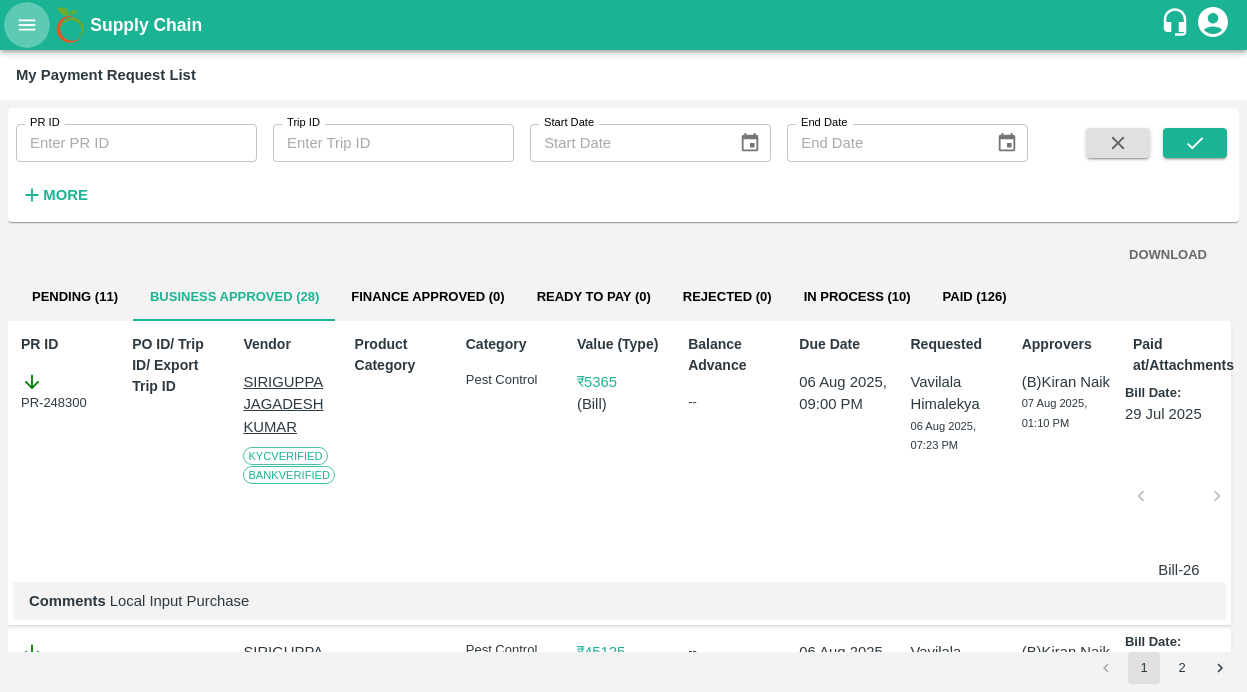 click 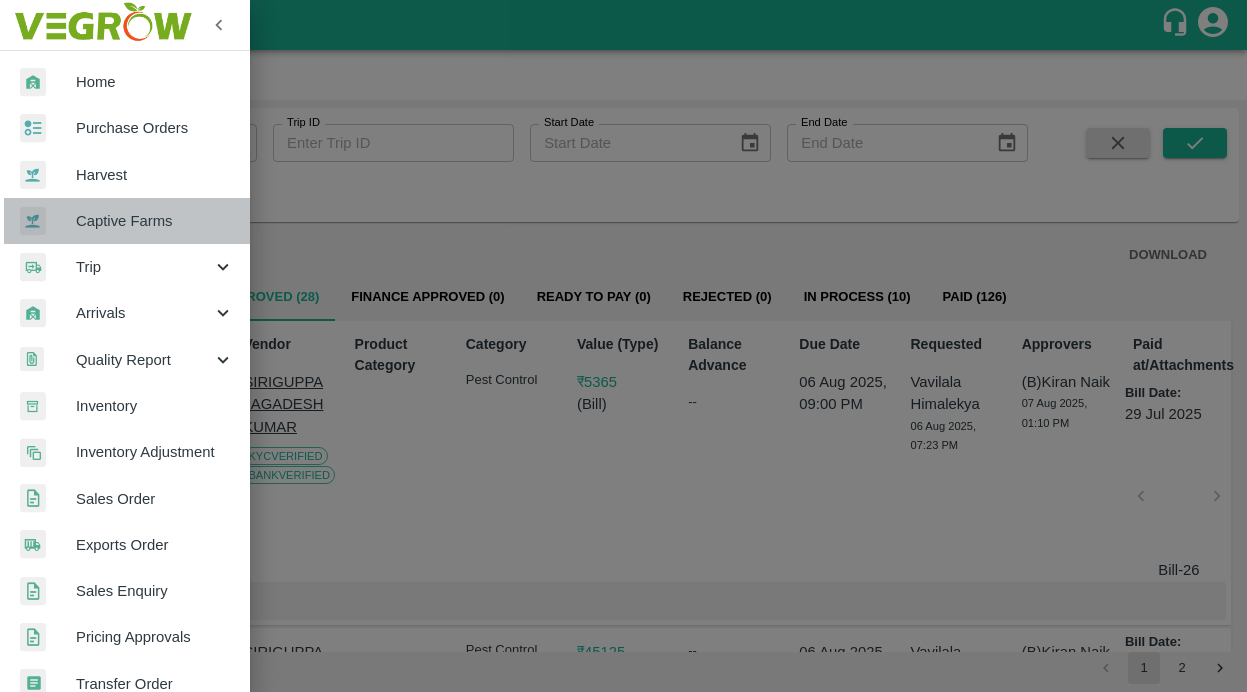 click on "Captive Farms" at bounding box center (155, 221) 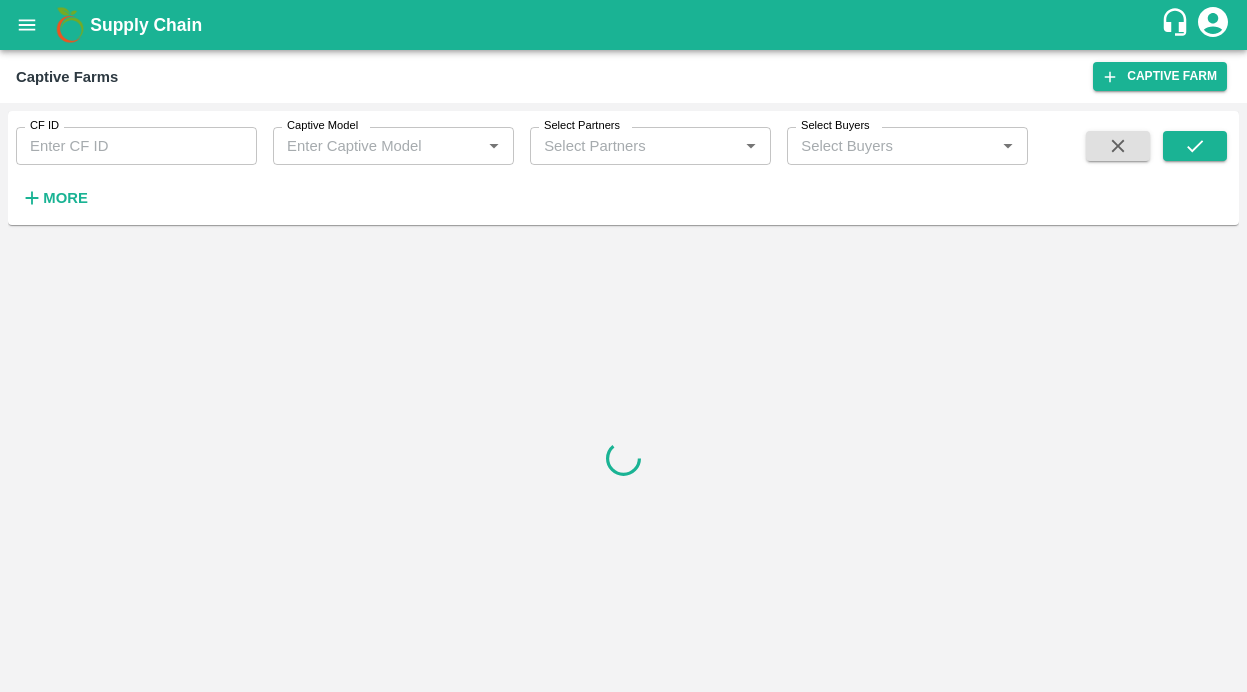 click on "CF ID" at bounding box center [136, 146] 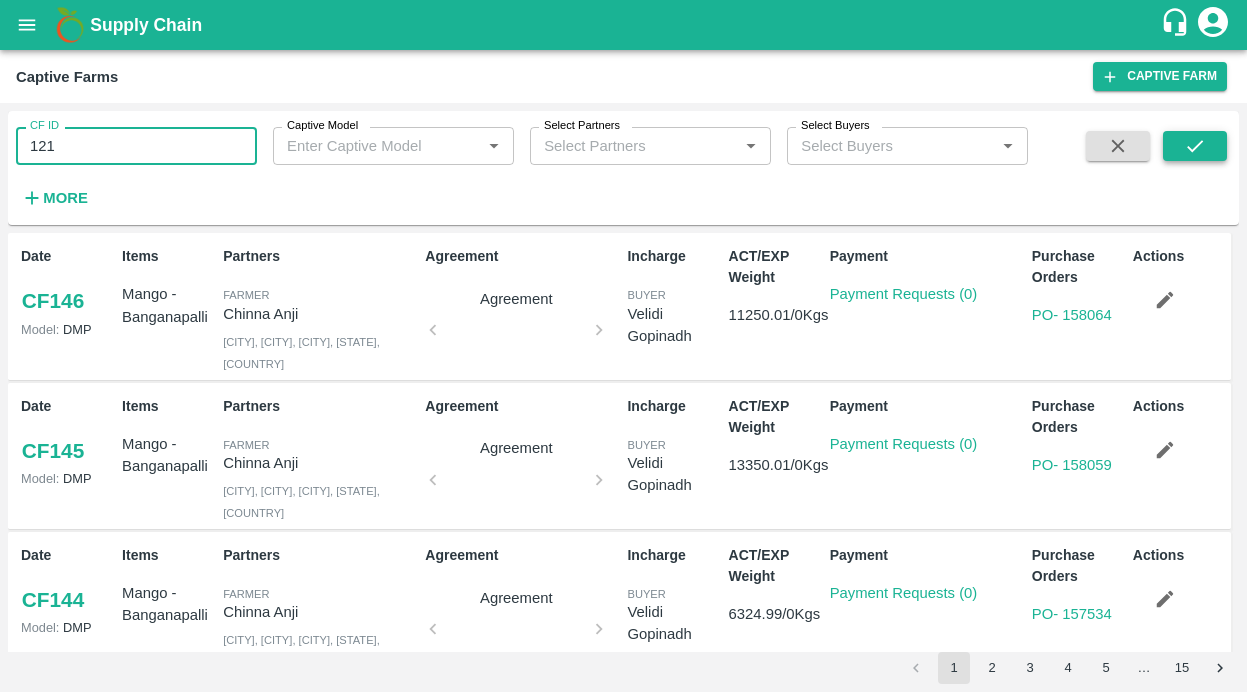 type on "121" 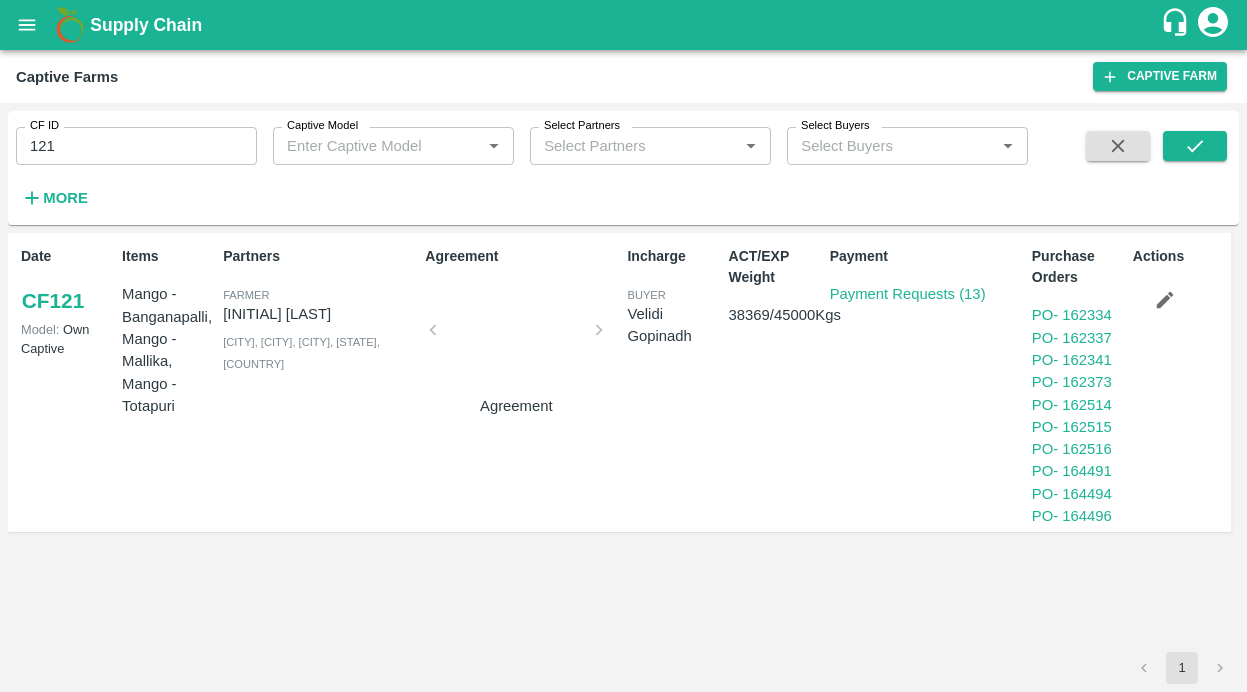 click on "Payment Payment Requests   (13)" at bounding box center [923, 382] 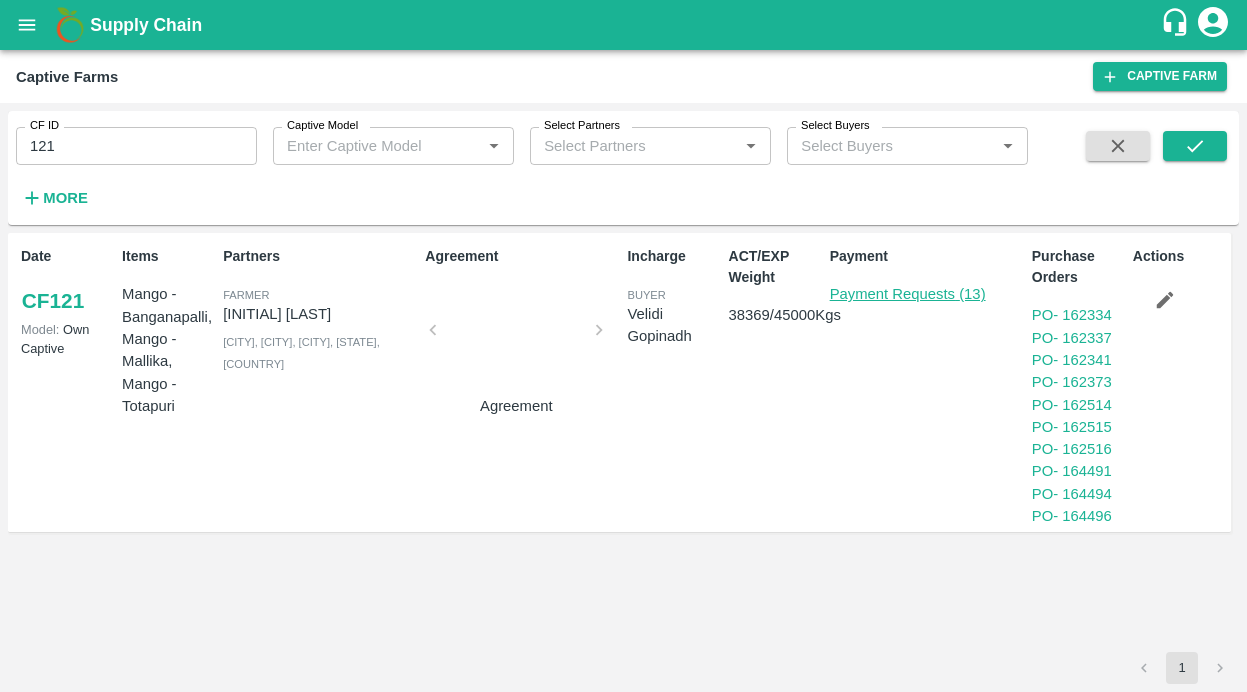 click on "Payment Requests   (13)" at bounding box center (908, 294) 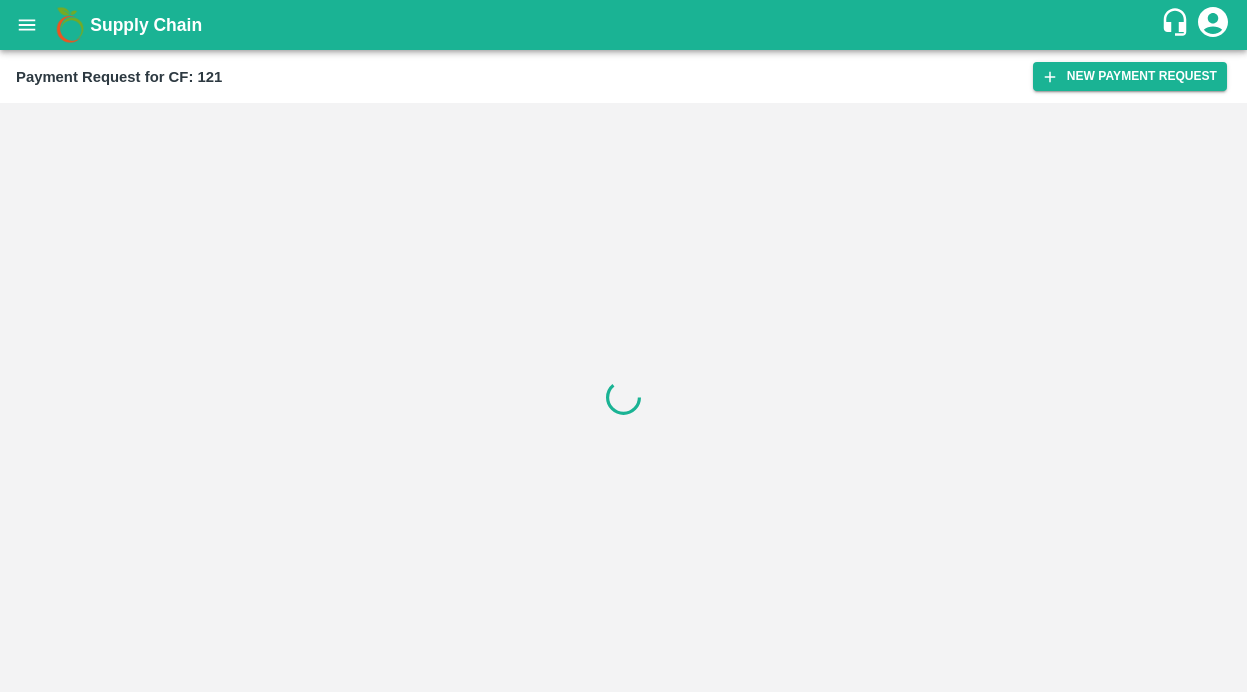 scroll, scrollTop: 0, scrollLeft: 0, axis: both 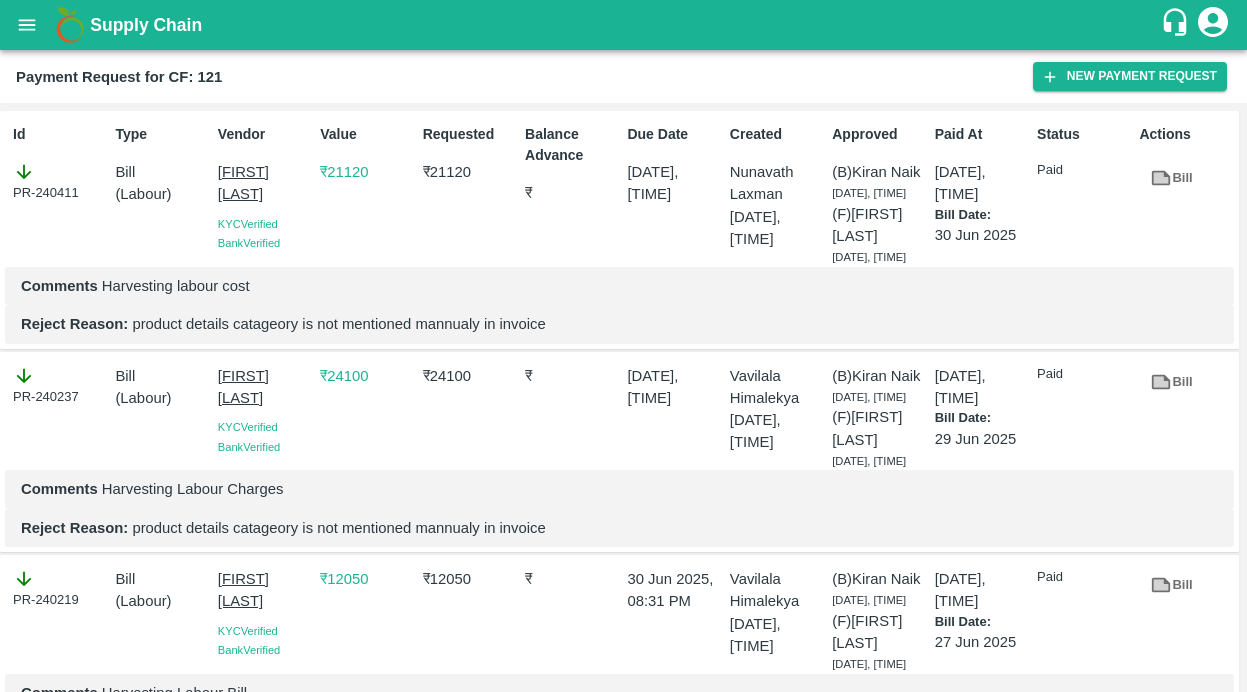 drag, startPoint x: 214, startPoint y: 170, endPoint x: 307, endPoint y: 218, distance: 104.65658 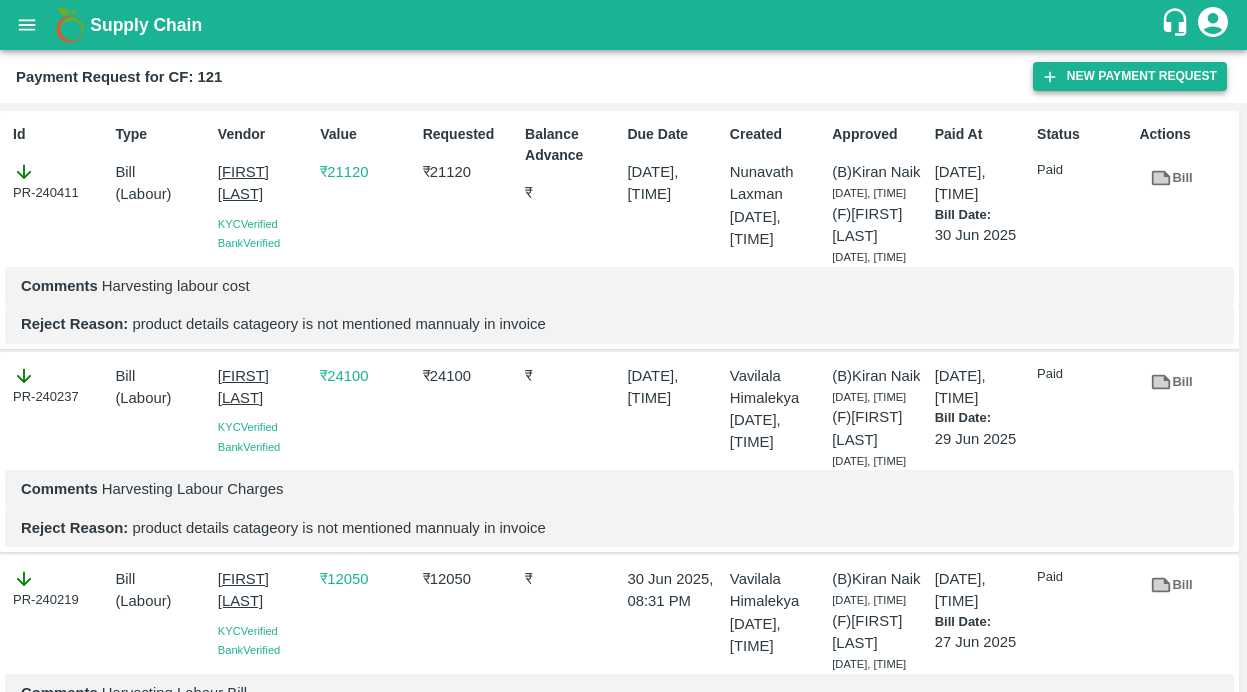 click on "New Payment Request" at bounding box center [1130, 76] 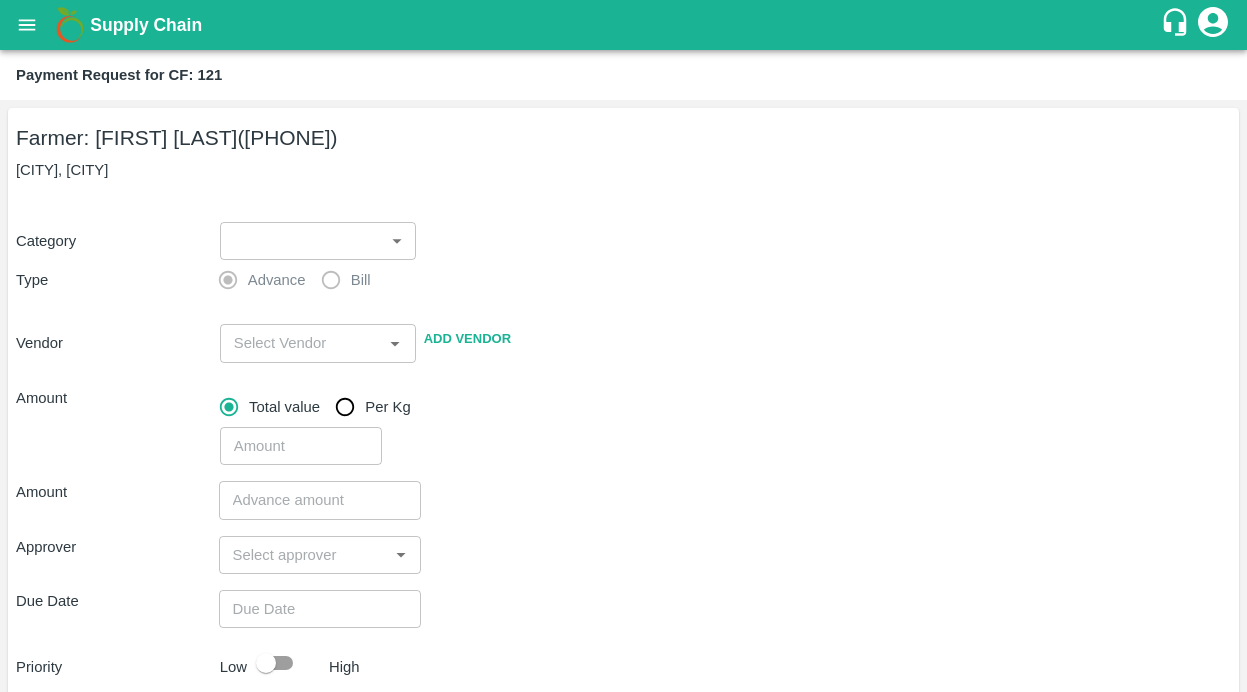 click on "Supply Chain Payment Request for CF: 121 Farmer:    [LAST]  ([PHONE]) [CITY], [CITY] Category ​ ​ Type Advance Bill Vendor ​ Add Vendor Amount Total value Per Kg ​ Amount ​ Approver ​ Due Date ​  Priority  Low  High Comment x ​ Attach bill Cancel Save [CITY] DC Direct Customer [CITY] DC B2R [CITY]  [CITY] Virtual Captive PH [CITY] Virtual Captive PH [CITY] Virtual Captive PH [CITY] Virtual Captive PH [CITY]" at bounding box center (623, 346) 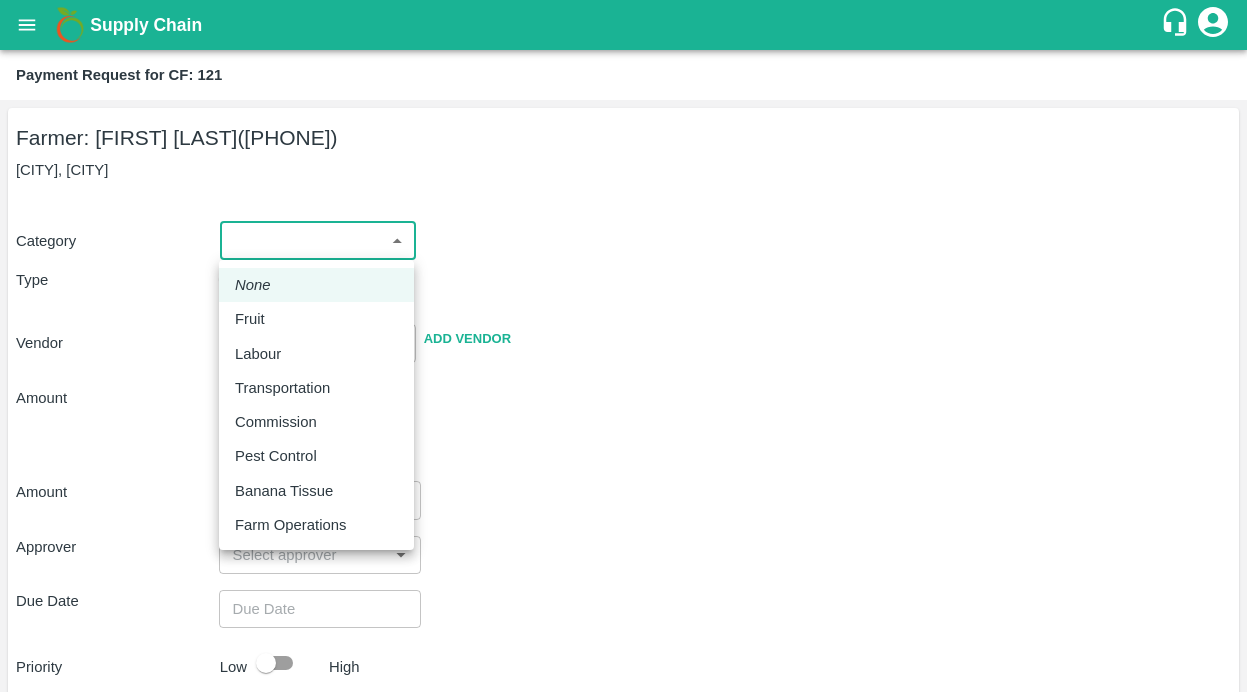 click on "Labour" at bounding box center (316, 354) 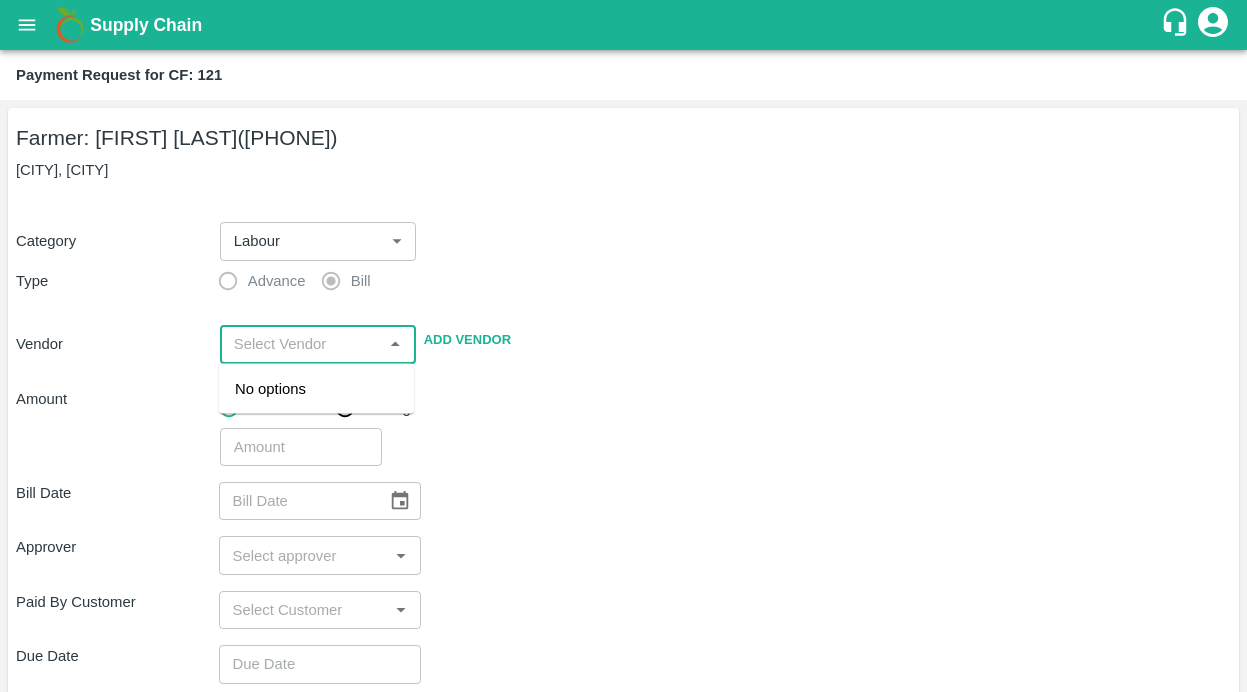 click at bounding box center (301, 344) 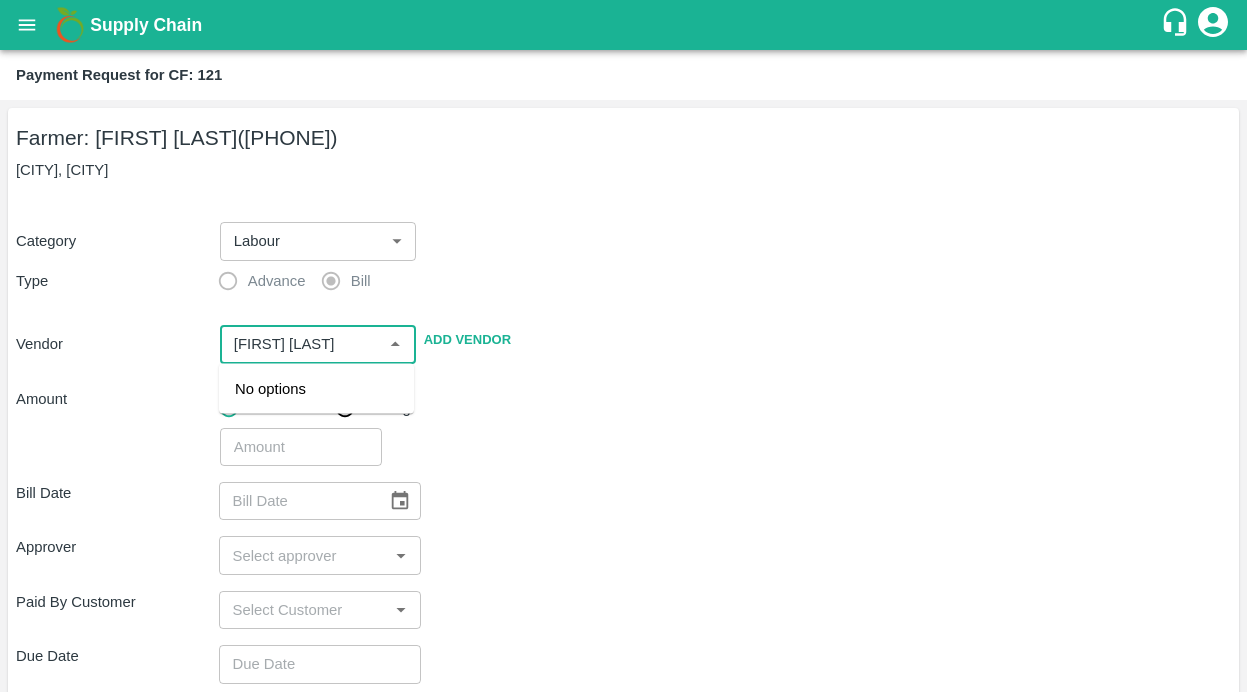 scroll, scrollTop: 0, scrollLeft: 89, axis: horizontal 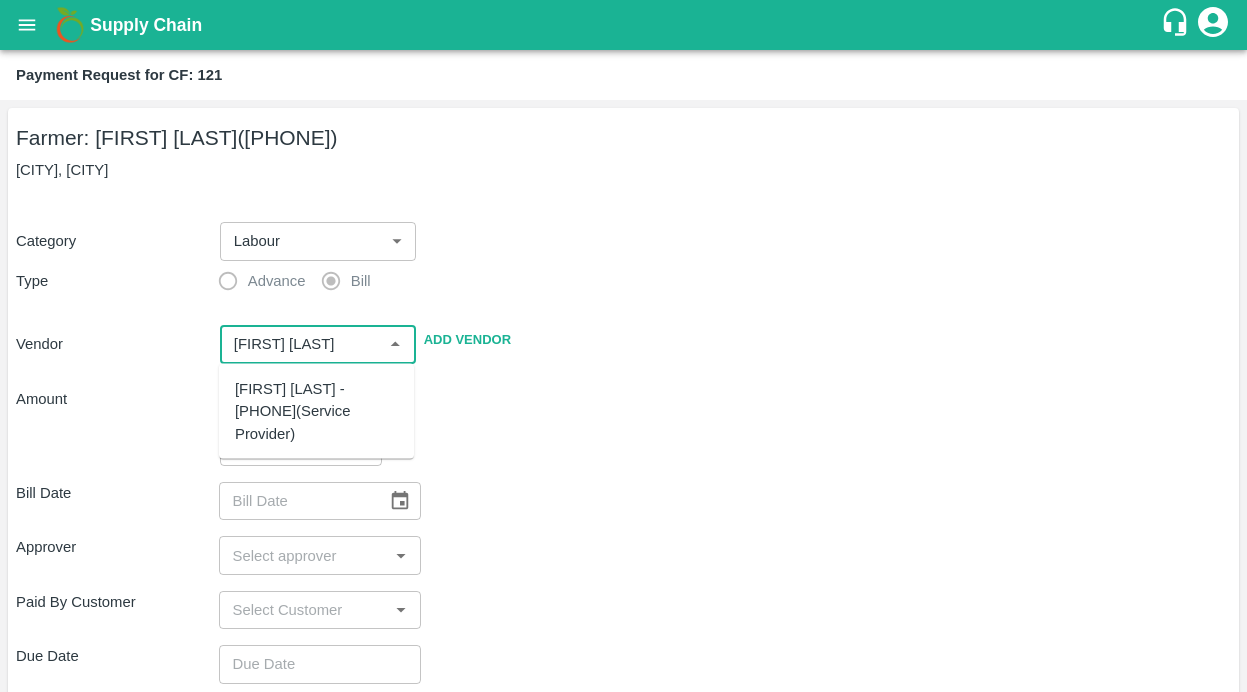 click on "KRISHNA PRASAD PONGUBALA - 8985550111(Service Provider)" at bounding box center (316, 411) 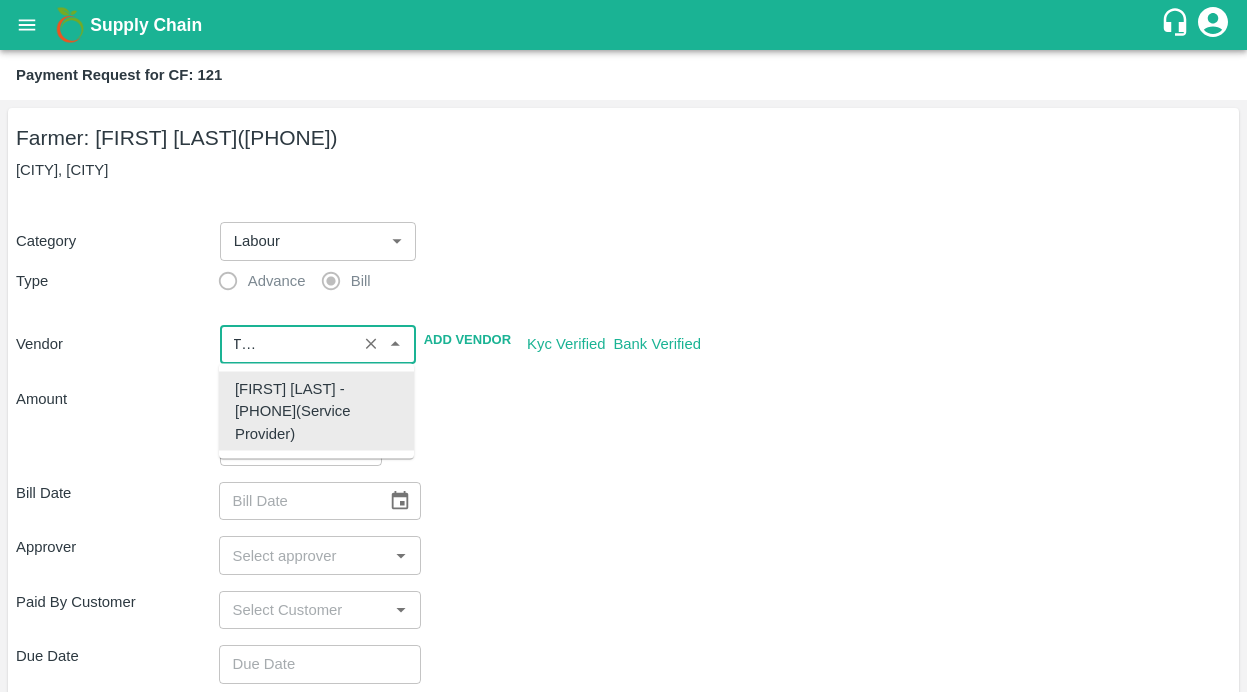 type on "KRISHNA PRASAD PONGUBALA - 8985550111(Service Provider)" 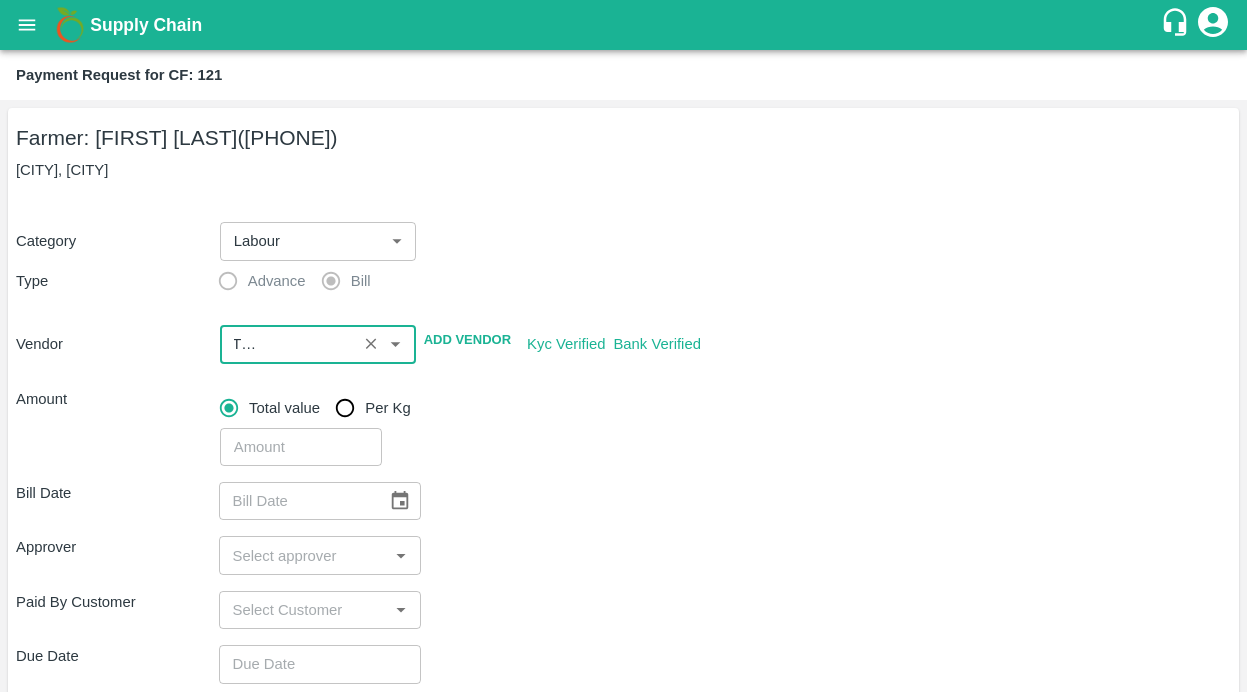 scroll, scrollTop: 0, scrollLeft: 0, axis: both 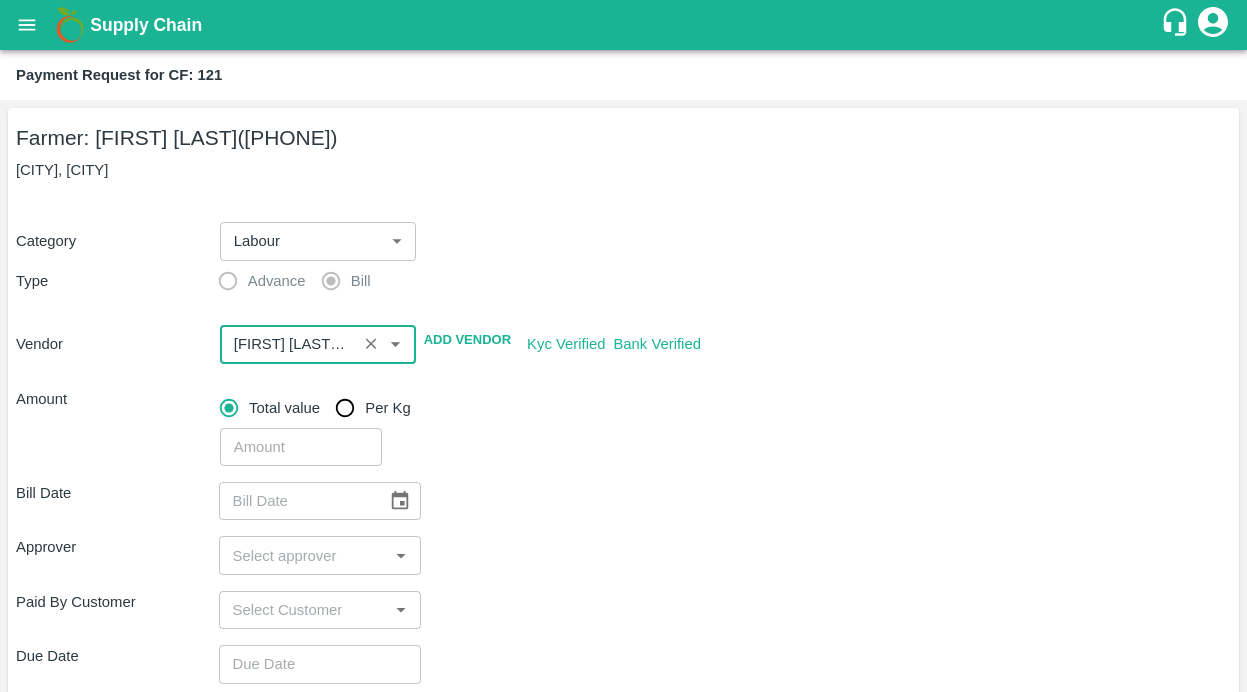 click at bounding box center (288, 344) 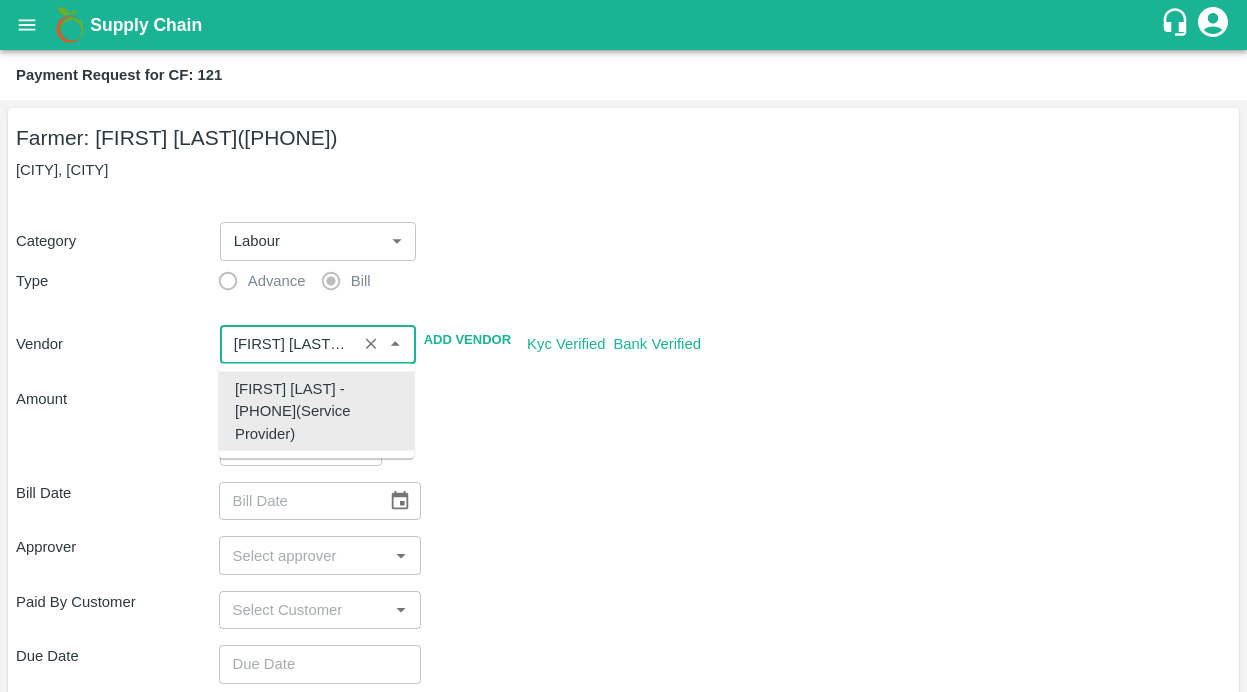 click on "KRISHNA PRASAD PONGUBALA - 8985550111(Service Provider)" at bounding box center [316, 411] 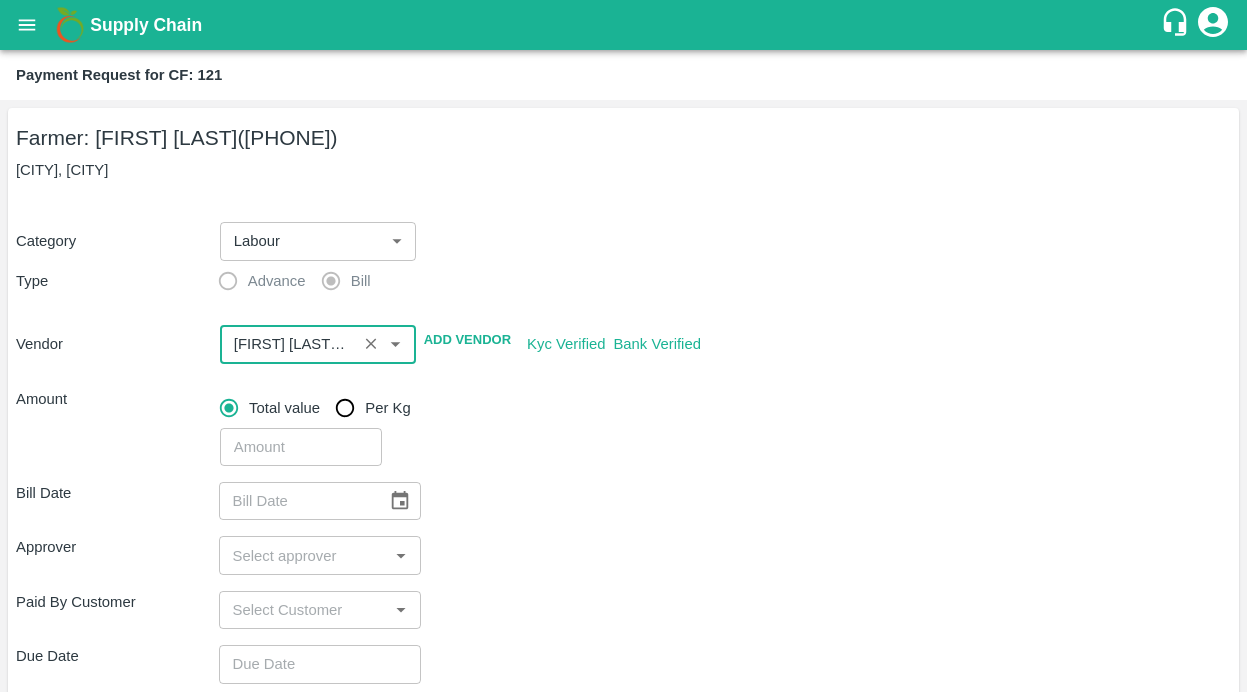 click on "Bill Date ​" at bounding box center [623, 501] 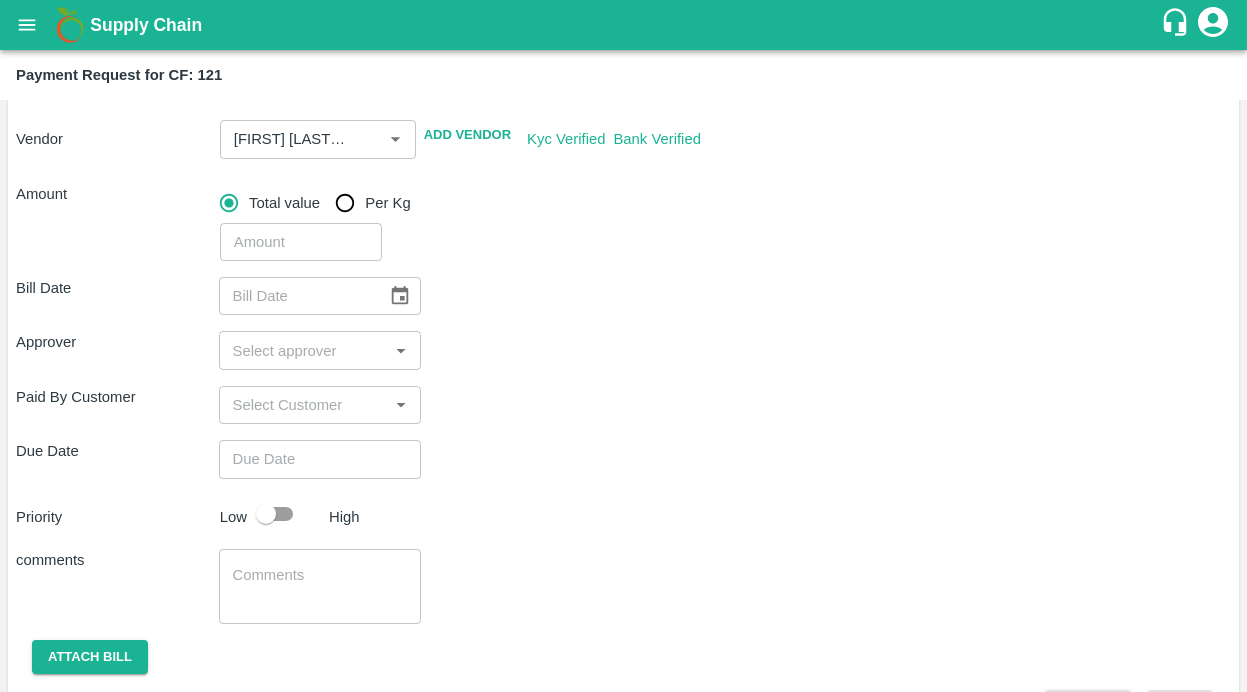 scroll, scrollTop: 223, scrollLeft: 0, axis: vertical 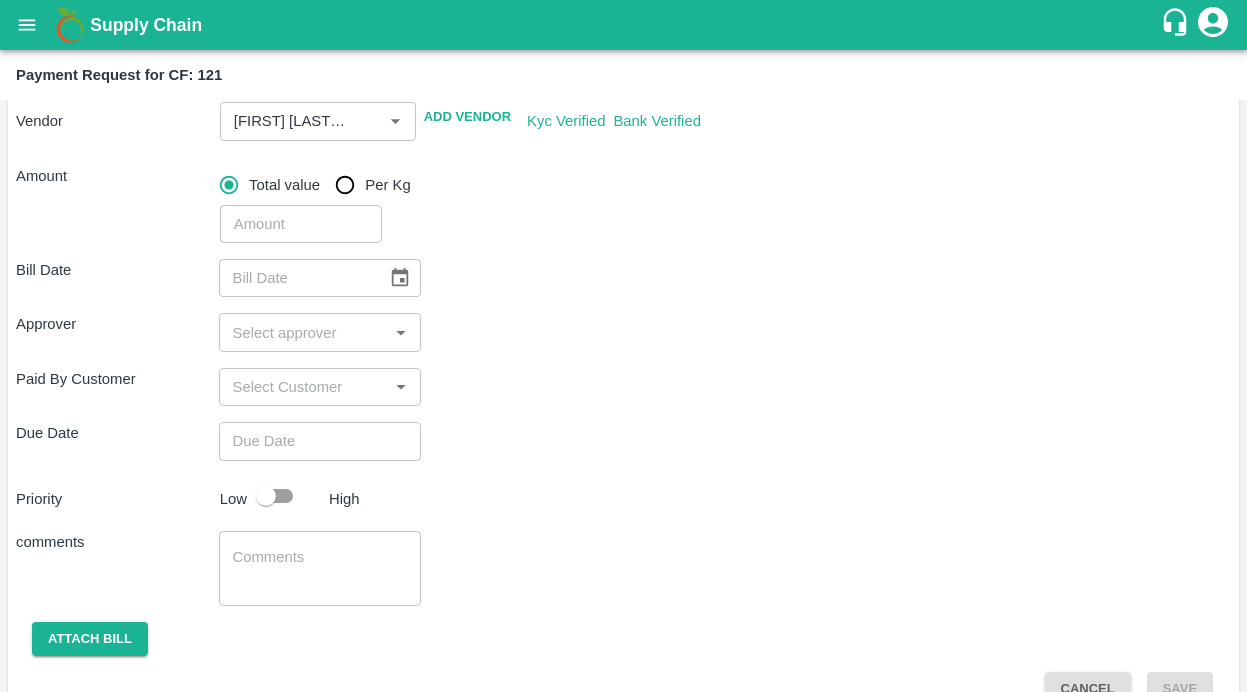 click at bounding box center [301, 224] 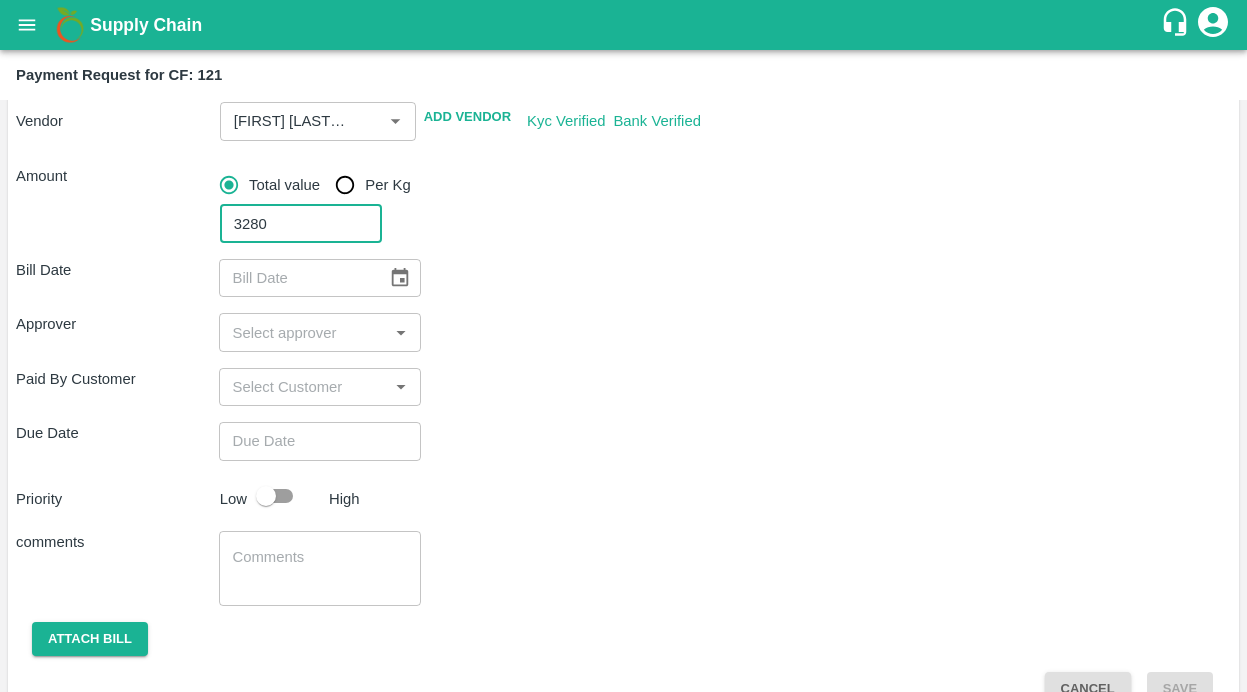 type on "3280" 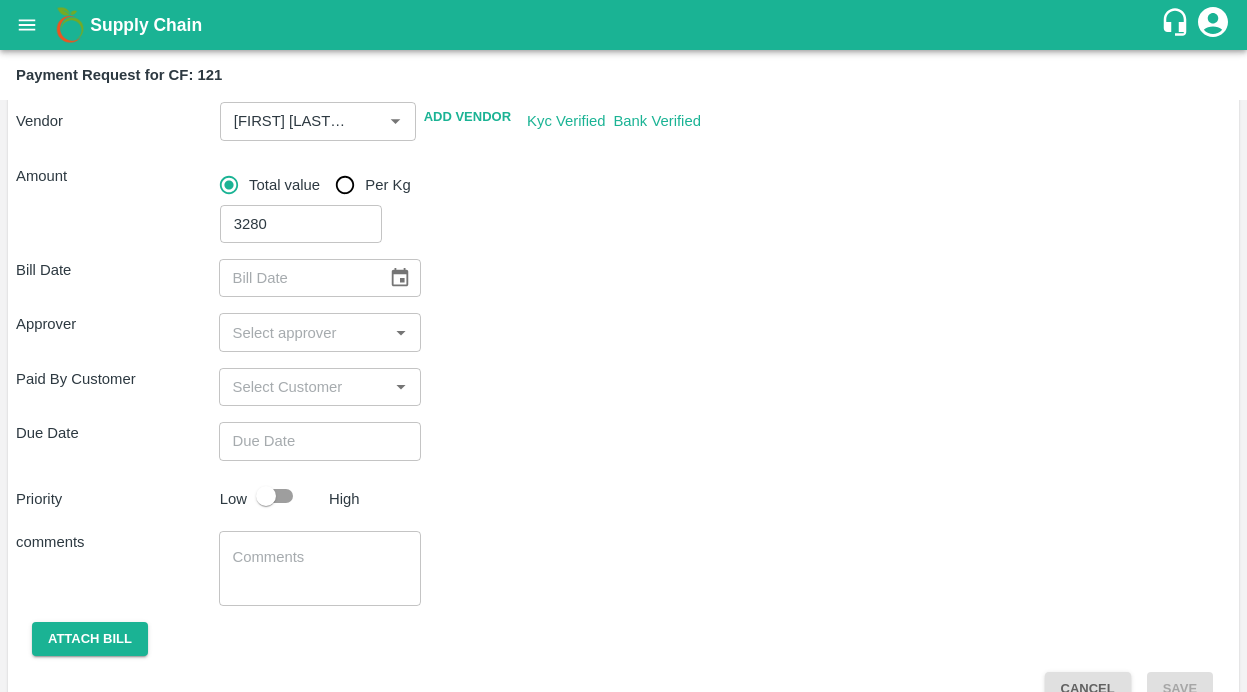 click 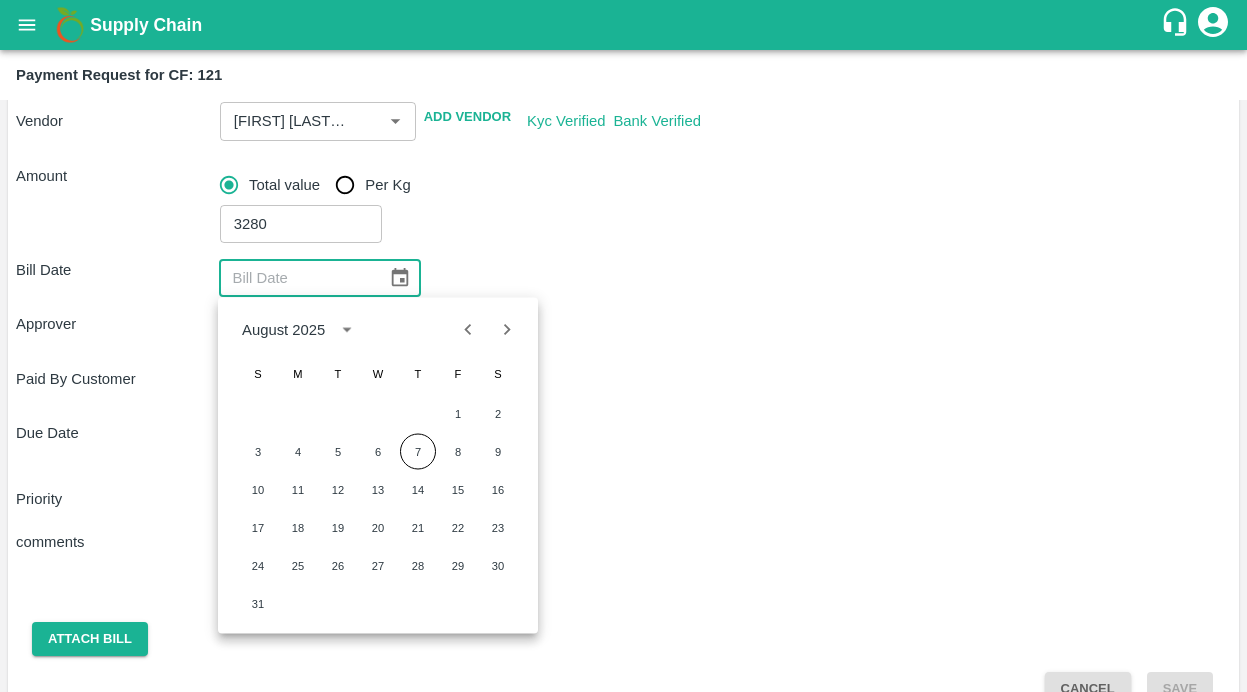 click 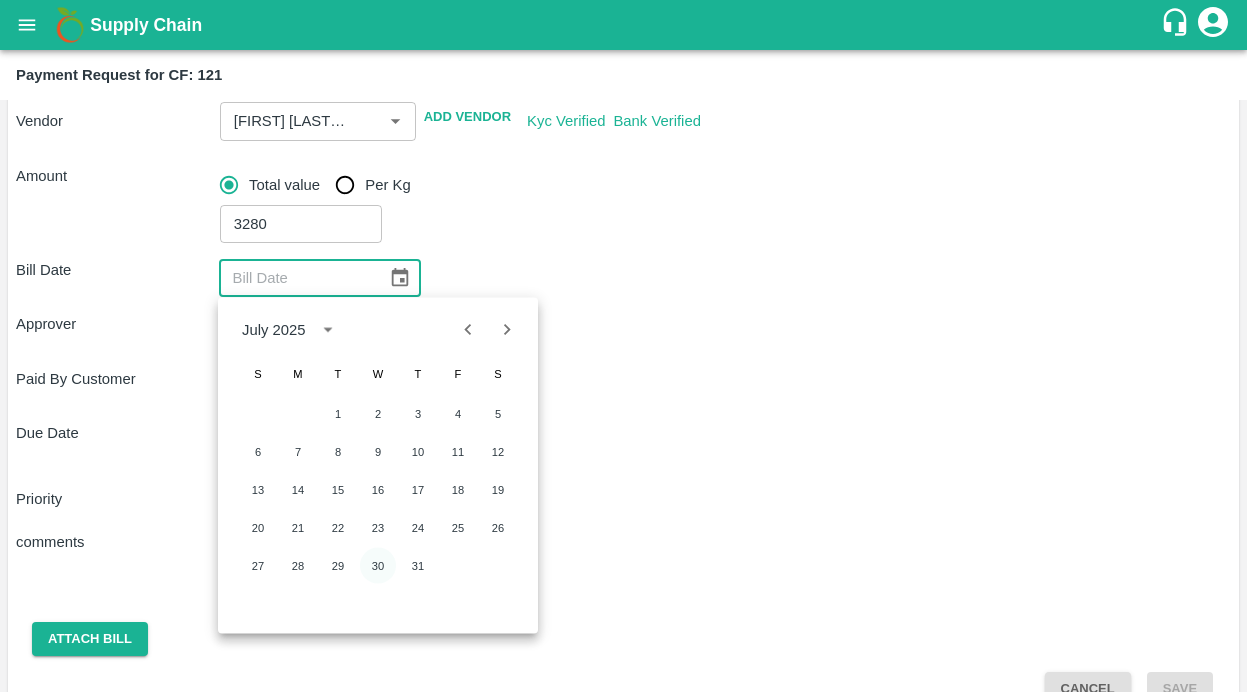 click on "30" at bounding box center [378, 566] 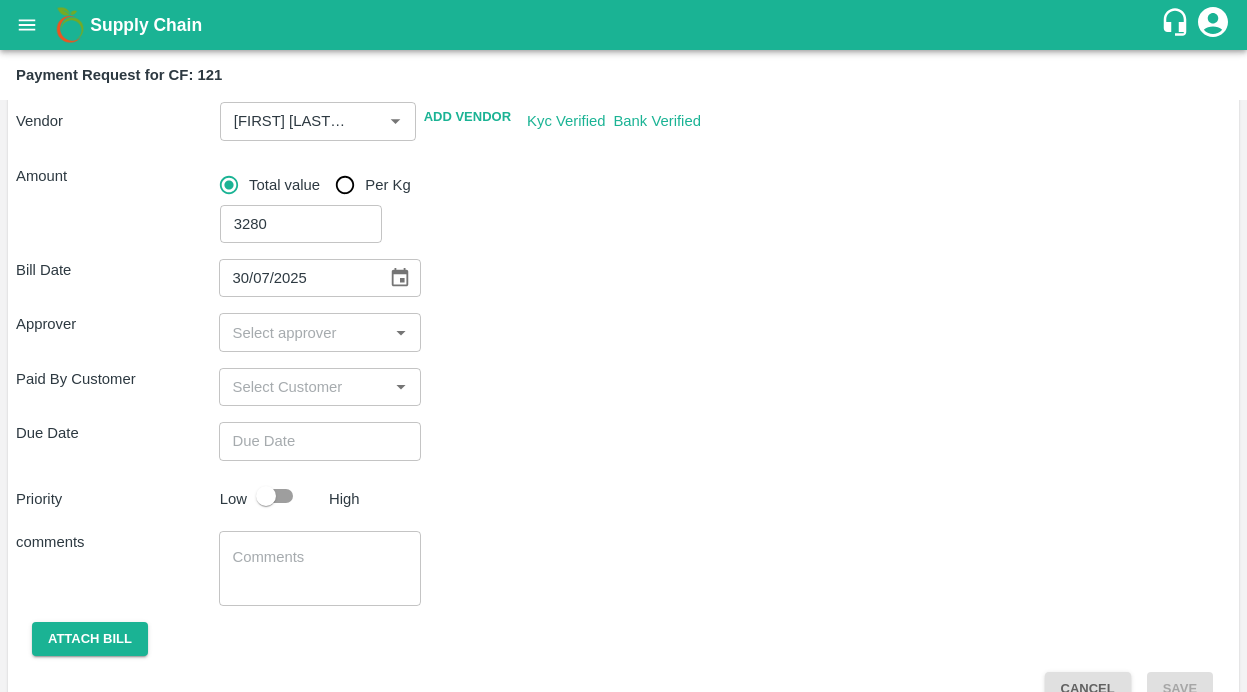 click on "​" at bounding box center [320, 332] 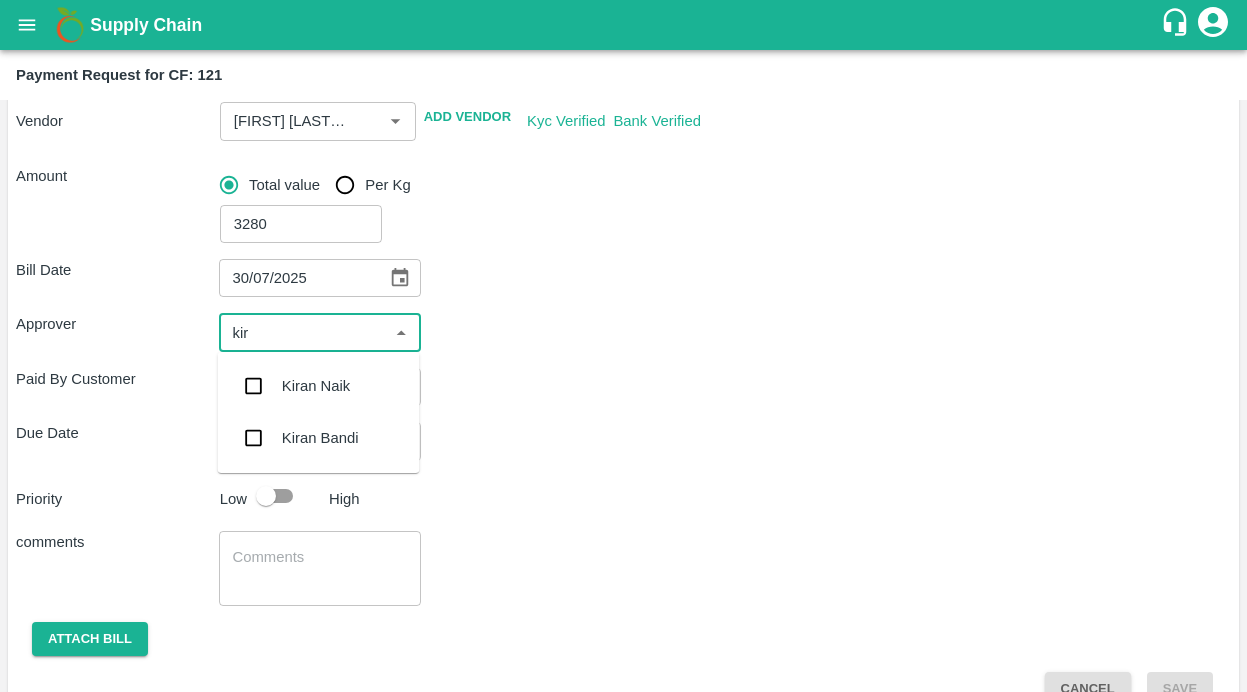 type on "kira" 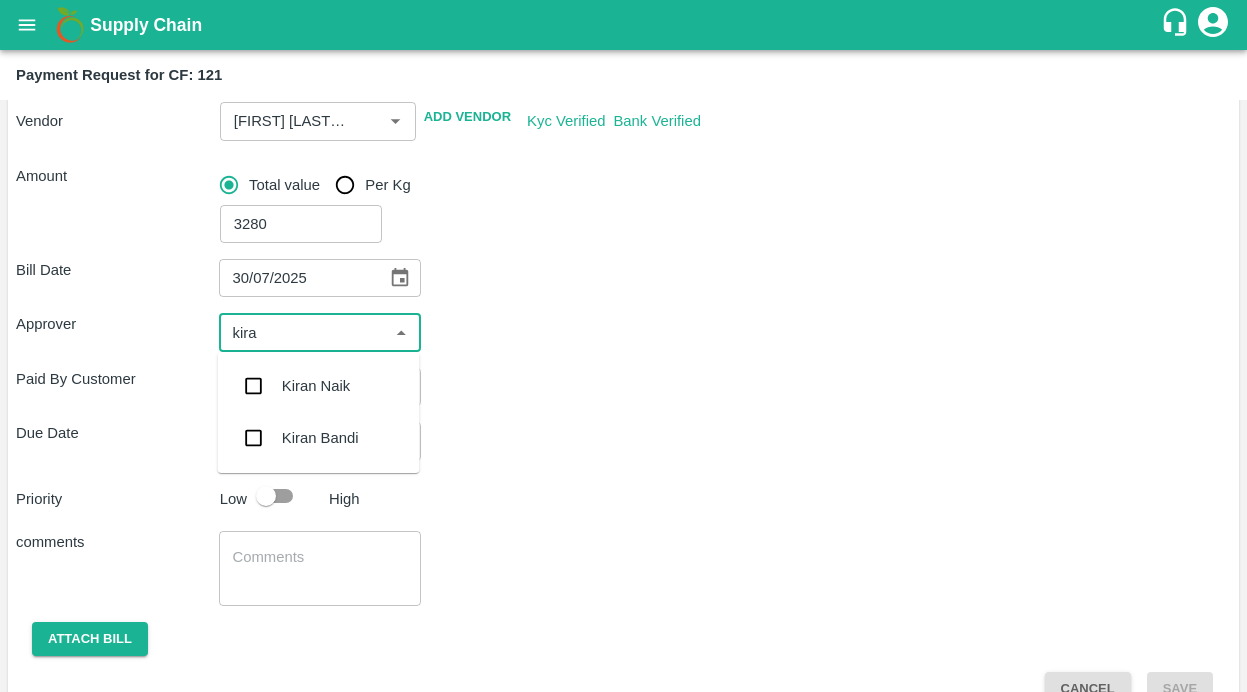 click at bounding box center (254, 386) 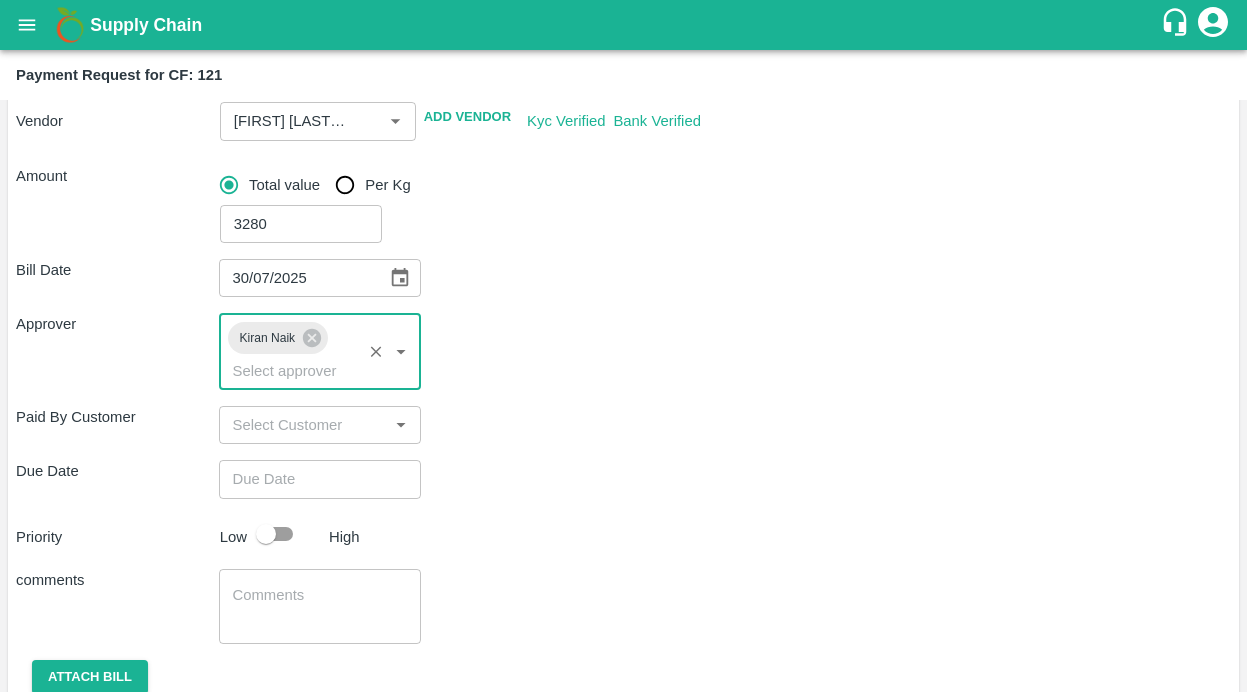 click on "Priority  Low  High" at bounding box center [619, 534] 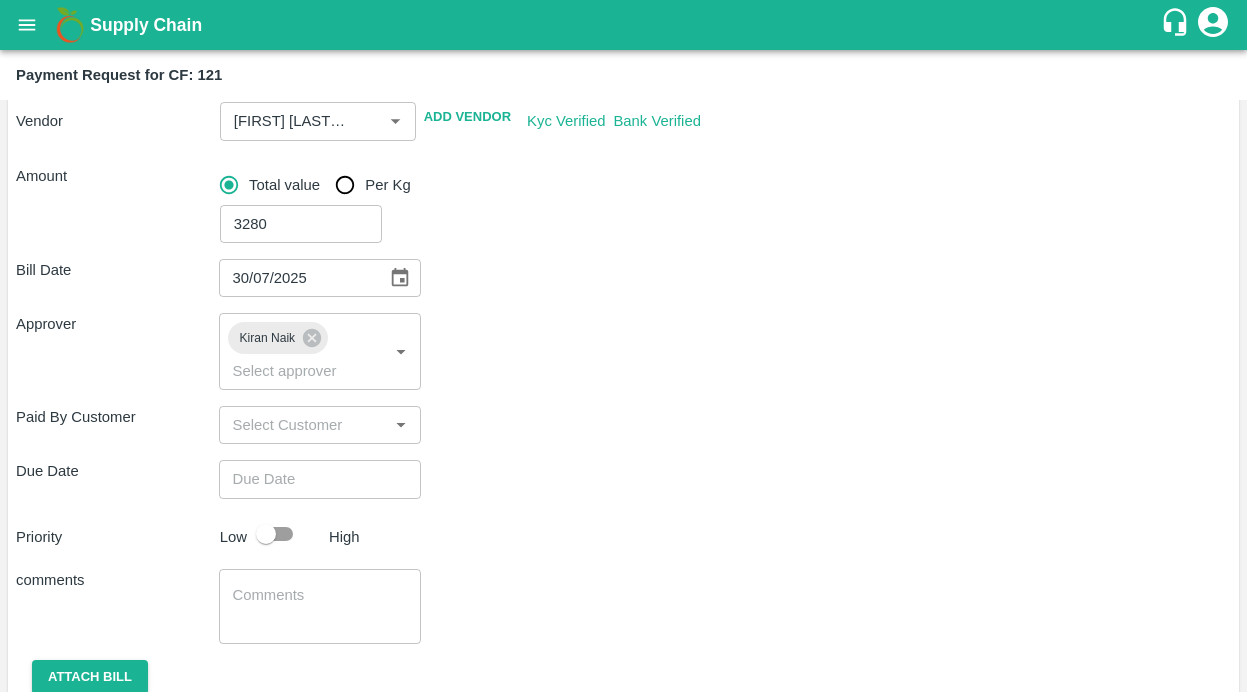 scroll, scrollTop: 300, scrollLeft: 0, axis: vertical 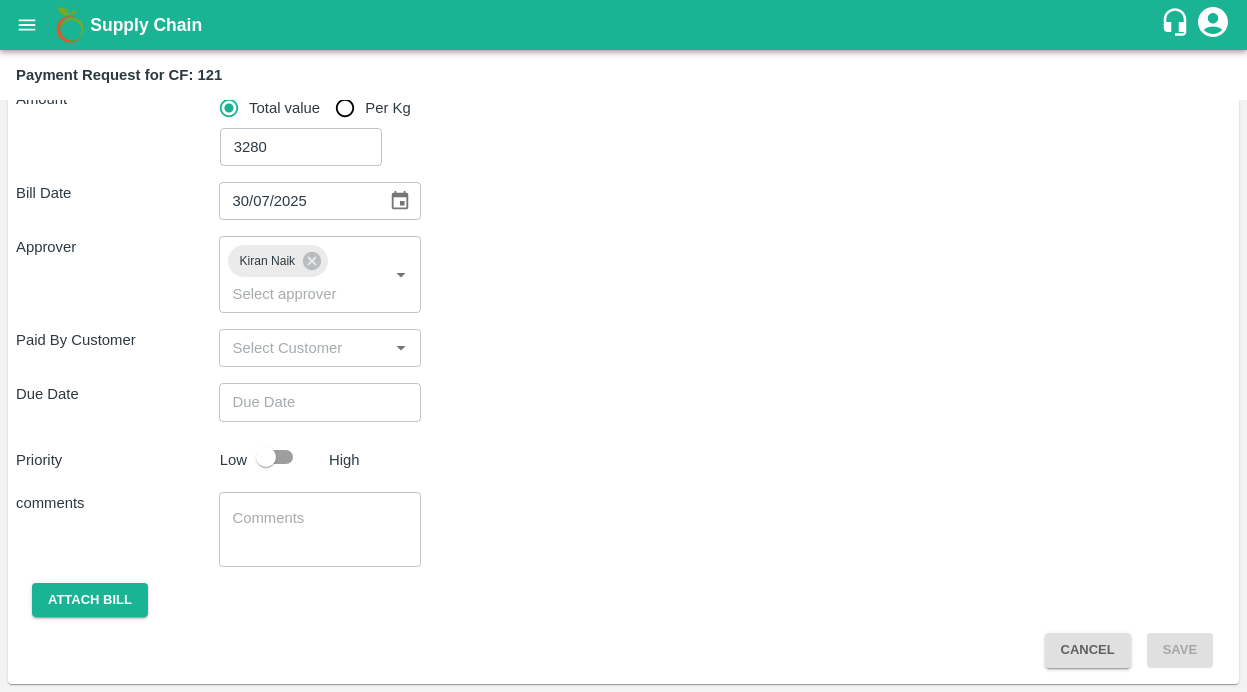 type on "DD/MM/YYYY hh:mm aa" 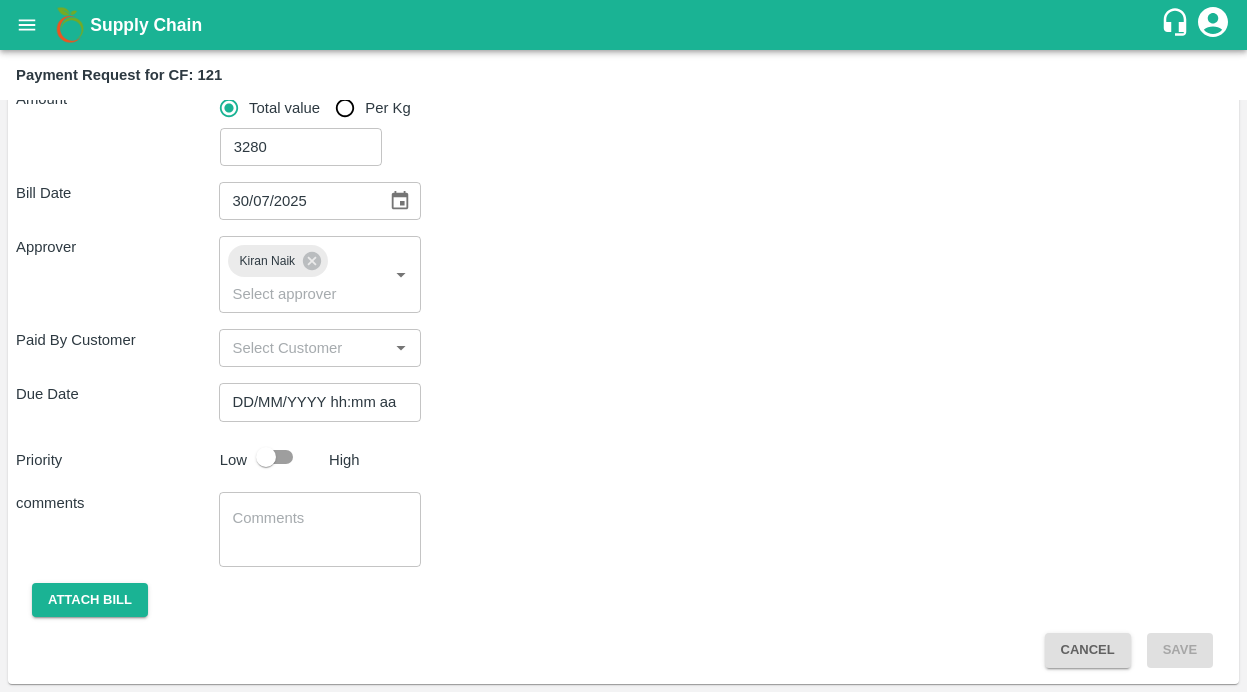 click on "DD/MM/YYYY hh:mm aa" at bounding box center (313, 402) 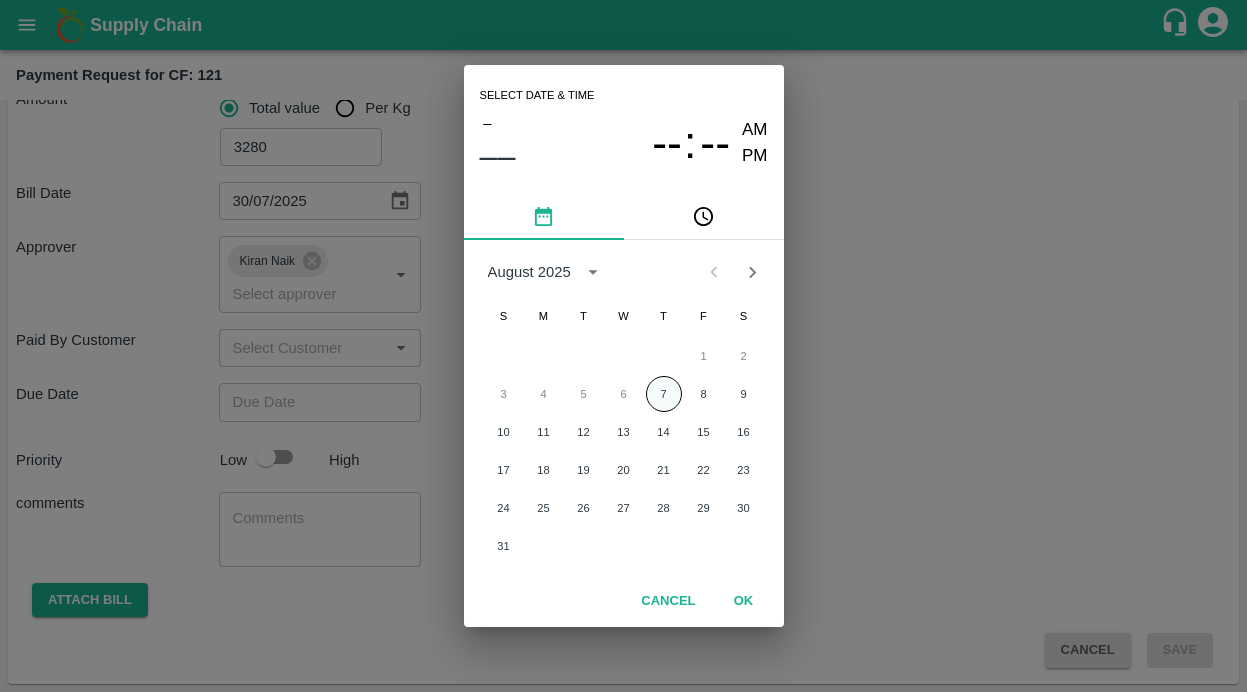 click on "7" at bounding box center [664, 394] 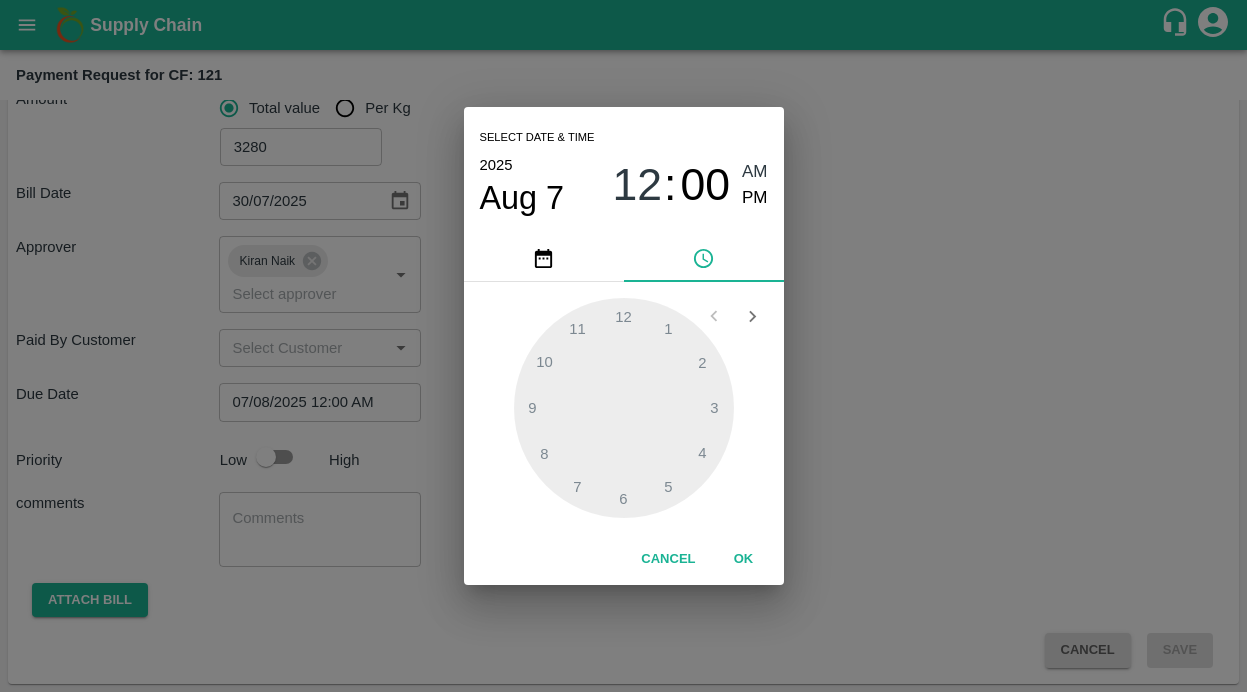 click on "PM" at bounding box center [755, 198] 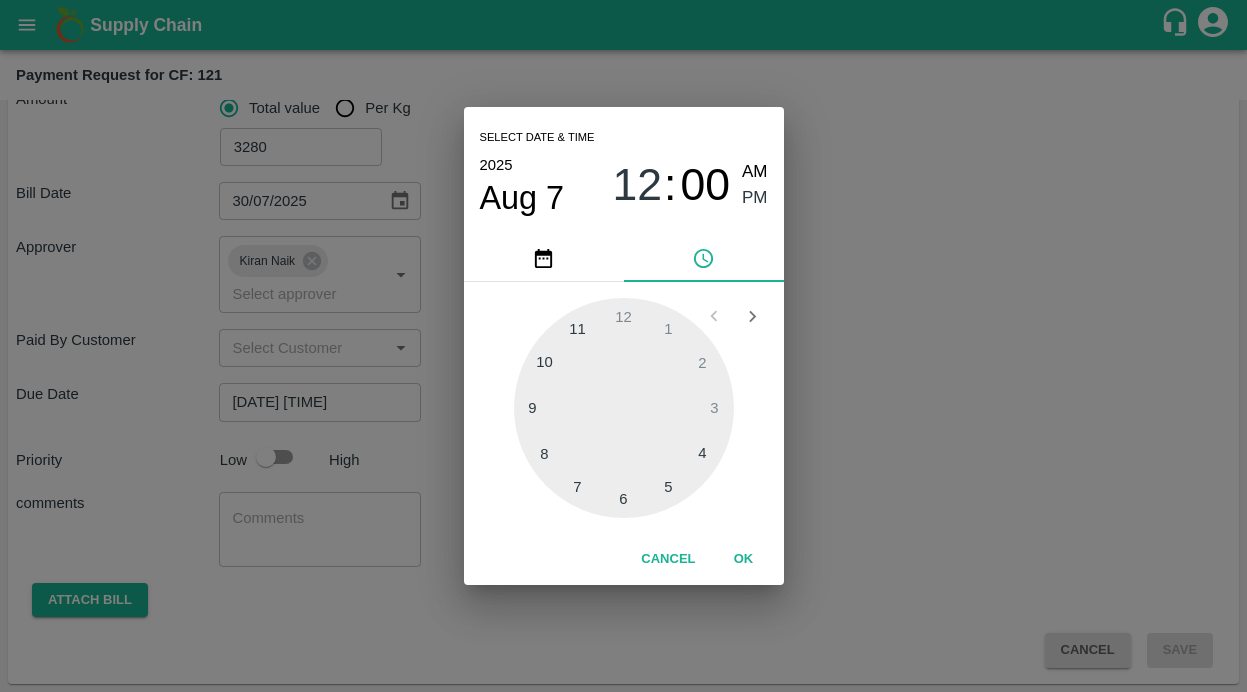 click at bounding box center (624, 408) 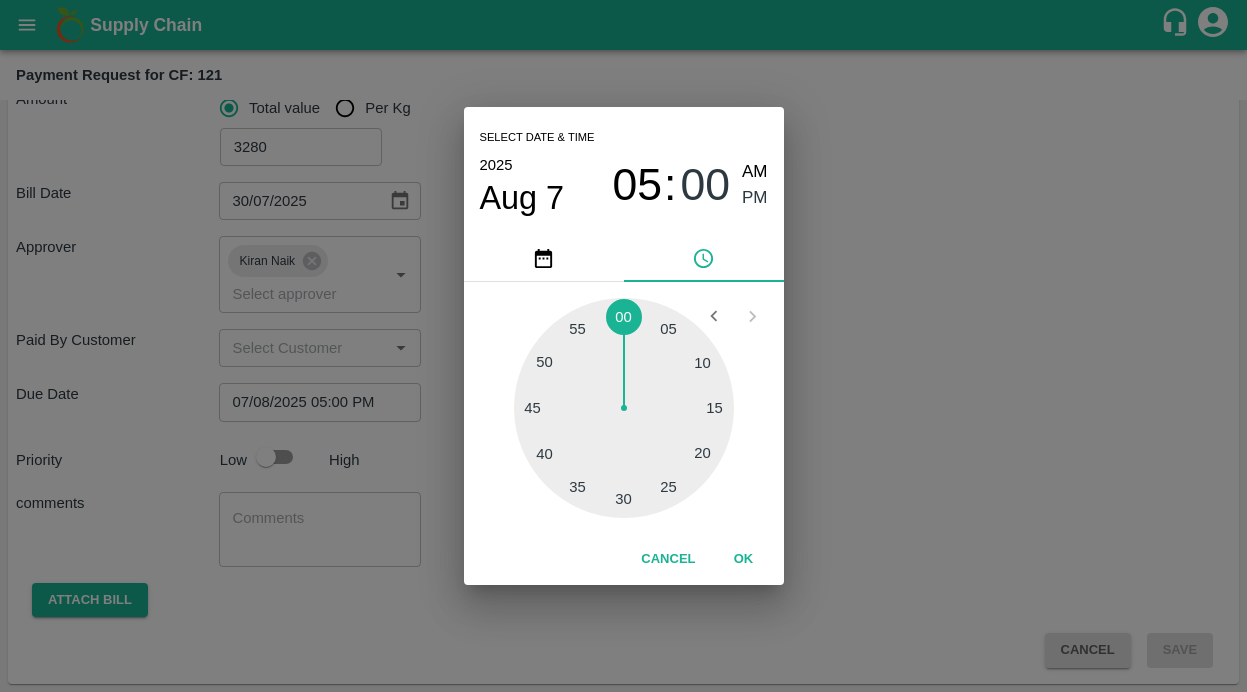 type on "07/08/2025 05:24 PM" 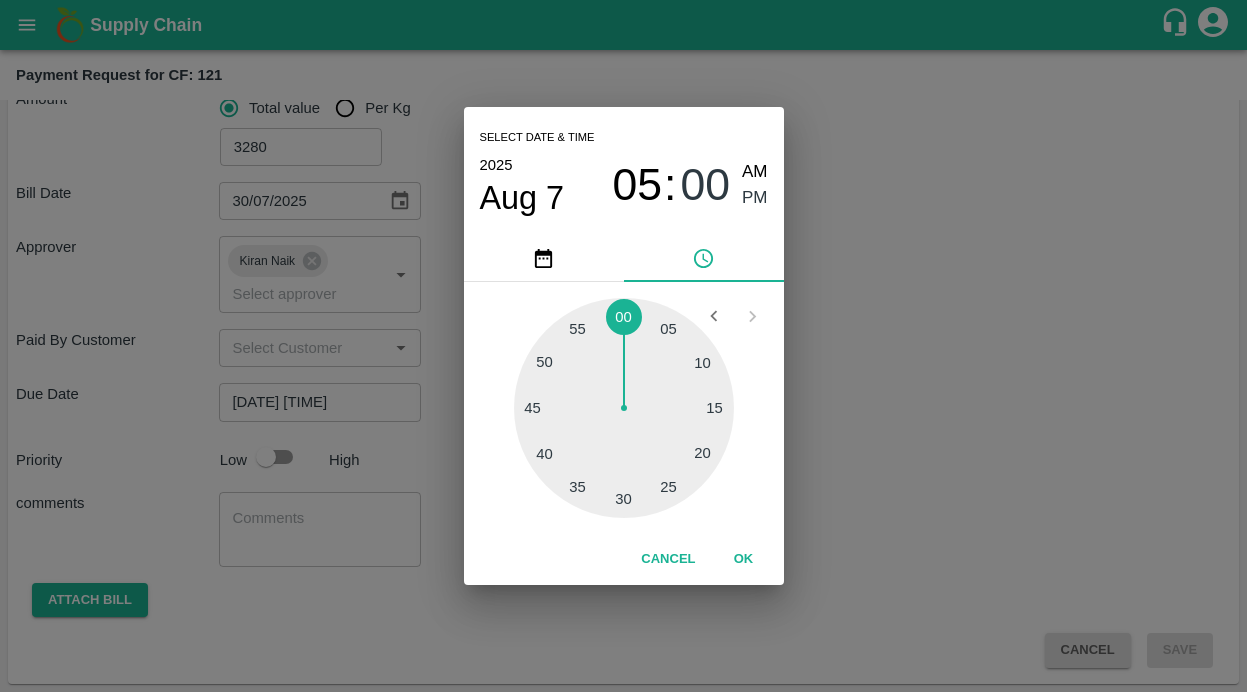 click at bounding box center [624, 408] 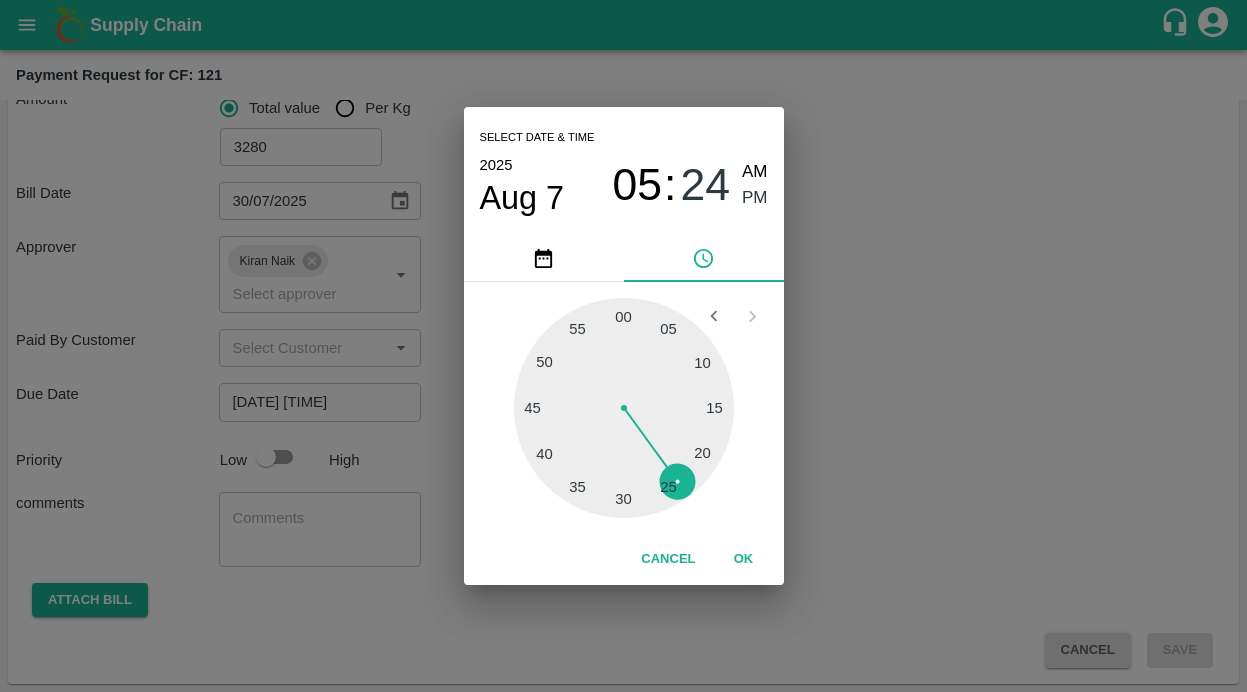 click on "OK" at bounding box center [744, 559] 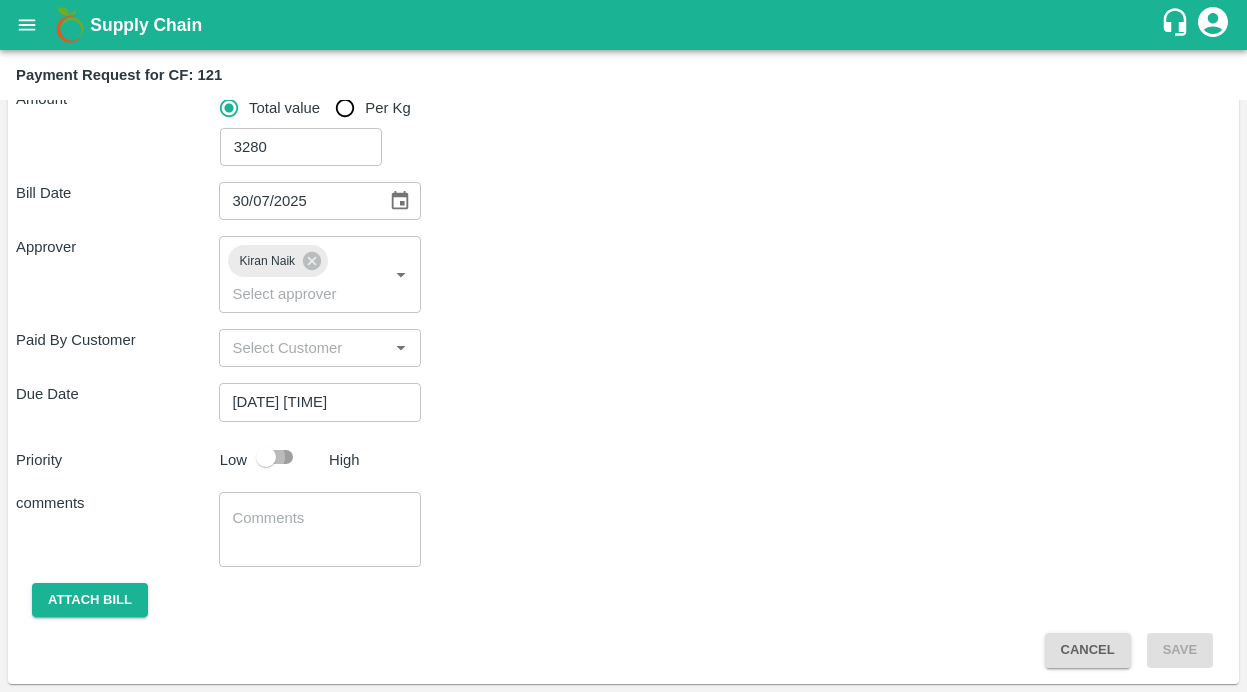 click at bounding box center [266, 457] 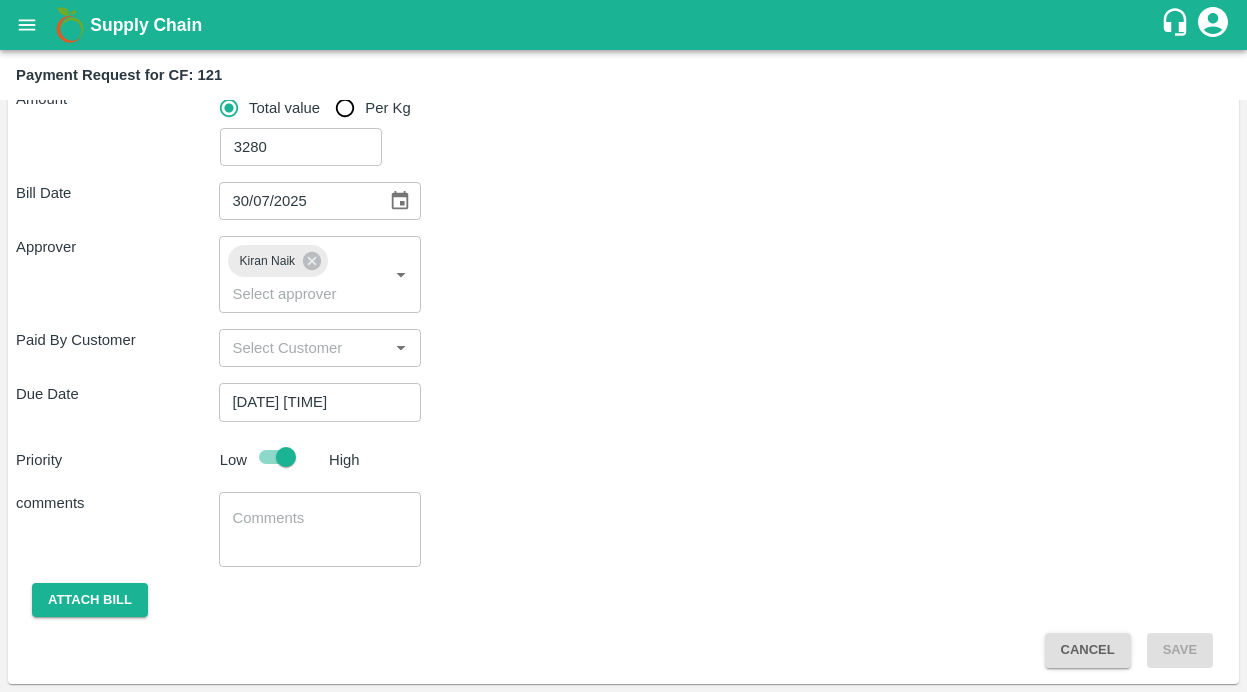 click at bounding box center [320, 529] 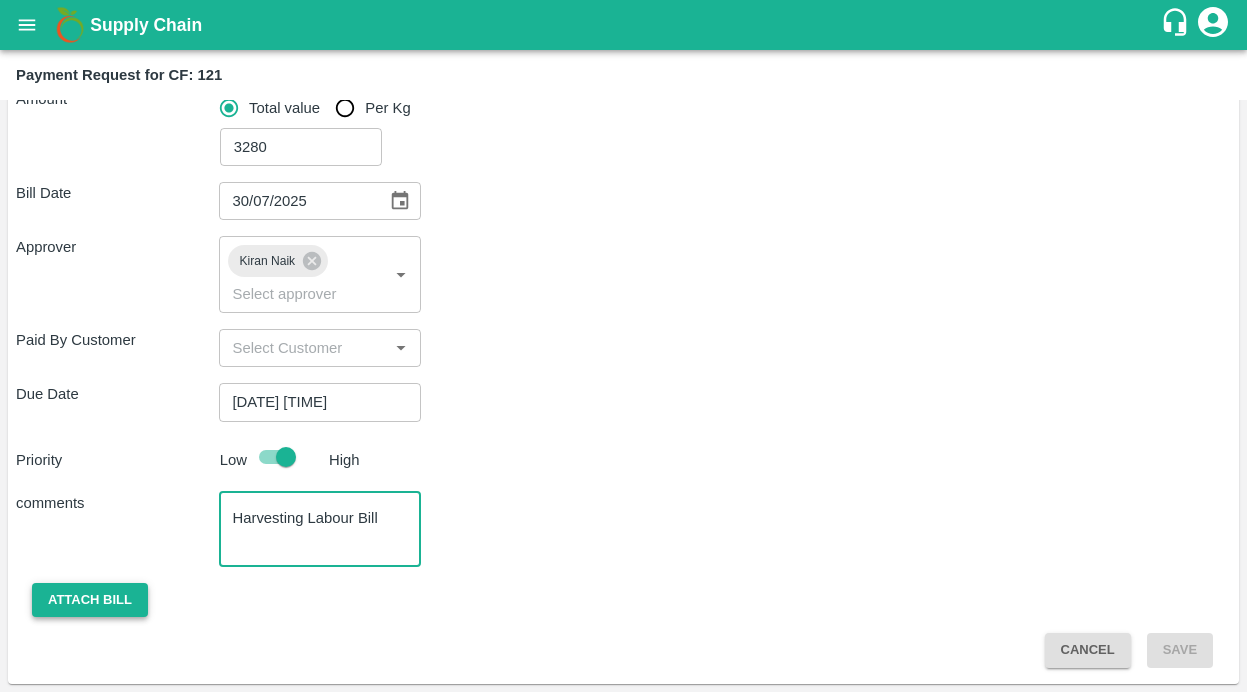 type on "Harvesting Labour Bill" 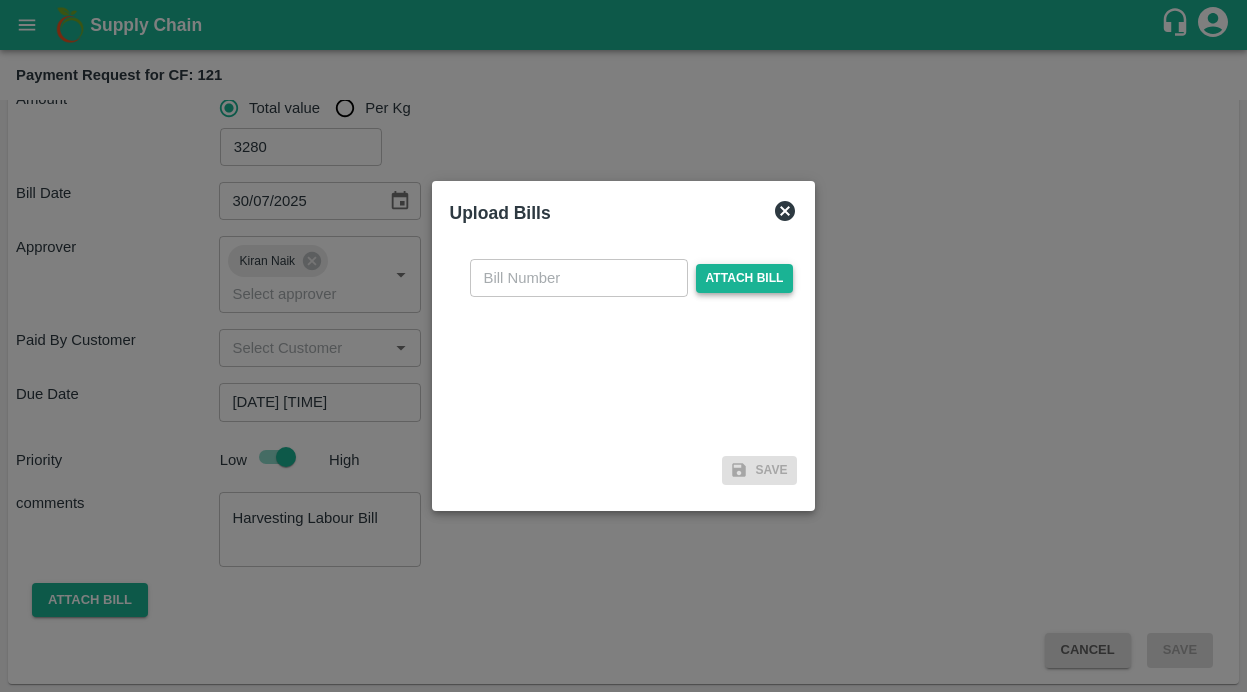 click on "Attach bill" at bounding box center (745, 278) 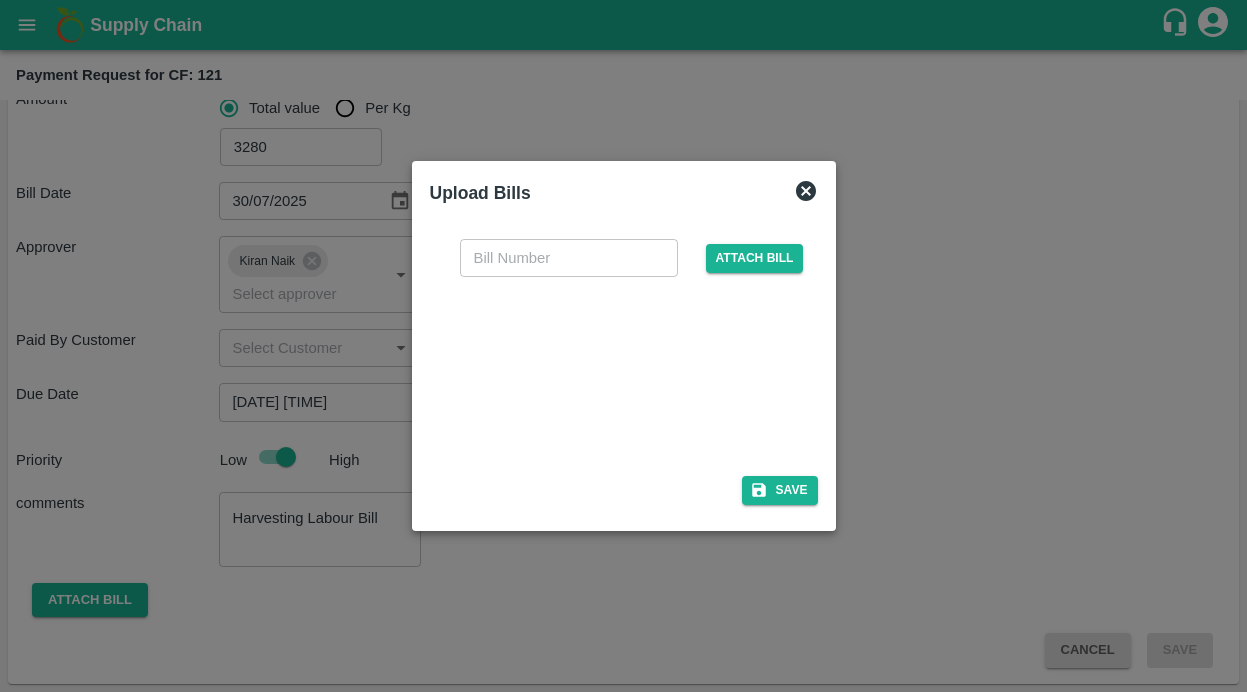 click at bounding box center (569, 258) 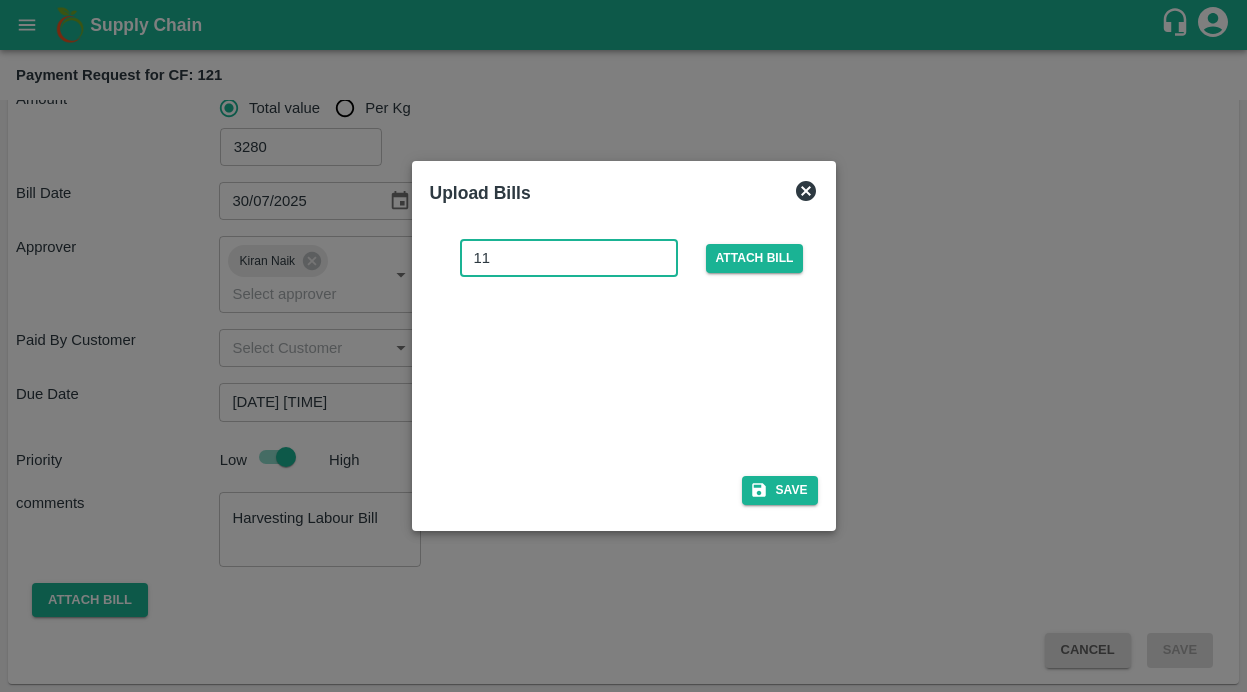 type on "11" 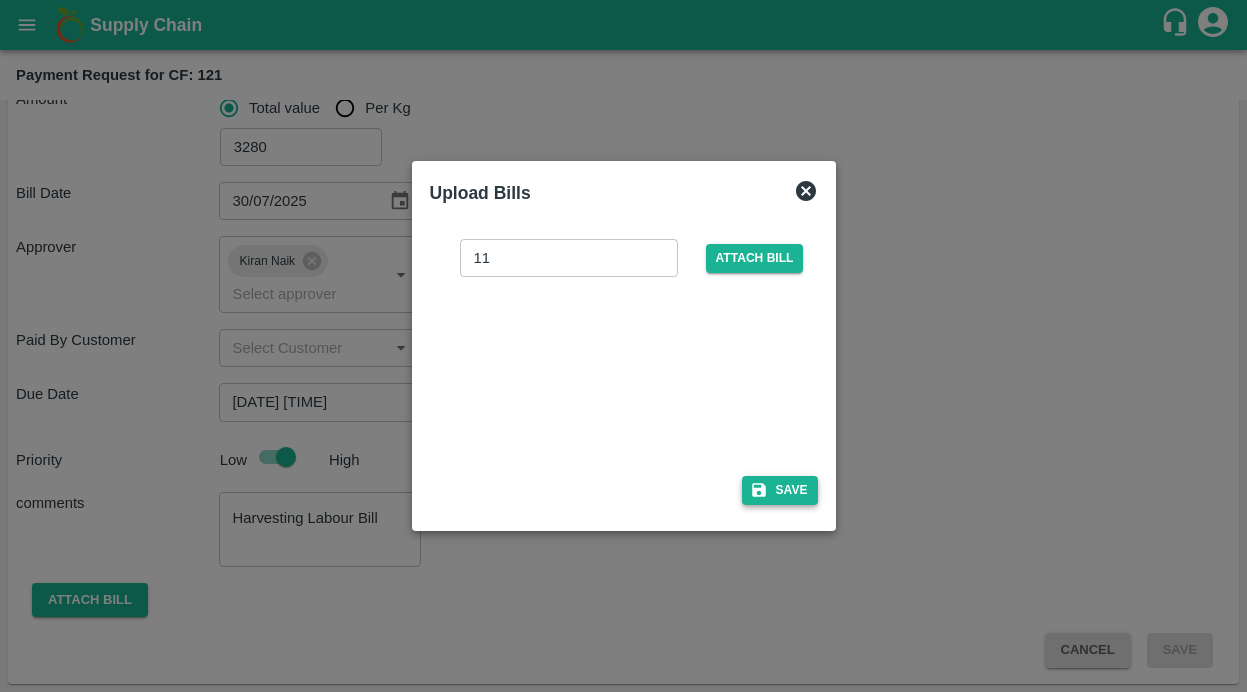 click on "Save" at bounding box center (780, 490) 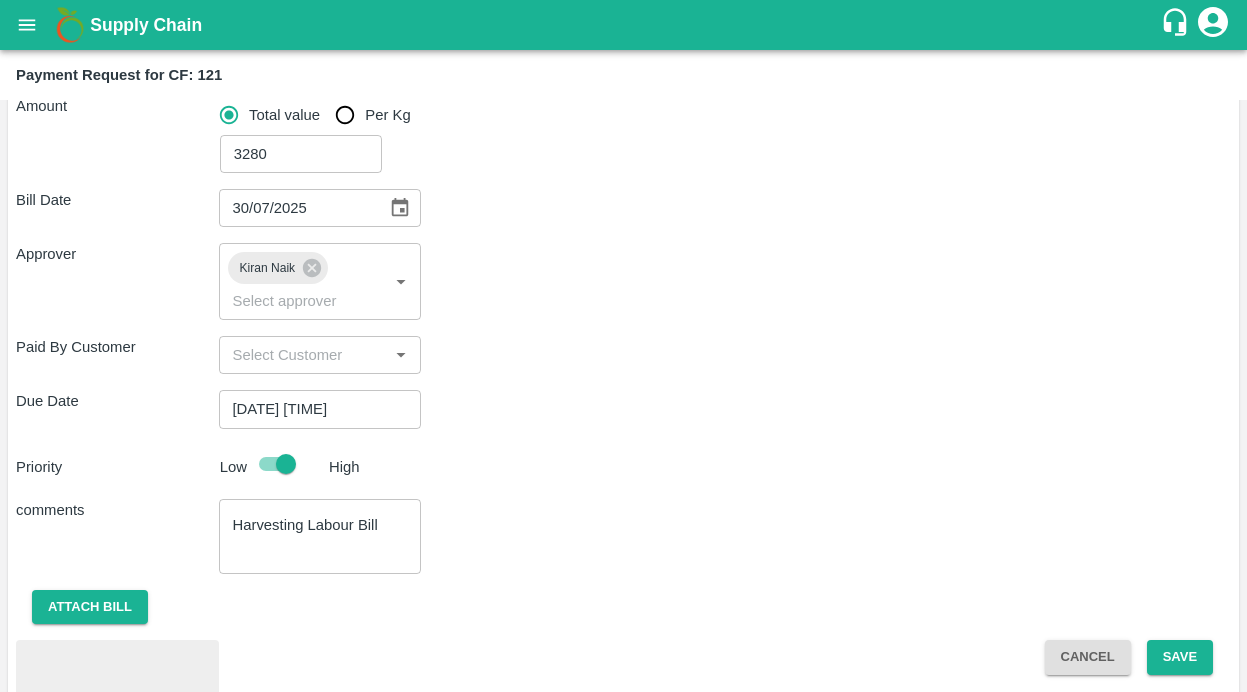 scroll, scrollTop: 406, scrollLeft: 0, axis: vertical 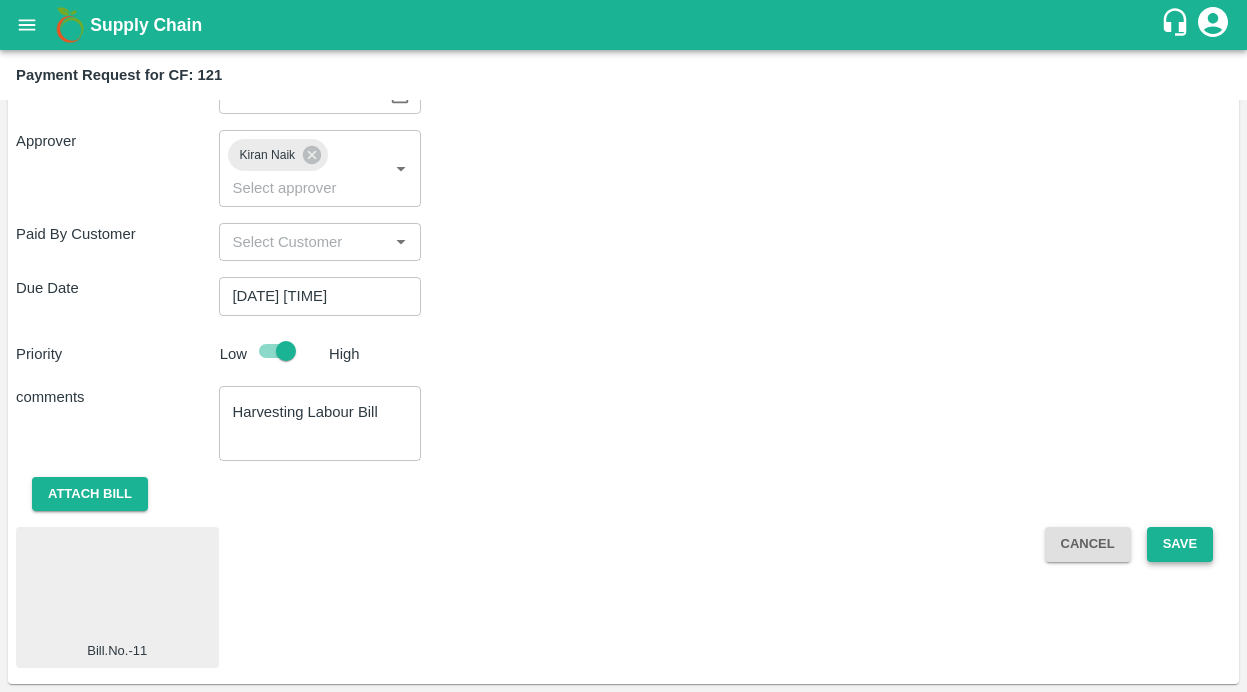 click on "Save" at bounding box center [1180, 544] 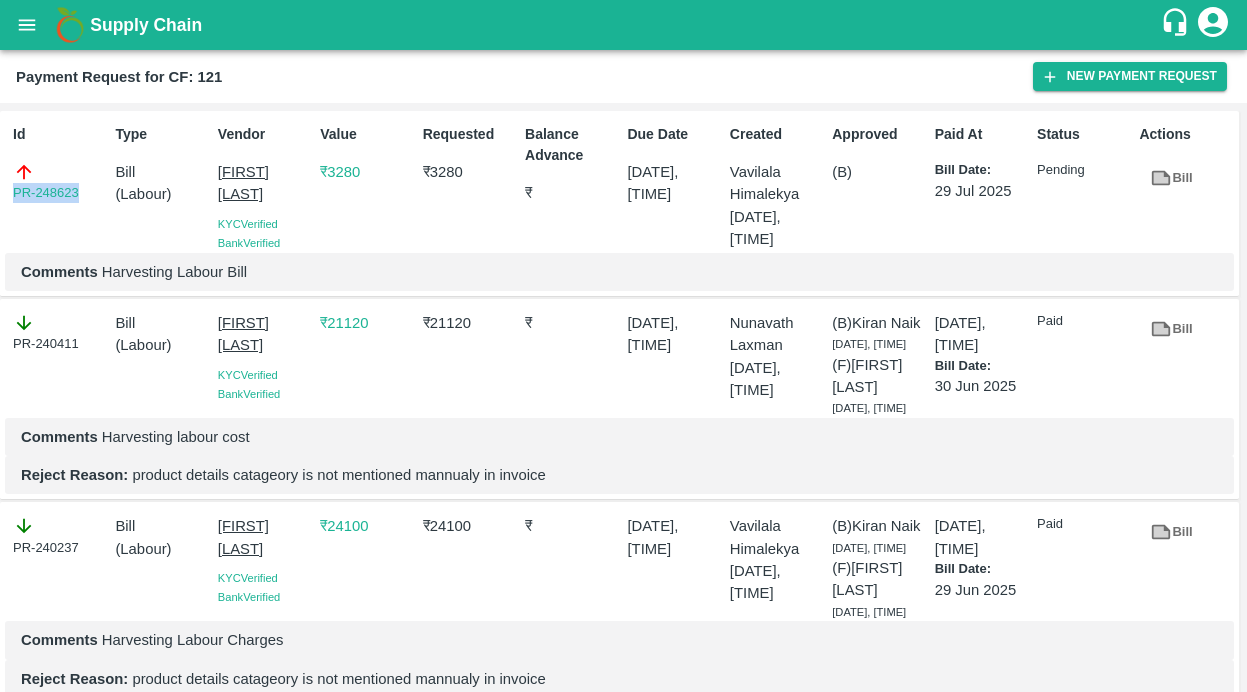 drag, startPoint x: 91, startPoint y: 188, endPoint x: 7, endPoint y: 188, distance: 84 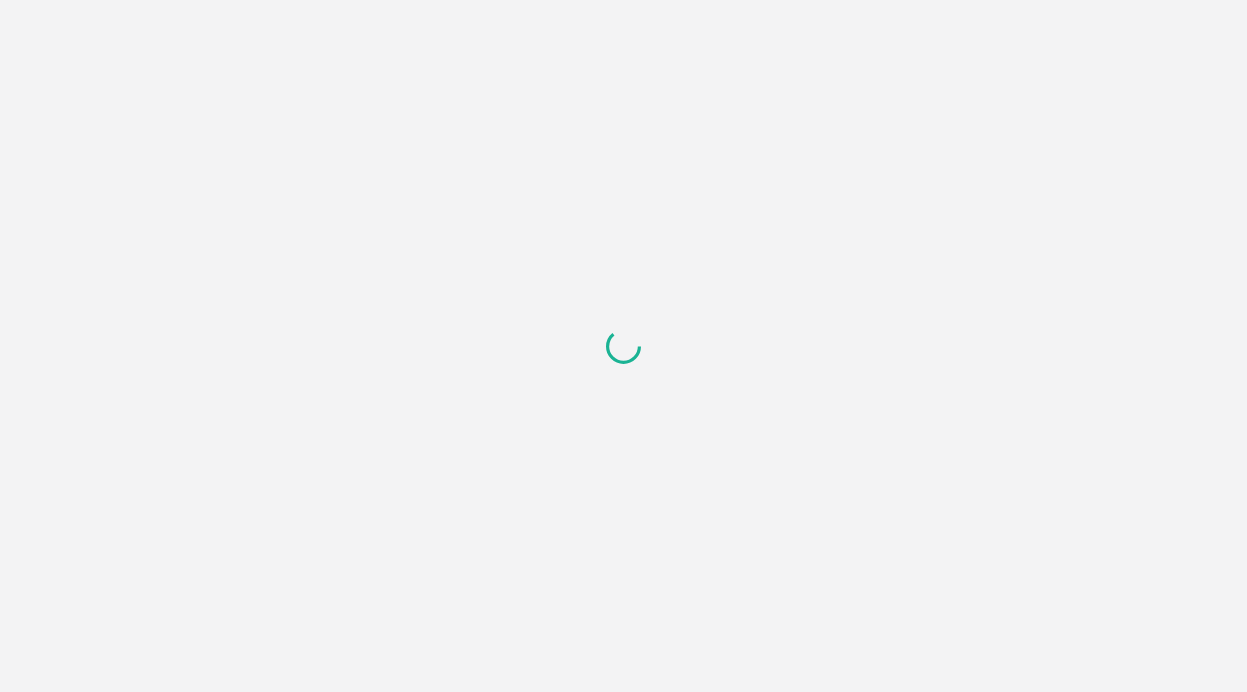 scroll, scrollTop: 0, scrollLeft: 0, axis: both 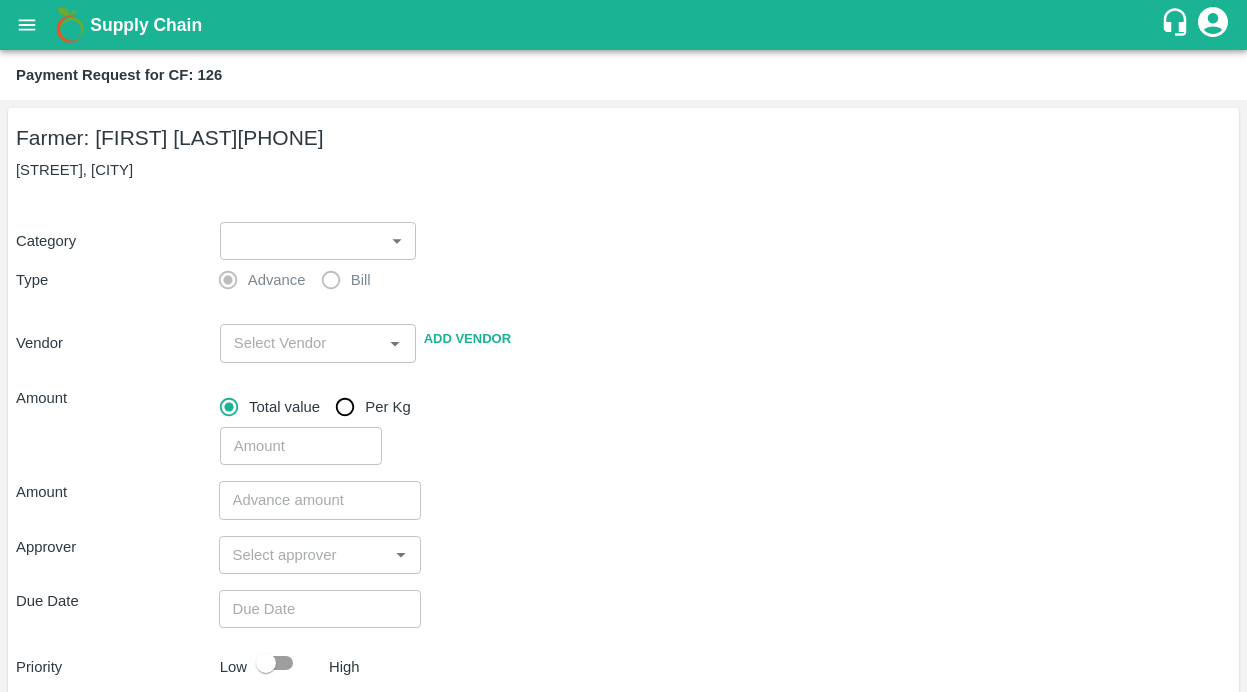 click on "Supply Chain Payment Request for CF: 126 Farmer:    G Venkataramudu  (93466661664) OC Colony, anantapur Category ​ ​ Type Advance Bill Vendor ​ Add Vendor Amount Total value Per Kg ​ Amount ​ Approver ​ Due Date ​  Priority  Low  High Comment x ​ Attach bill Cancel Save Bangalore DC Direct Customer Hyderabad DC B2R Bangalore  Tembhurni Virtual Captive PH Ananthapur Virtual Captive PH Kothakota Virtual Captive PH Chittoor Virtual Captive PH Vavilala Himalekya Logout" at bounding box center (623, 346) 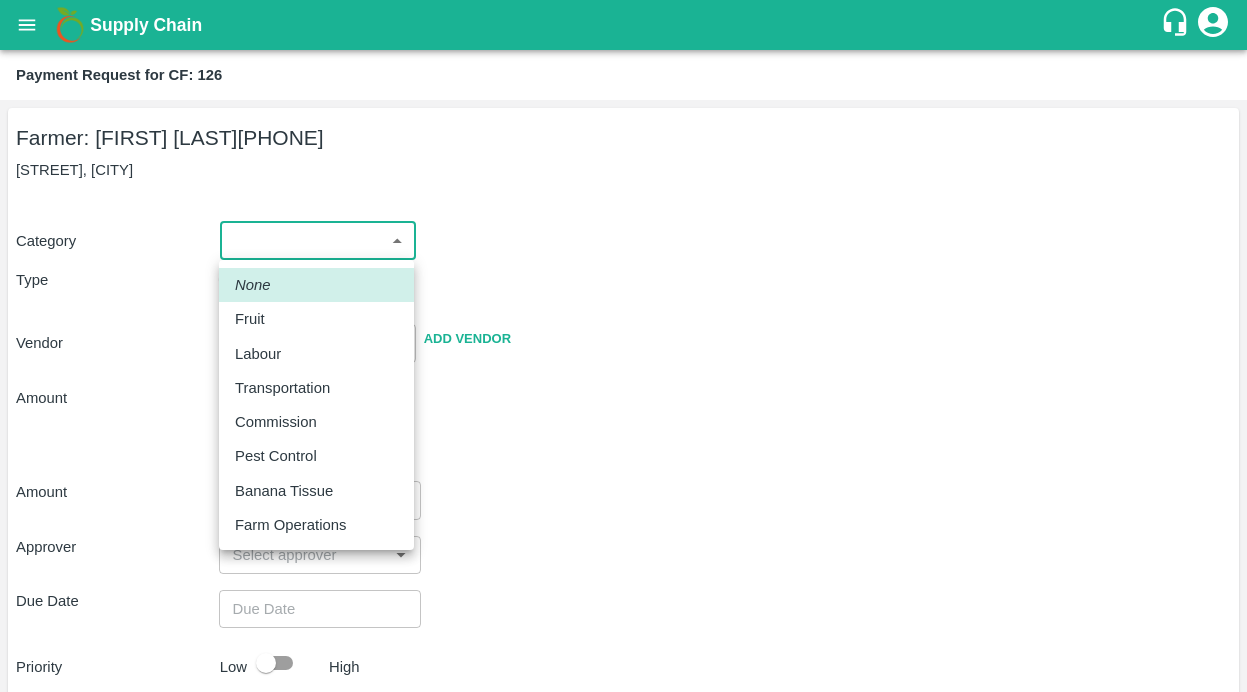 click at bounding box center [623, 346] 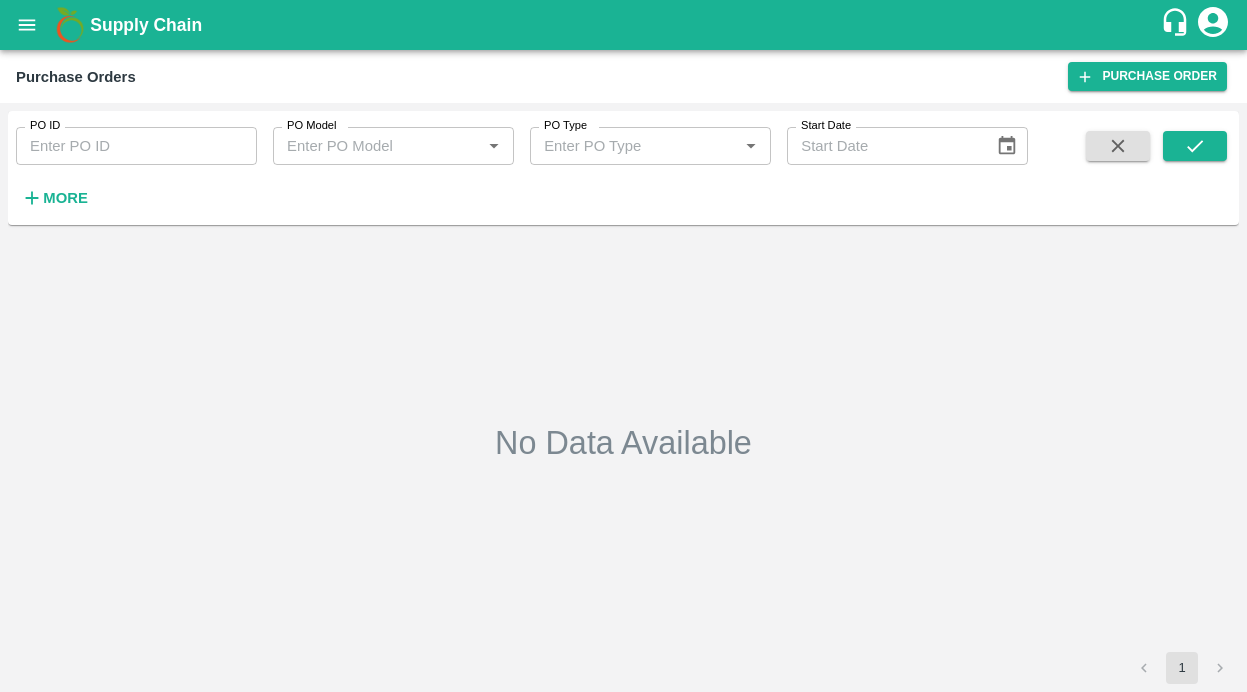 scroll, scrollTop: 0, scrollLeft: 0, axis: both 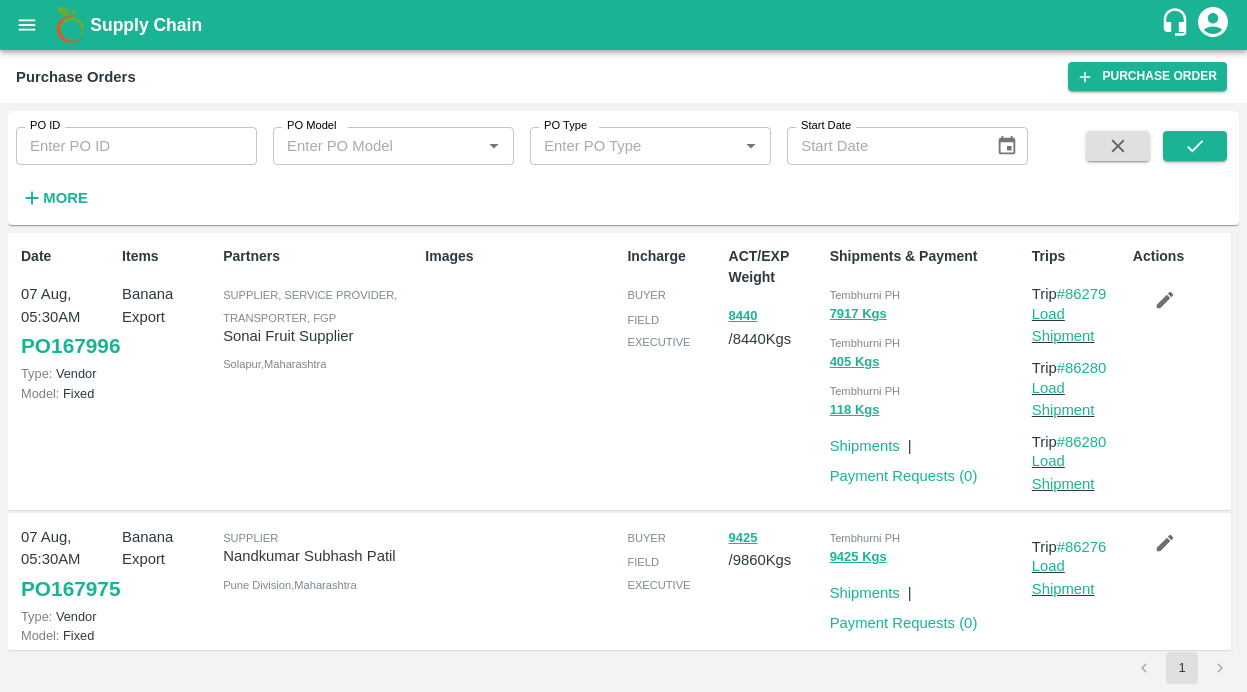 click at bounding box center [27, 25] 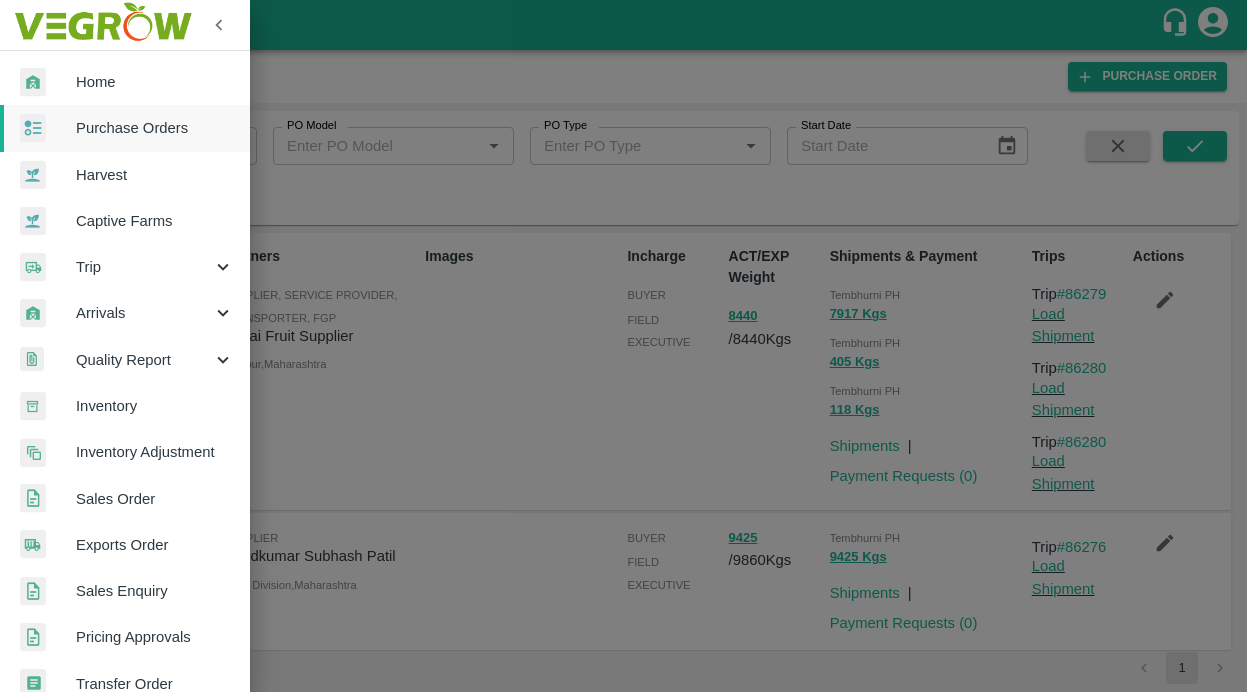 click on "Captive Farms" at bounding box center [125, 221] 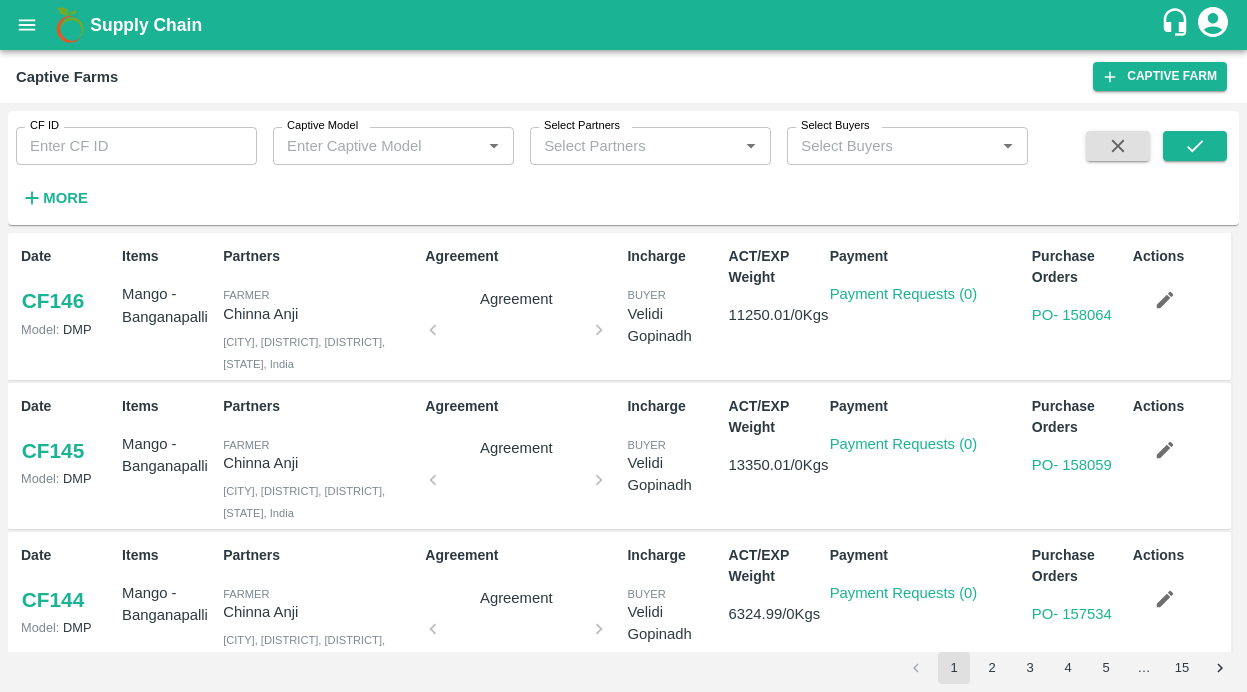 click on "Captive Model" at bounding box center [377, 146] 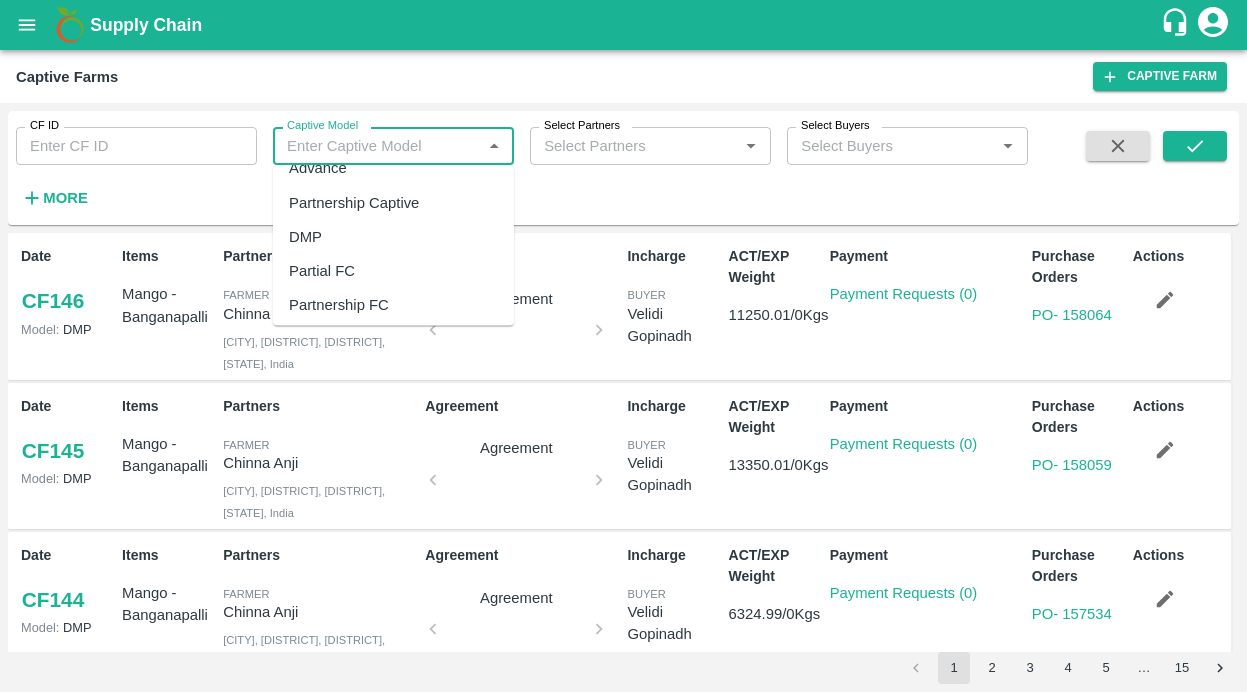 scroll, scrollTop: 130, scrollLeft: 0, axis: vertical 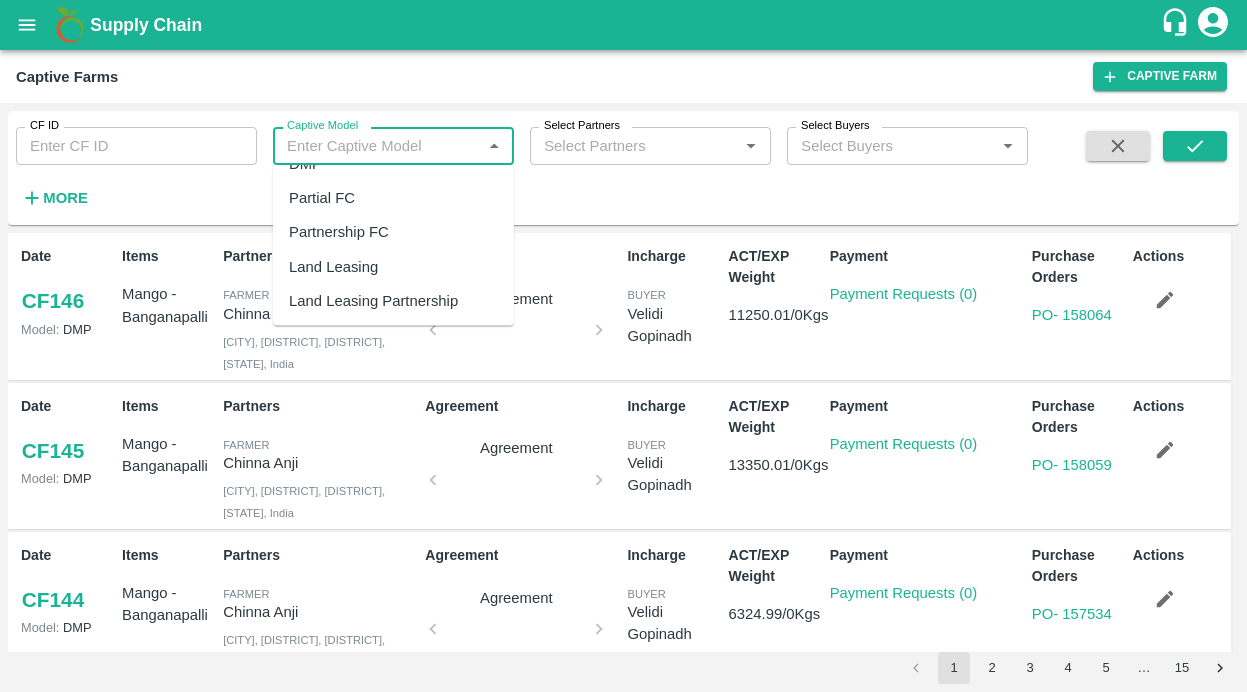 click on "Land Leasing" at bounding box center (333, 266) 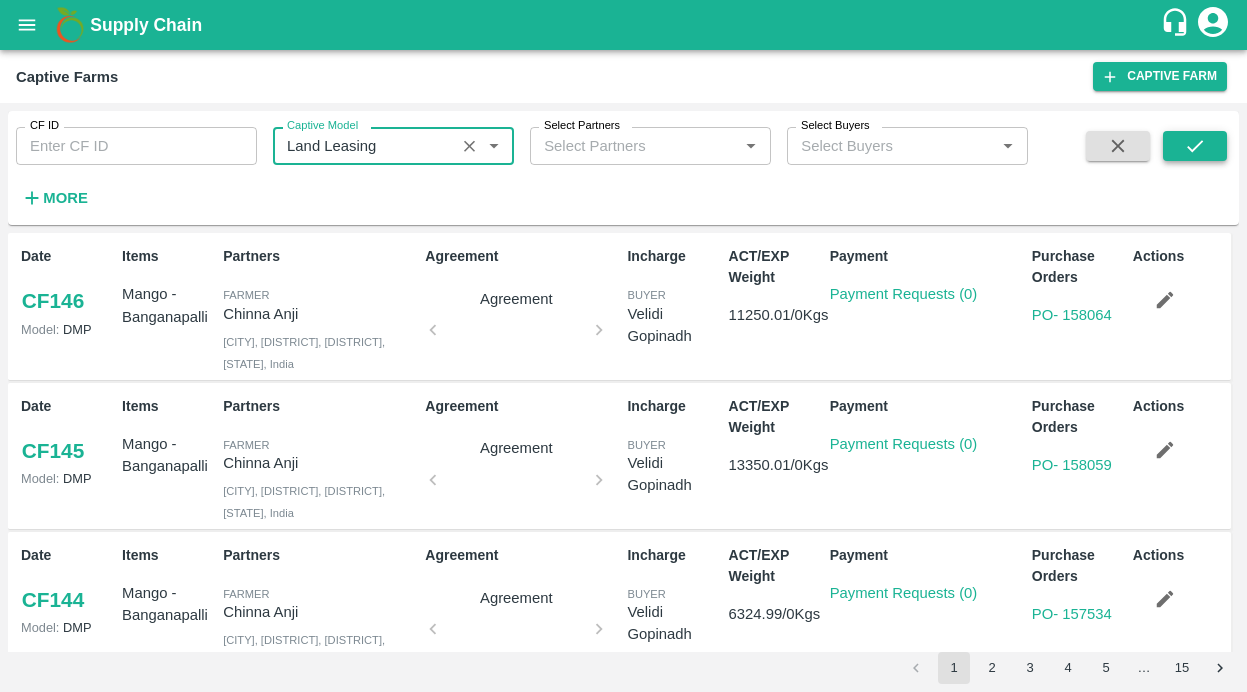 click at bounding box center [1195, 146] 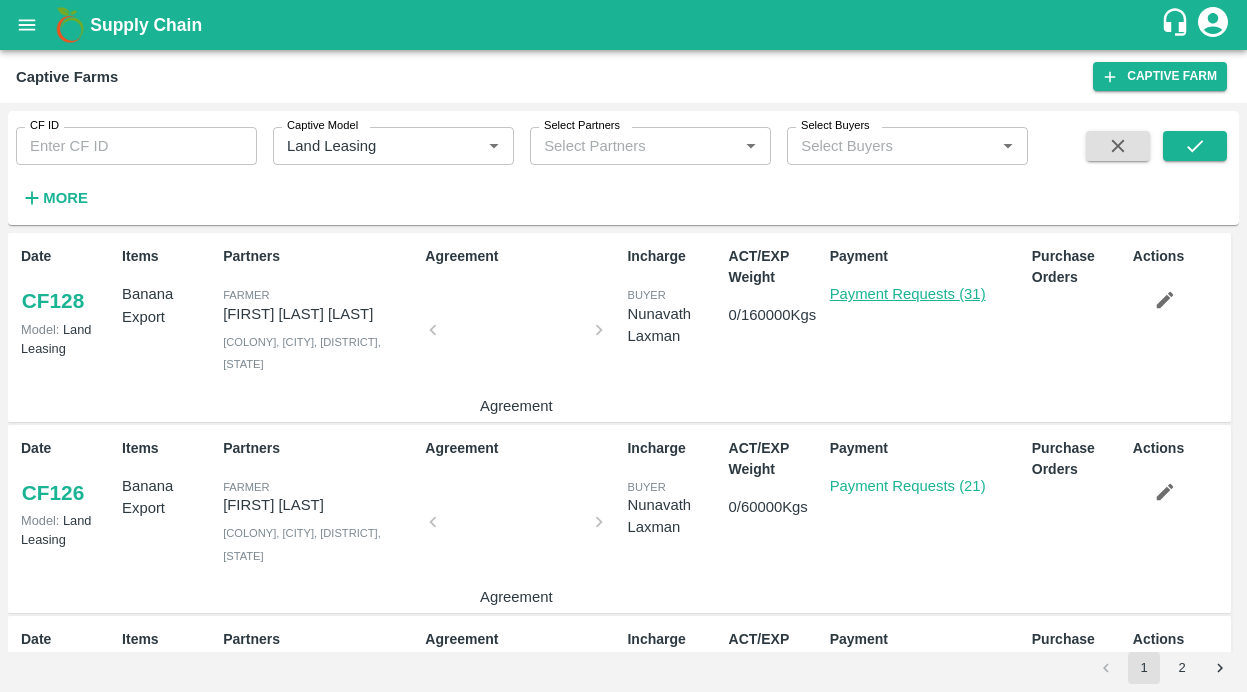 click on "Payment Requests   (31)" at bounding box center (908, 294) 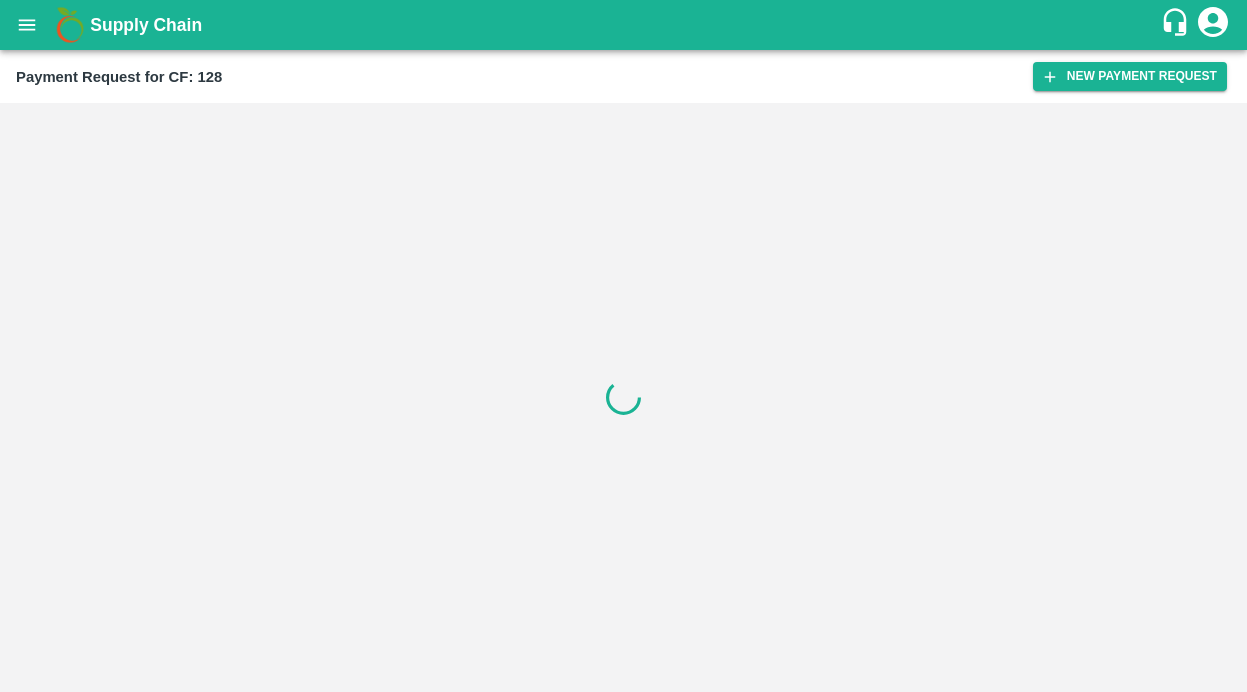 scroll, scrollTop: 0, scrollLeft: 0, axis: both 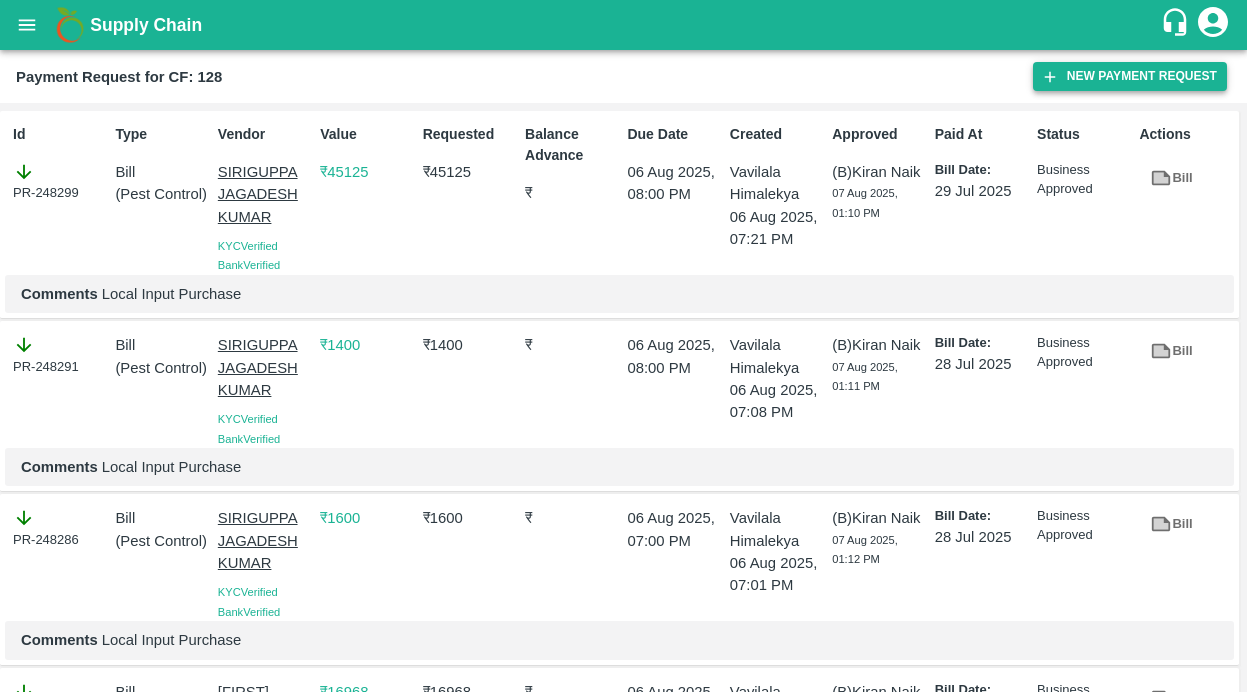 click on "New Payment Request" at bounding box center [1130, 76] 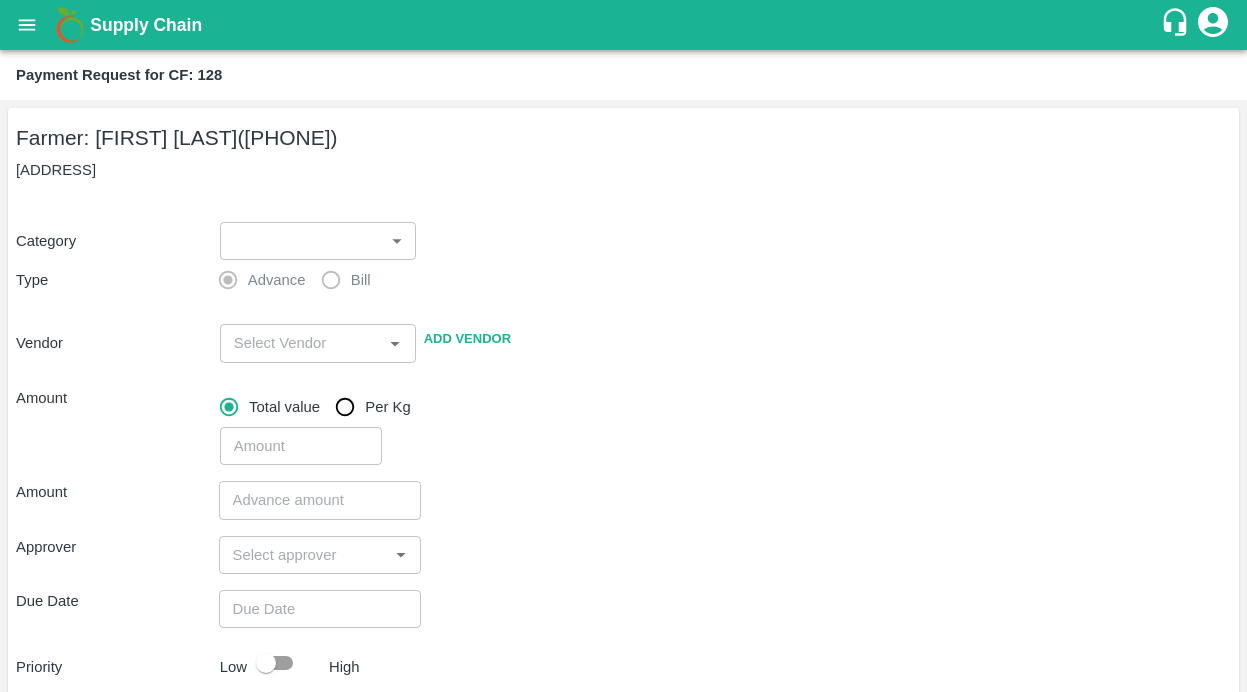 click on "Supply Chain Payment Request for CF: 128 Farmer:    D Ramakrishna Reddy  (9959121213) OC Colony, anantapur Category ​ ​ Type Advance Bill Vendor ​ Add Vendor Amount Total value Per Kg ​ Amount ​ Approver ​ Due Date ​  Priority  Low  High Comment x ​ Attach bill Cancel Save Bangalore DC Direct Customer Hyderabad DC B2R Bangalore  Tembhurni Virtual Captive PH Ananthapur Virtual Captive PH Kothakota Virtual Captive PH Chittoor Virtual Captive PH Vavilala Himalekya Logout" at bounding box center (623, 346) 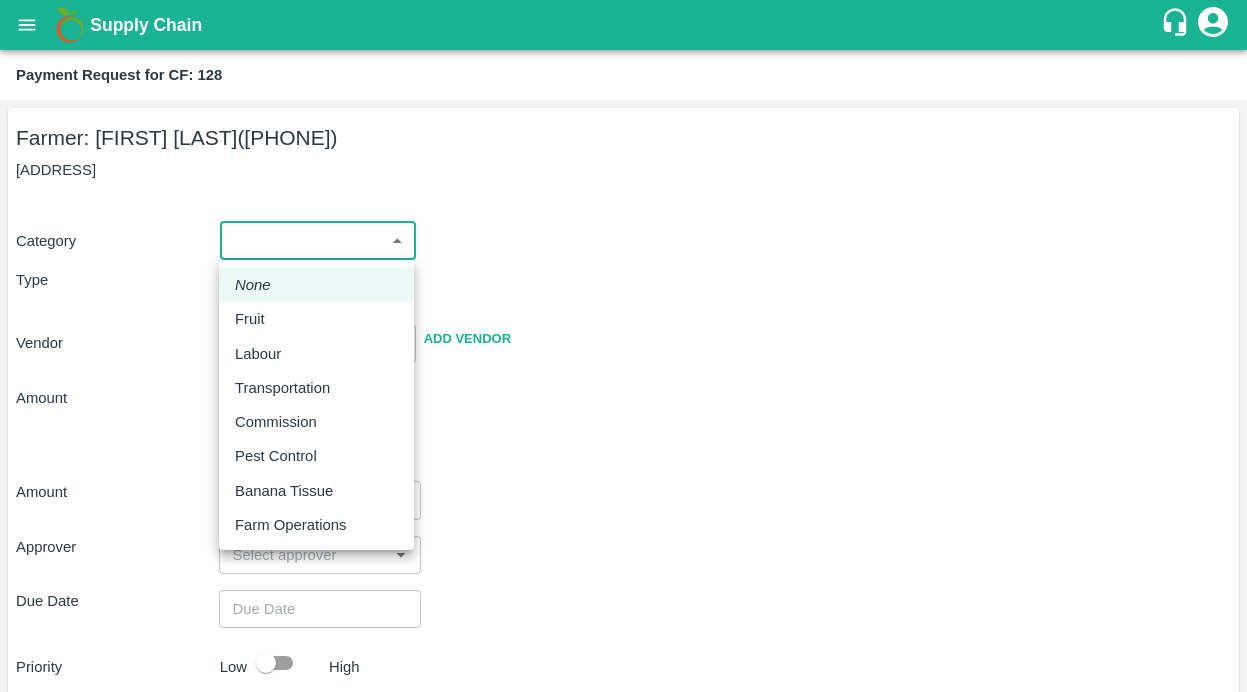 click at bounding box center [623, 346] 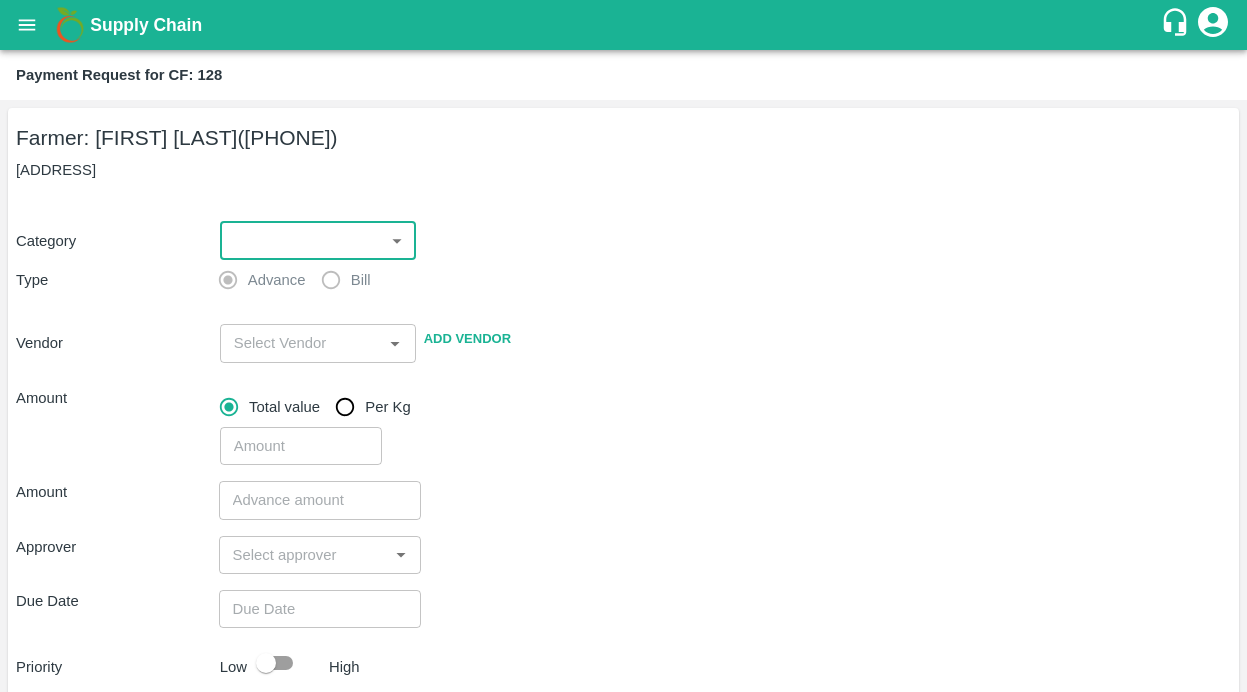click 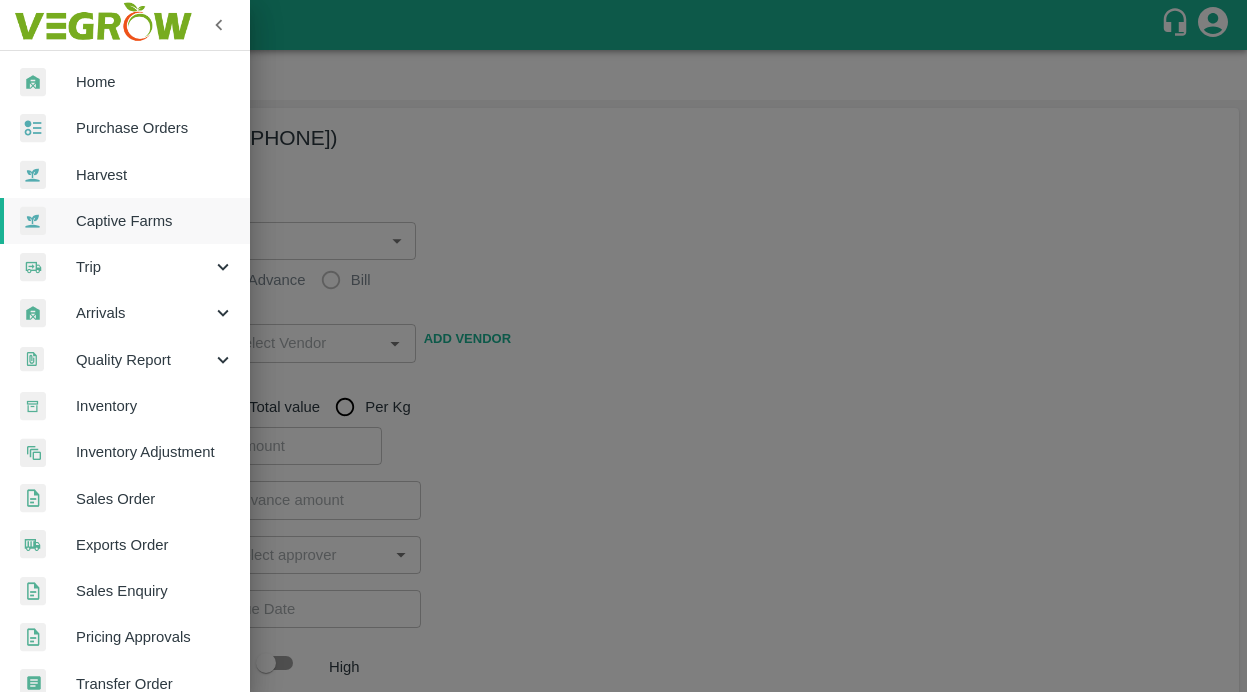 click on "Inventory" at bounding box center [155, 406] 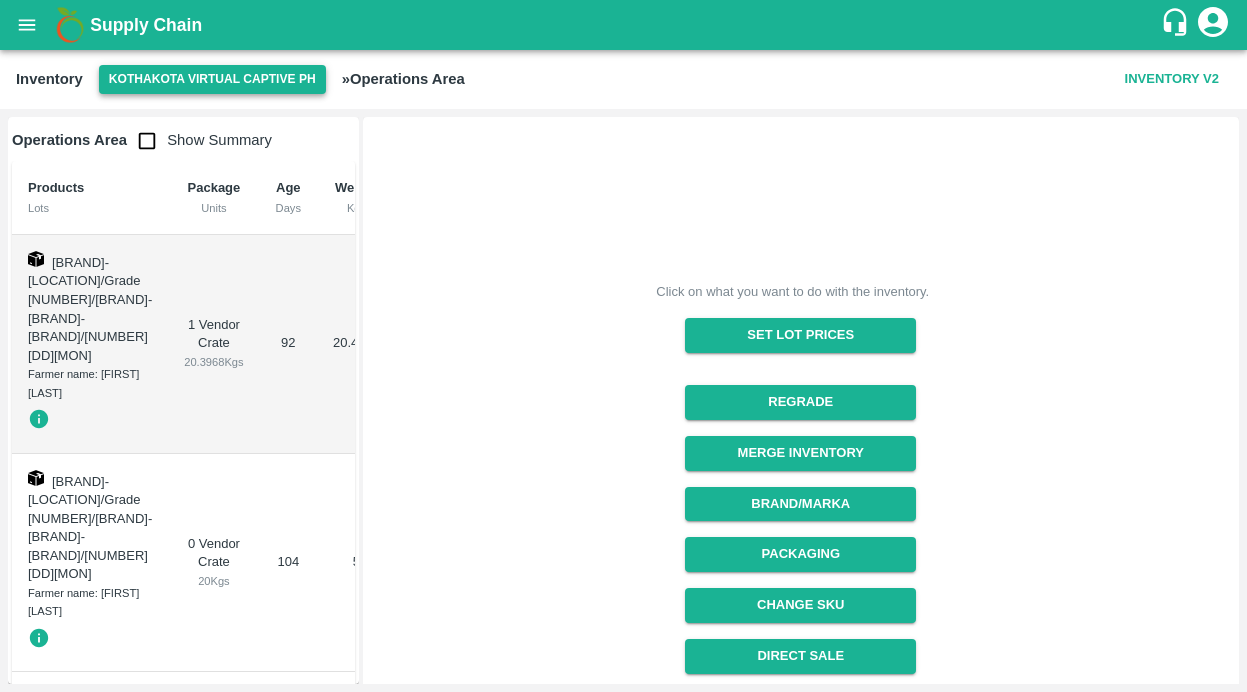 click on "Kothakota Virtual Captive PH" at bounding box center [212, 79] 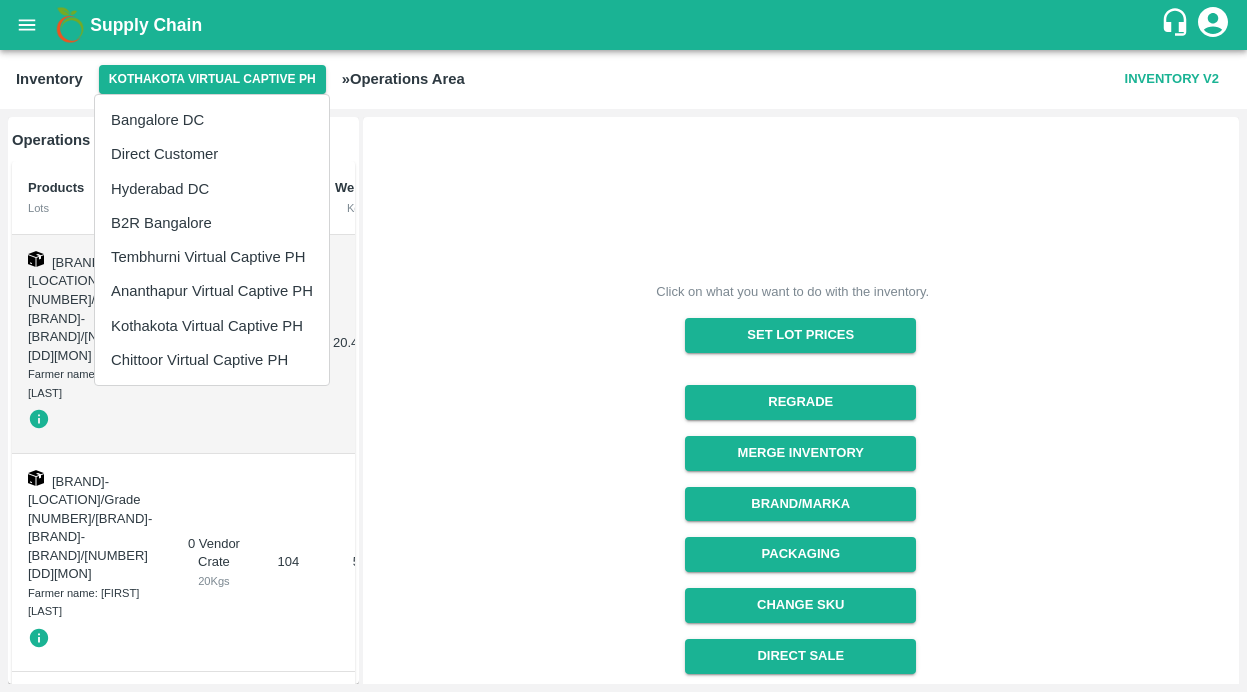 click on "Tembhurni Virtual Captive PH" at bounding box center (212, 257) 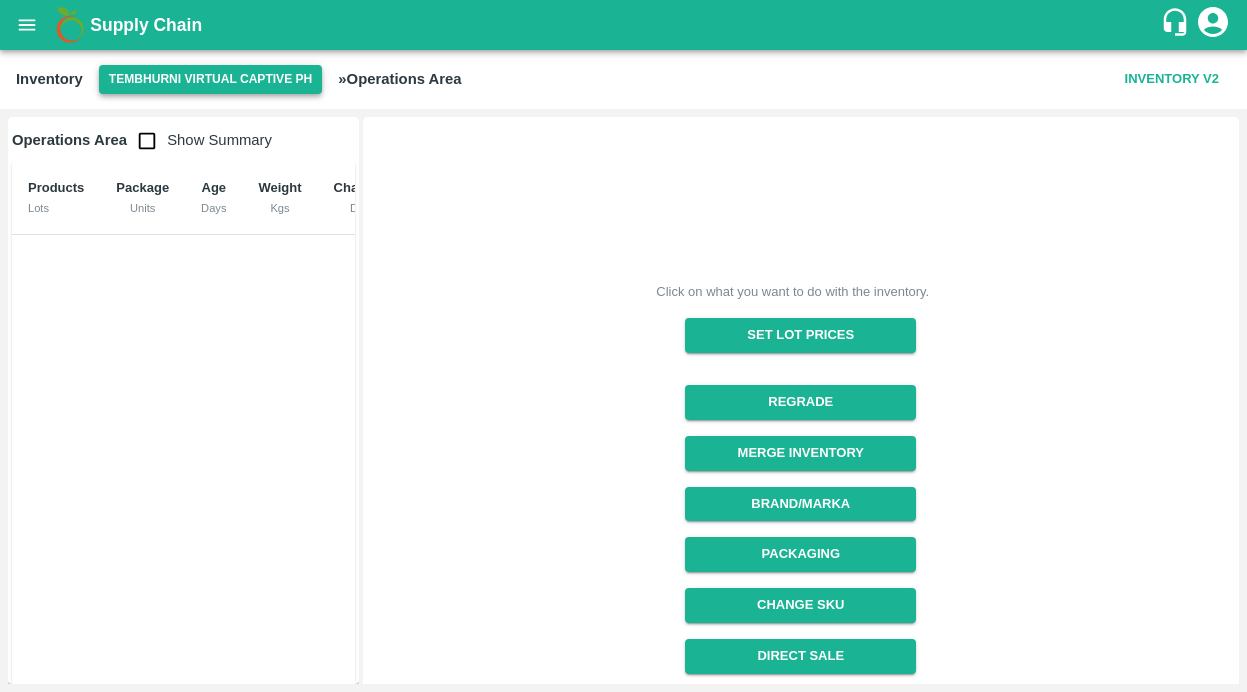 click on "Tembhurni Virtual Captive PH" at bounding box center (211, 79) 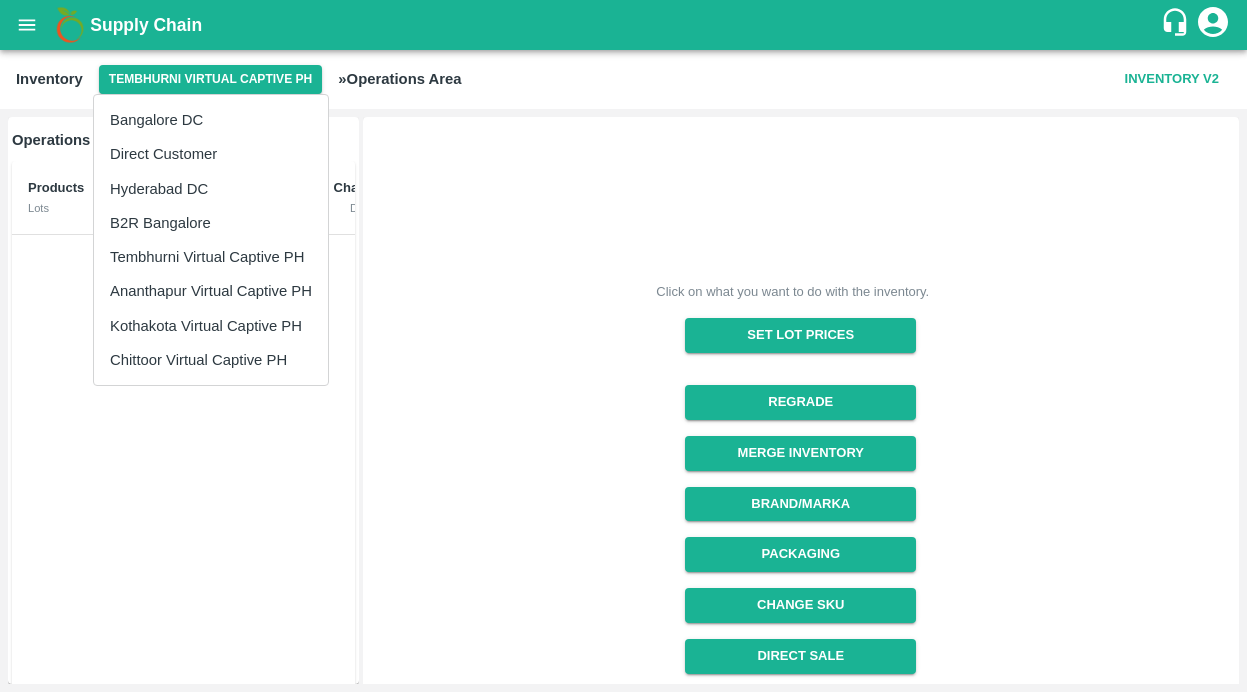click on "Ananthapur Virtual Captive PH" at bounding box center (211, 291) 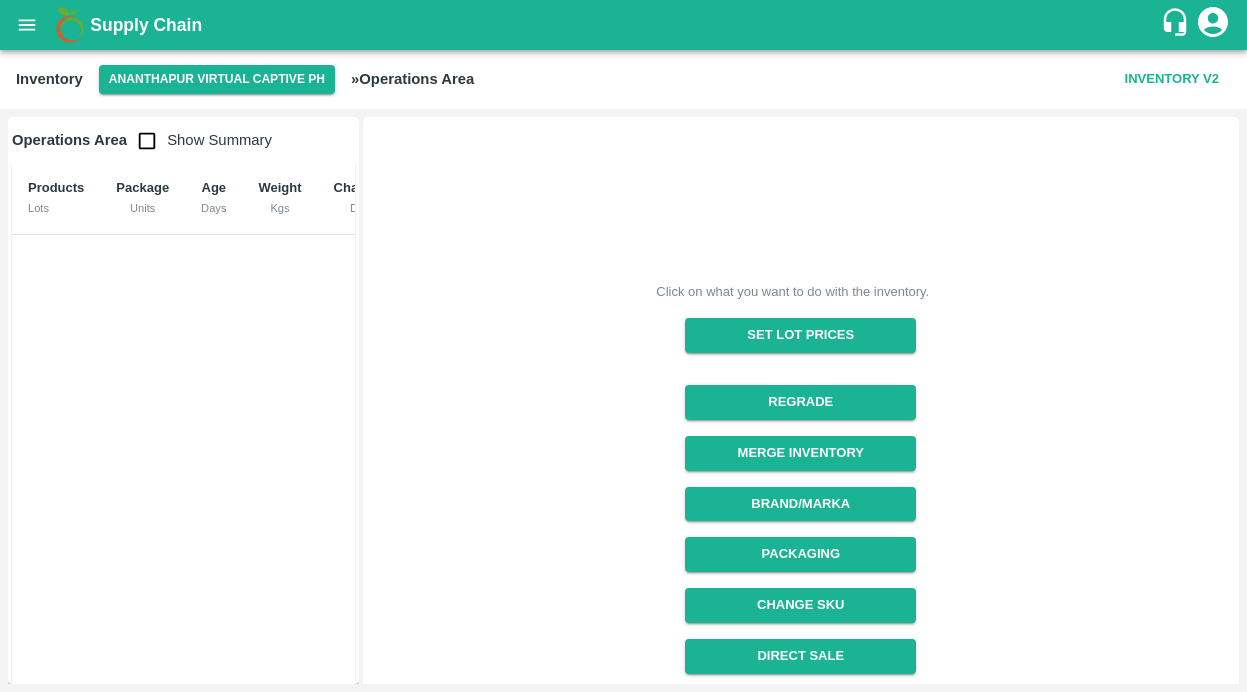scroll, scrollTop: 36, scrollLeft: 0, axis: vertical 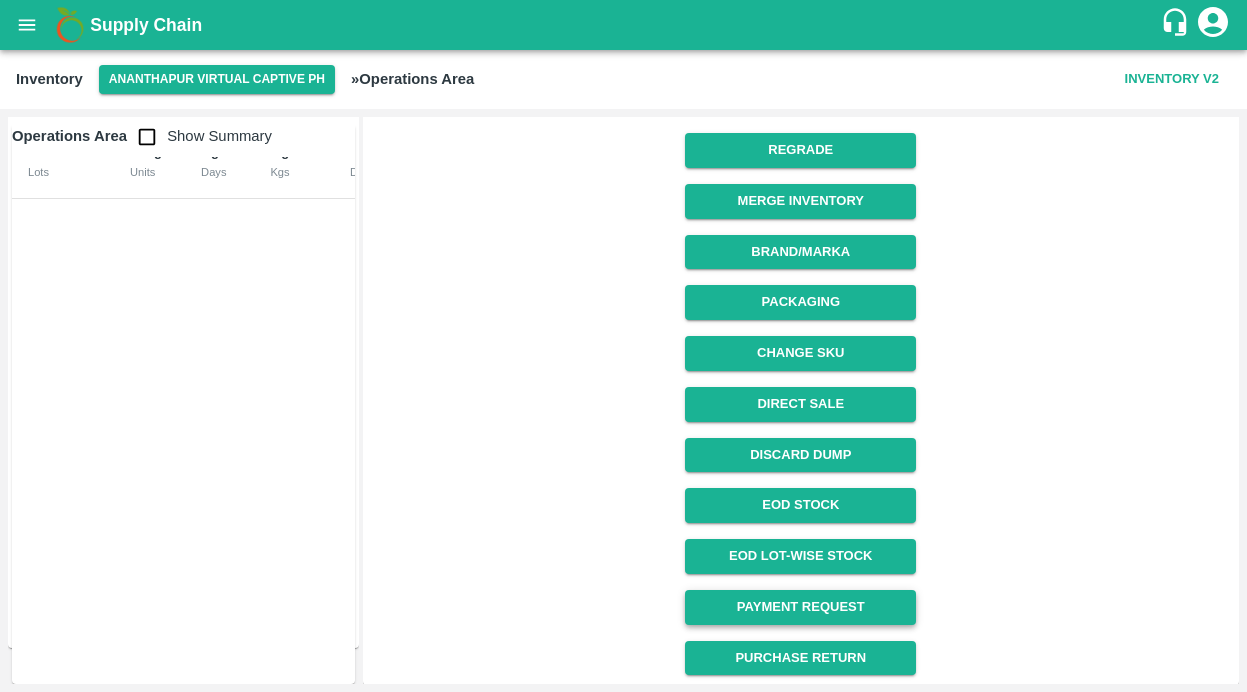 click on "Payment Request" at bounding box center [800, 607] 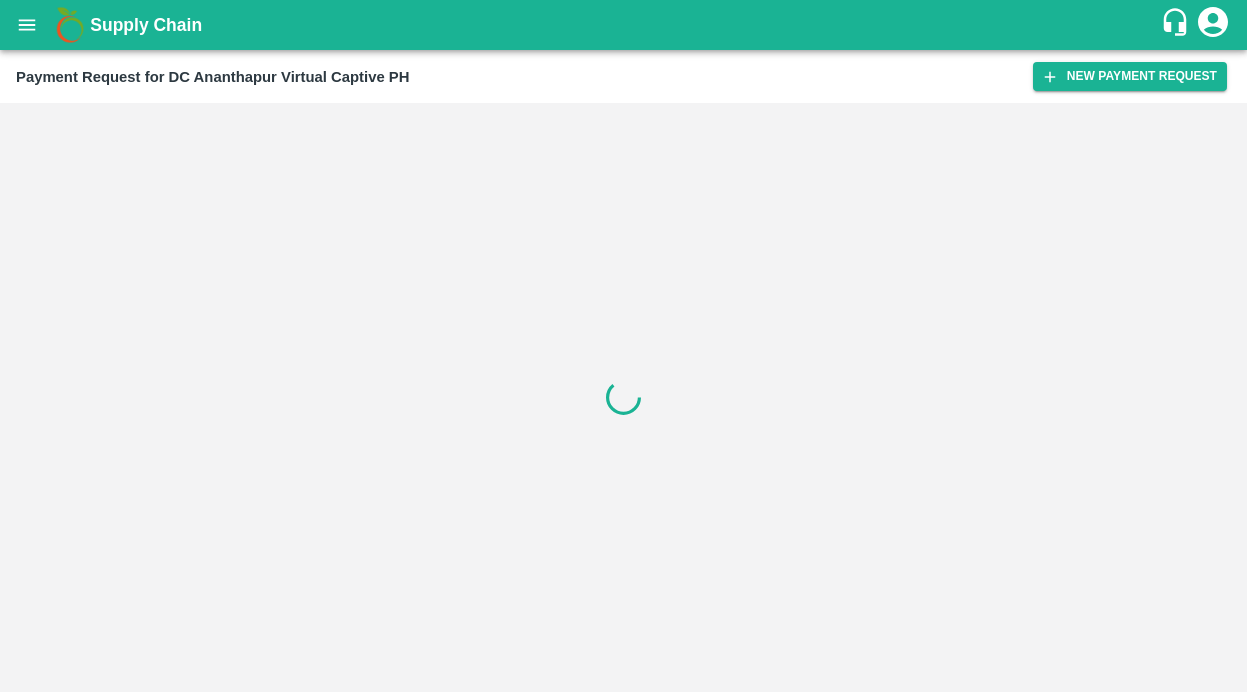 scroll, scrollTop: 0, scrollLeft: 0, axis: both 